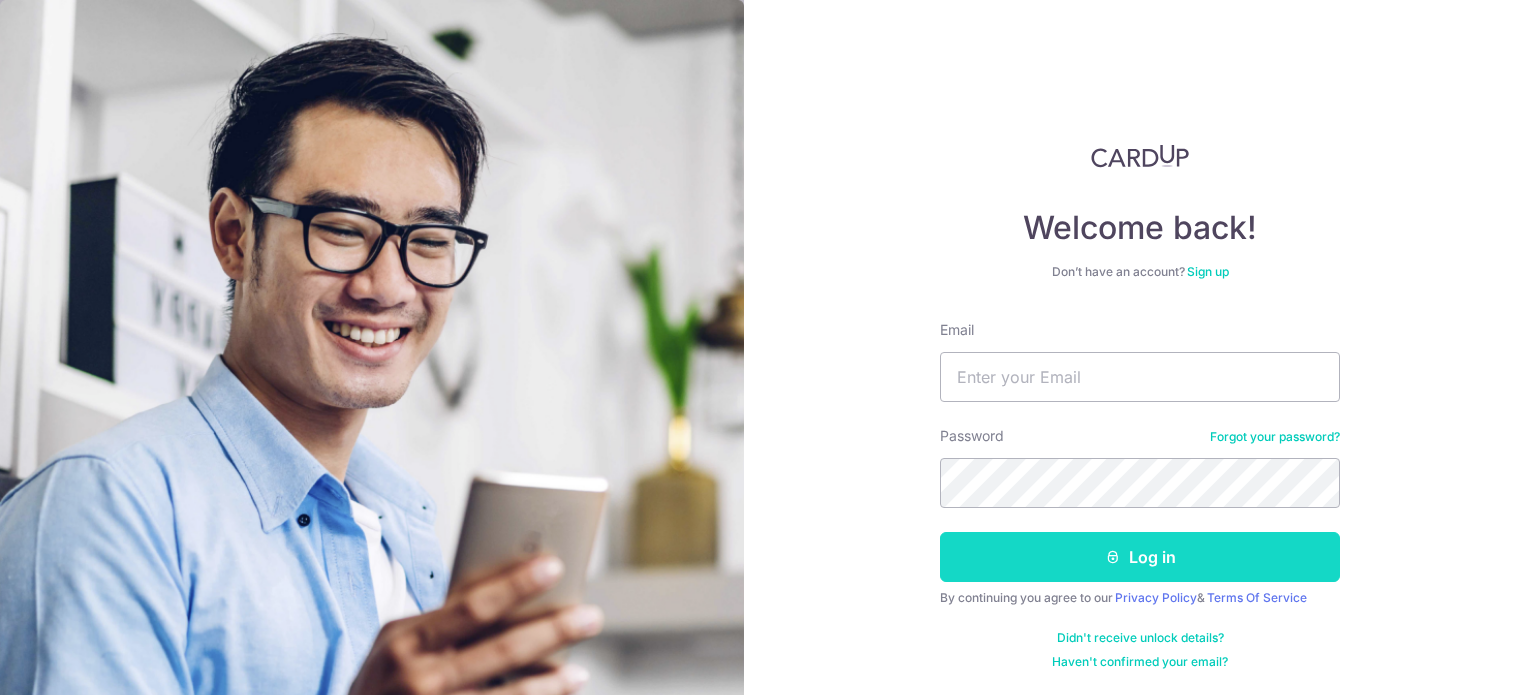 scroll, scrollTop: 0, scrollLeft: 0, axis: both 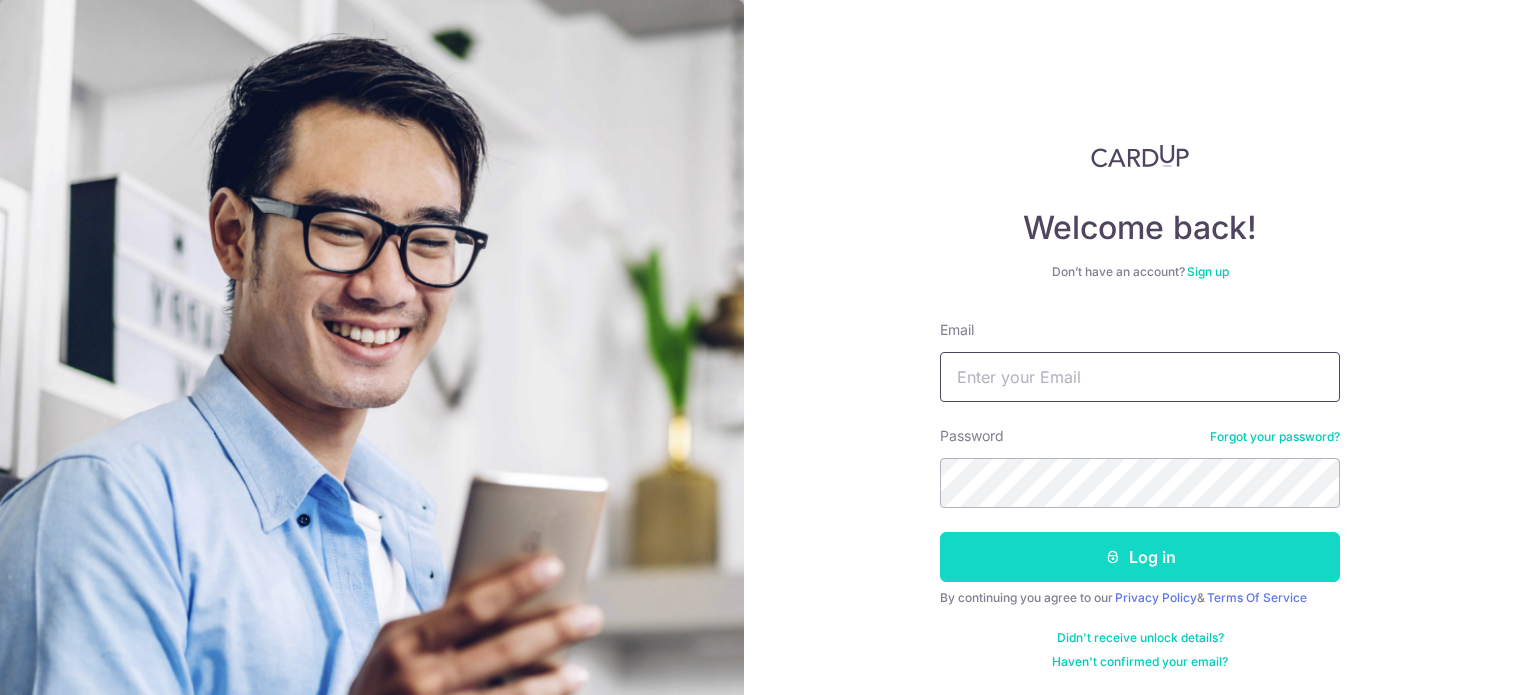 type on "michelle.leong@air-rotor.com" 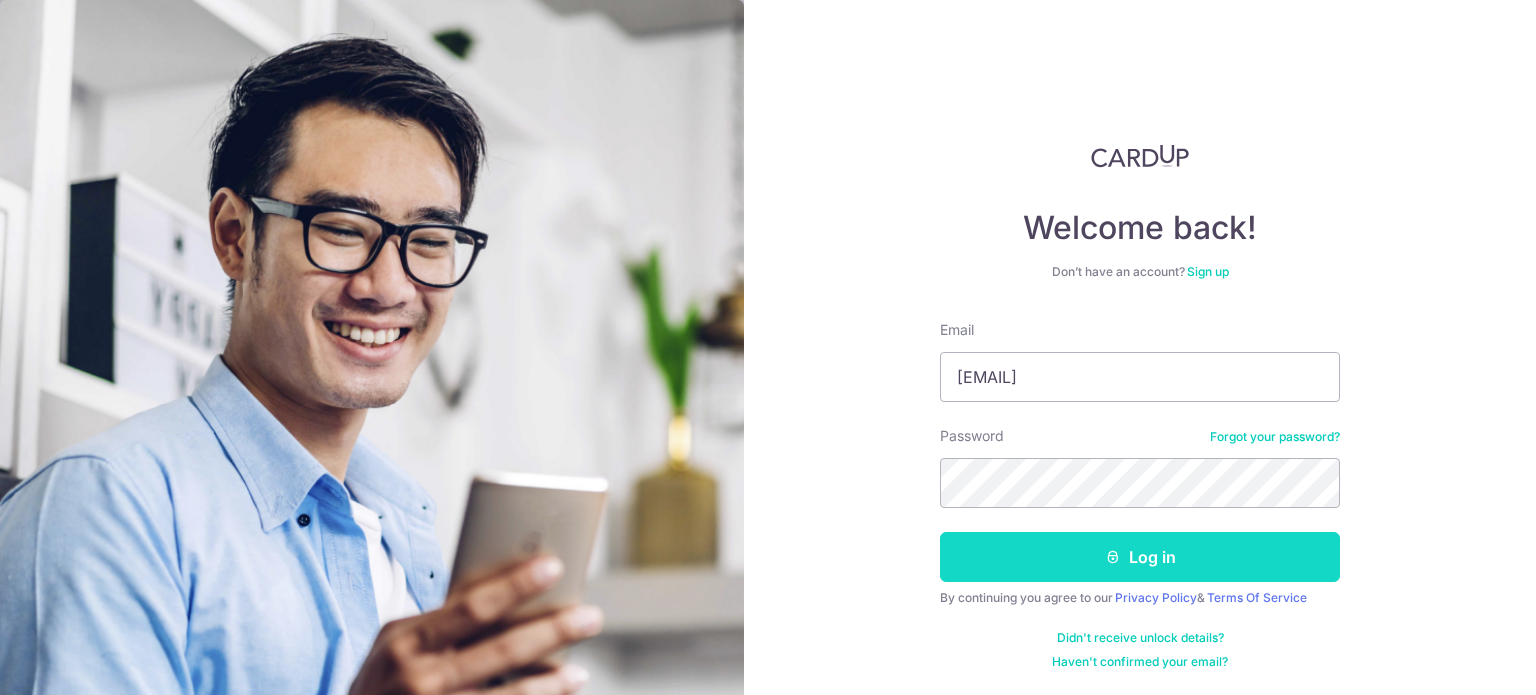 click on "Log in" at bounding box center [1140, 557] 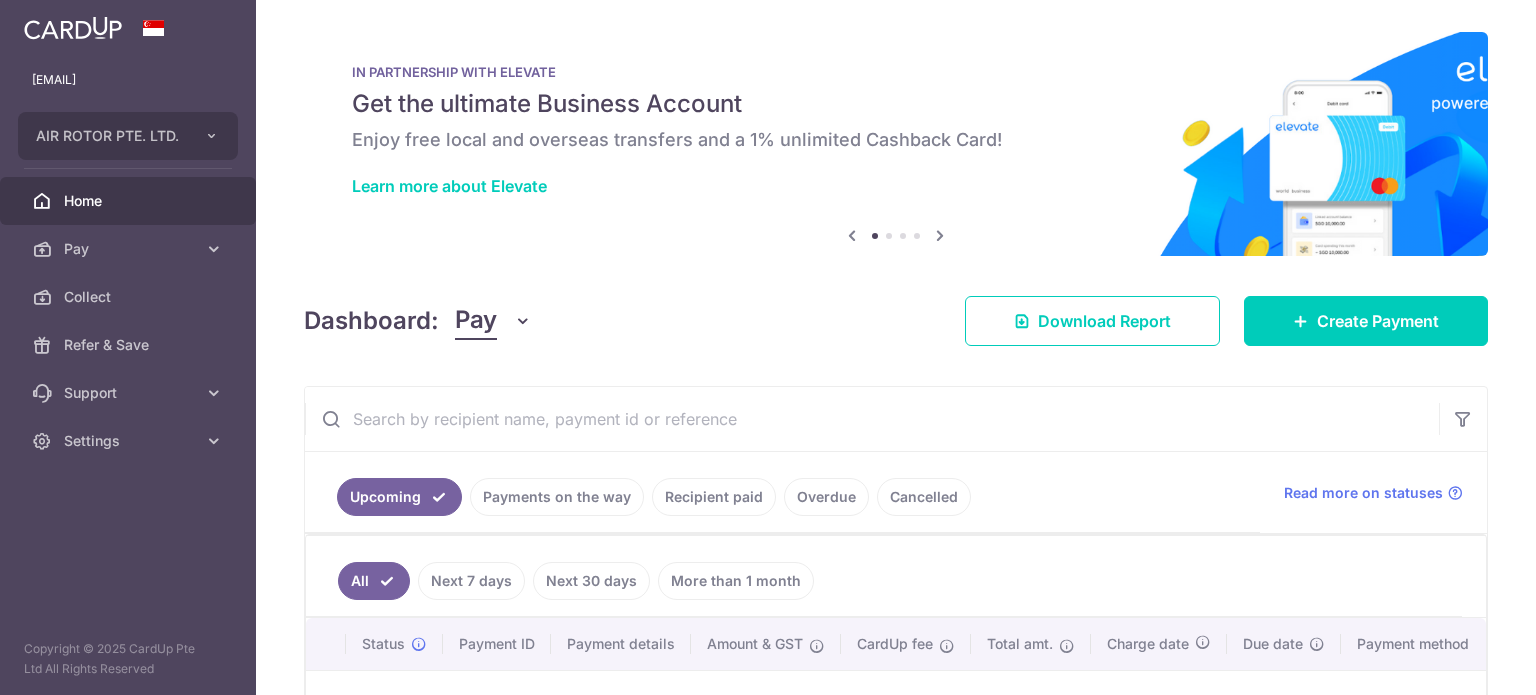 scroll, scrollTop: 0, scrollLeft: 0, axis: both 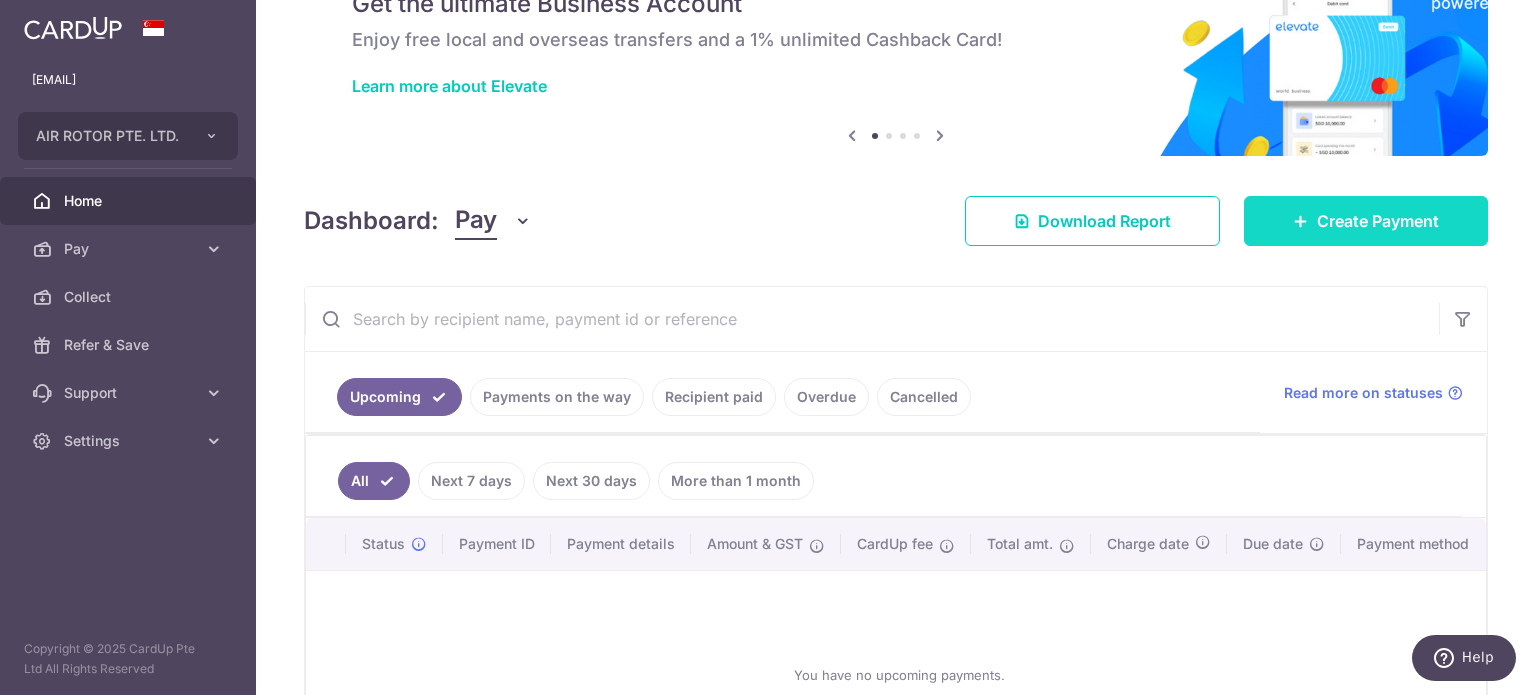 click on "Create Payment" at bounding box center (1378, 221) 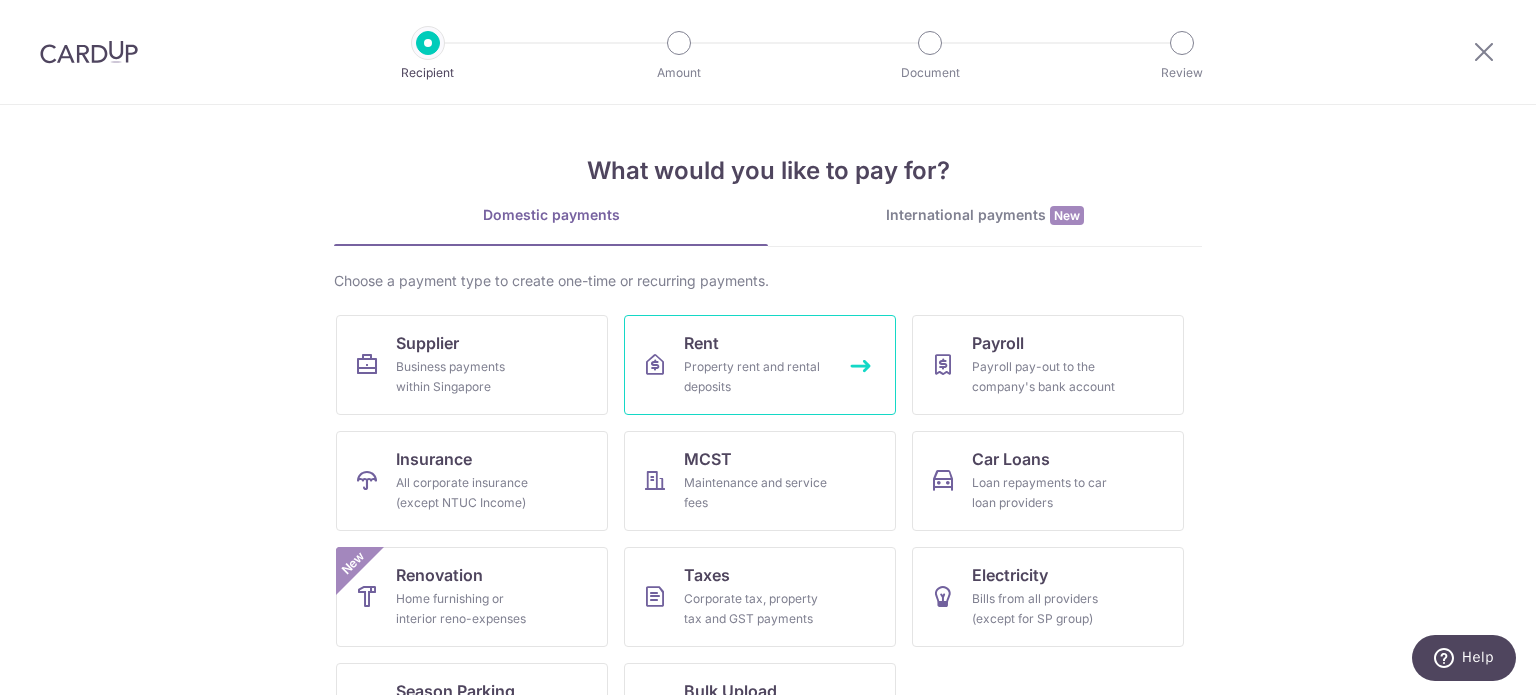 scroll, scrollTop: 0, scrollLeft: 0, axis: both 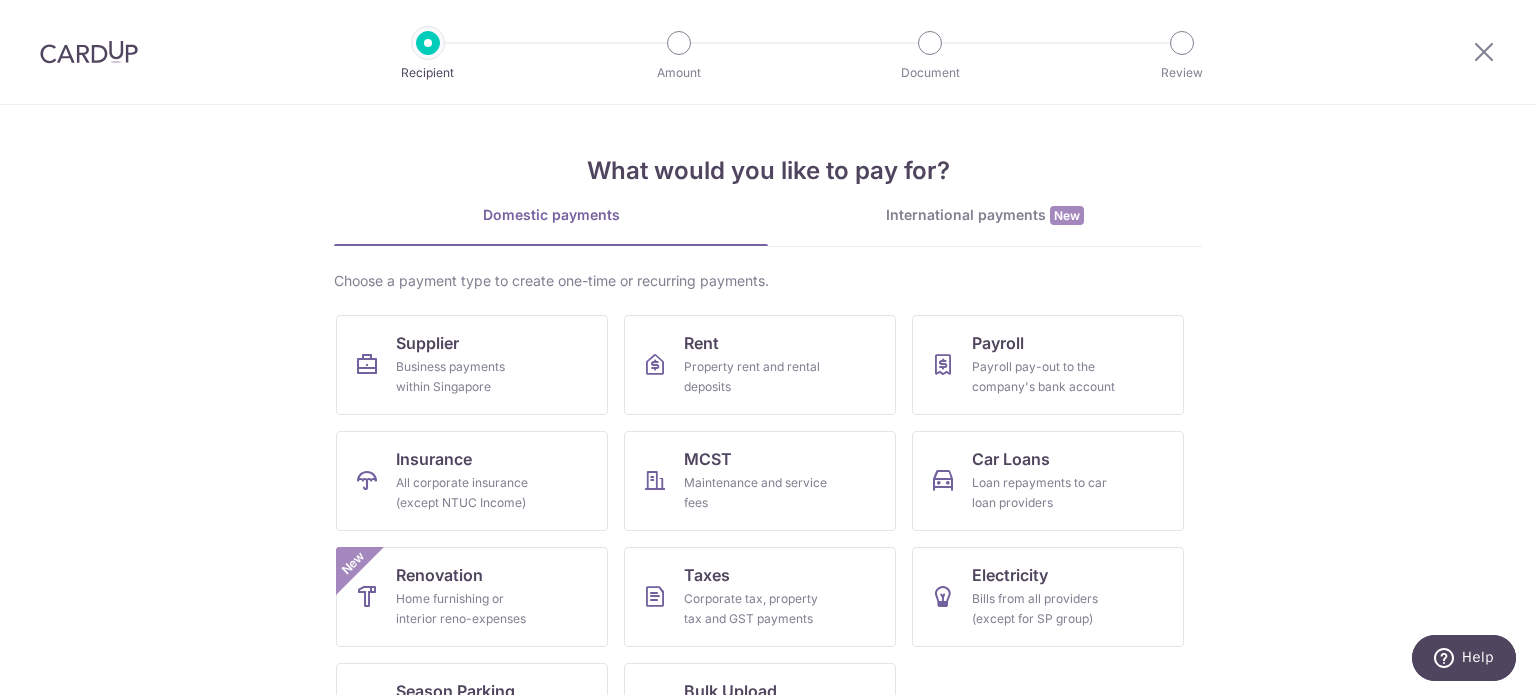 click on "International payments
New" at bounding box center [985, 215] 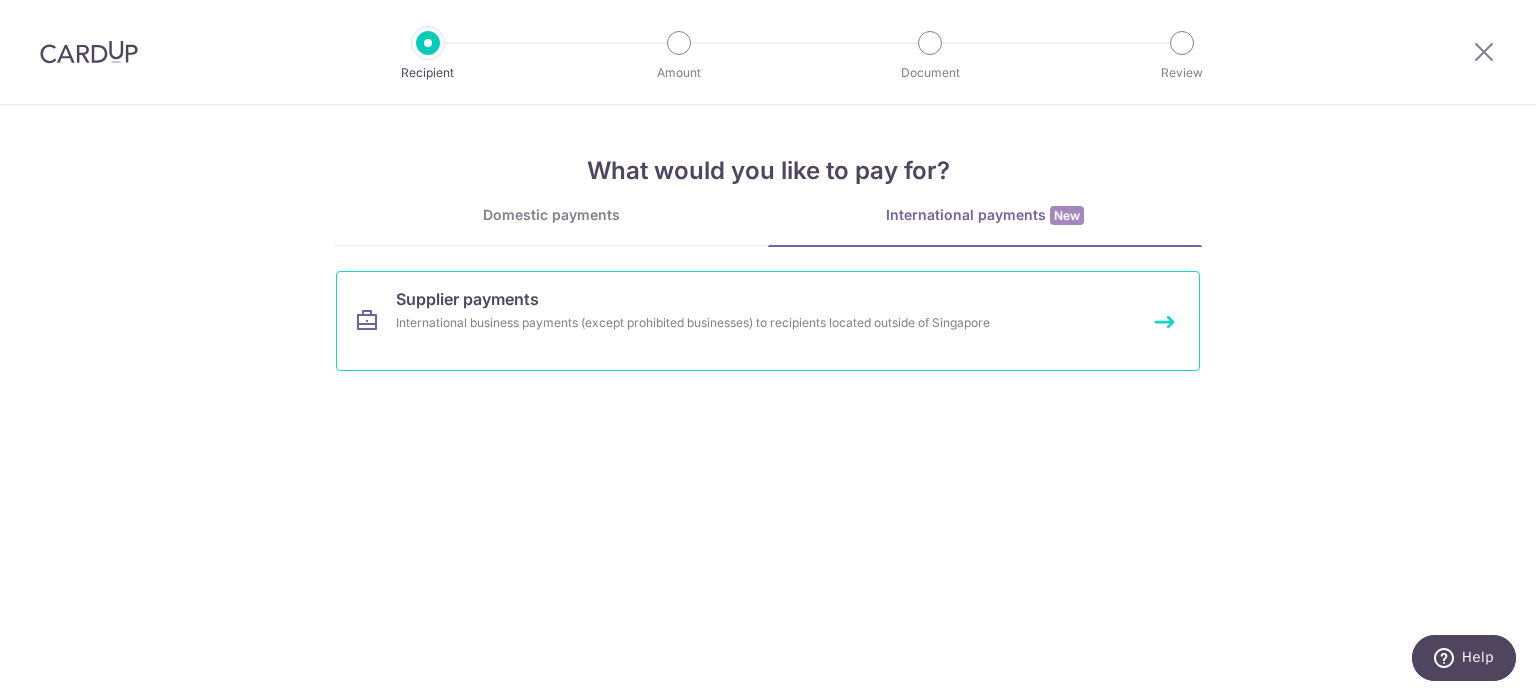 click on "International business payments (except prohibited businesses) to recipients located outside of Singapore" at bounding box center (741, 323) 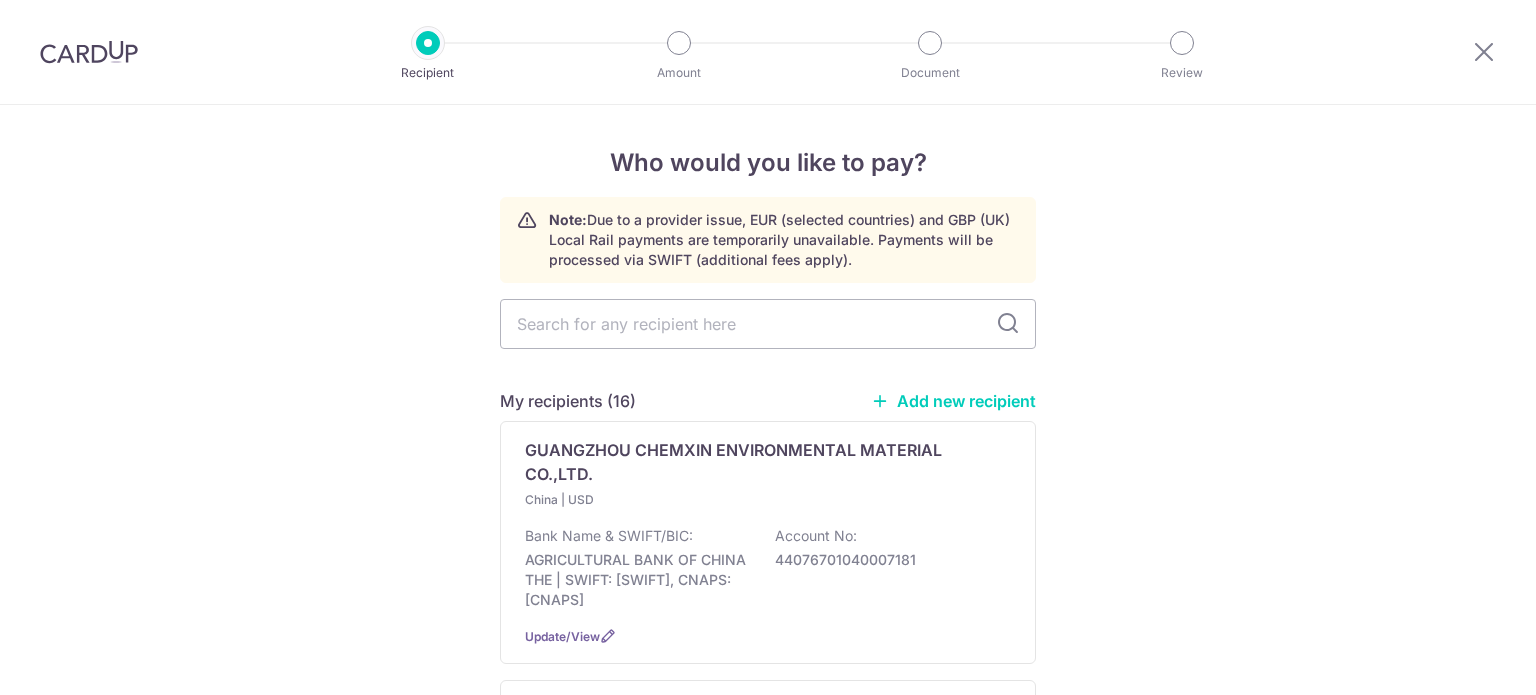 scroll, scrollTop: 0, scrollLeft: 0, axis: both 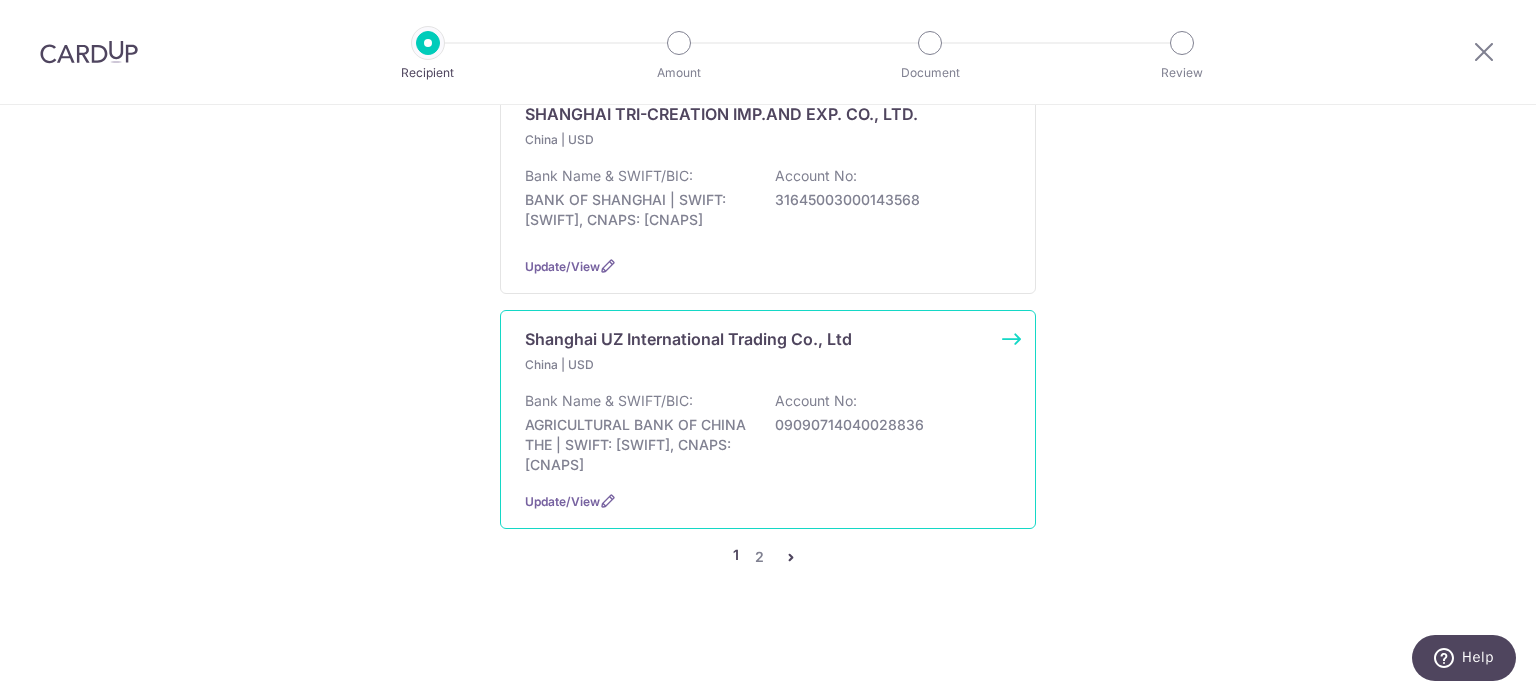 click on "[COUNTRY] | [CURRENCY]
Bank Name & SWIFT/BIC:
AGRICULTURAL BANK OF CHINA  THE | SWIFT: [SWIFT], CNAPS: [CNAPS]
Account No:
[ACCOUNT_NUMBER]" at bounding box center [768, 415] 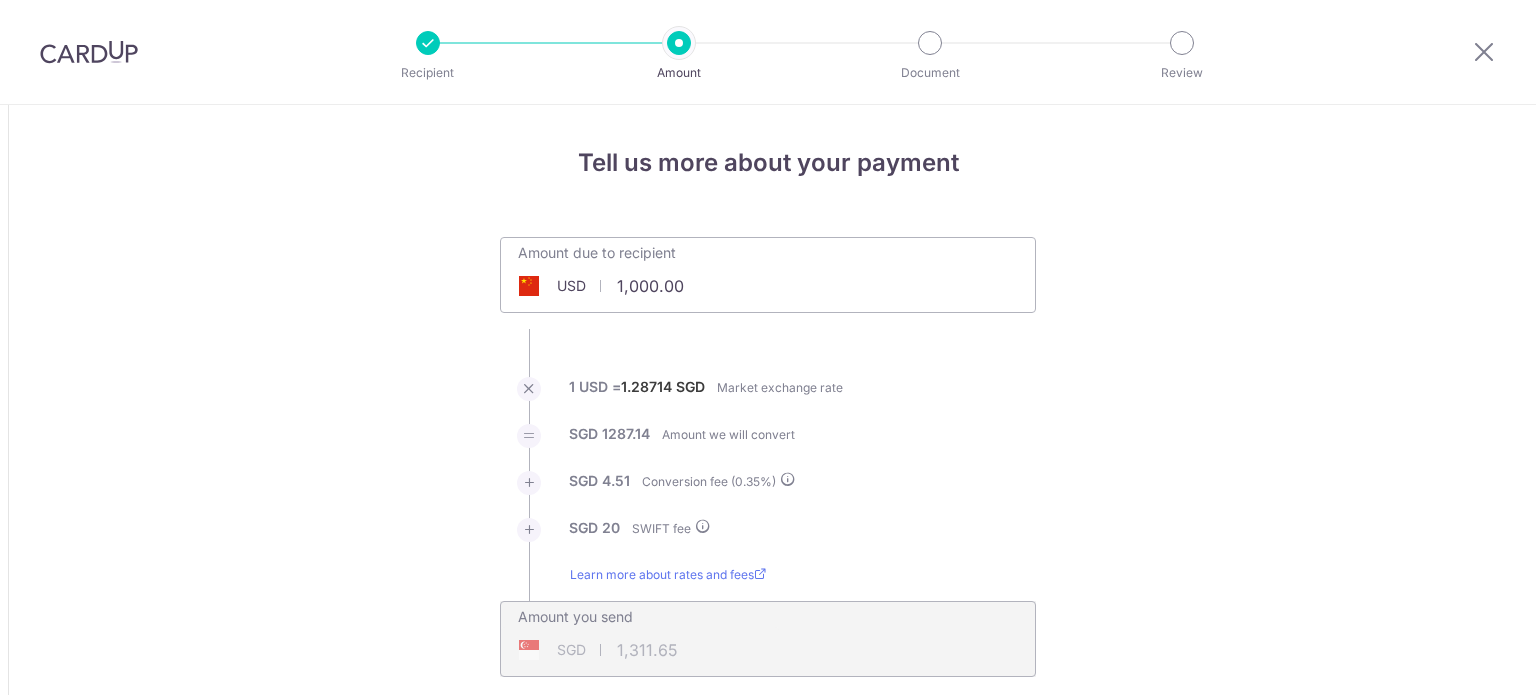 scroll, scrollTop: 0, scrollLeft: 0, axis: both 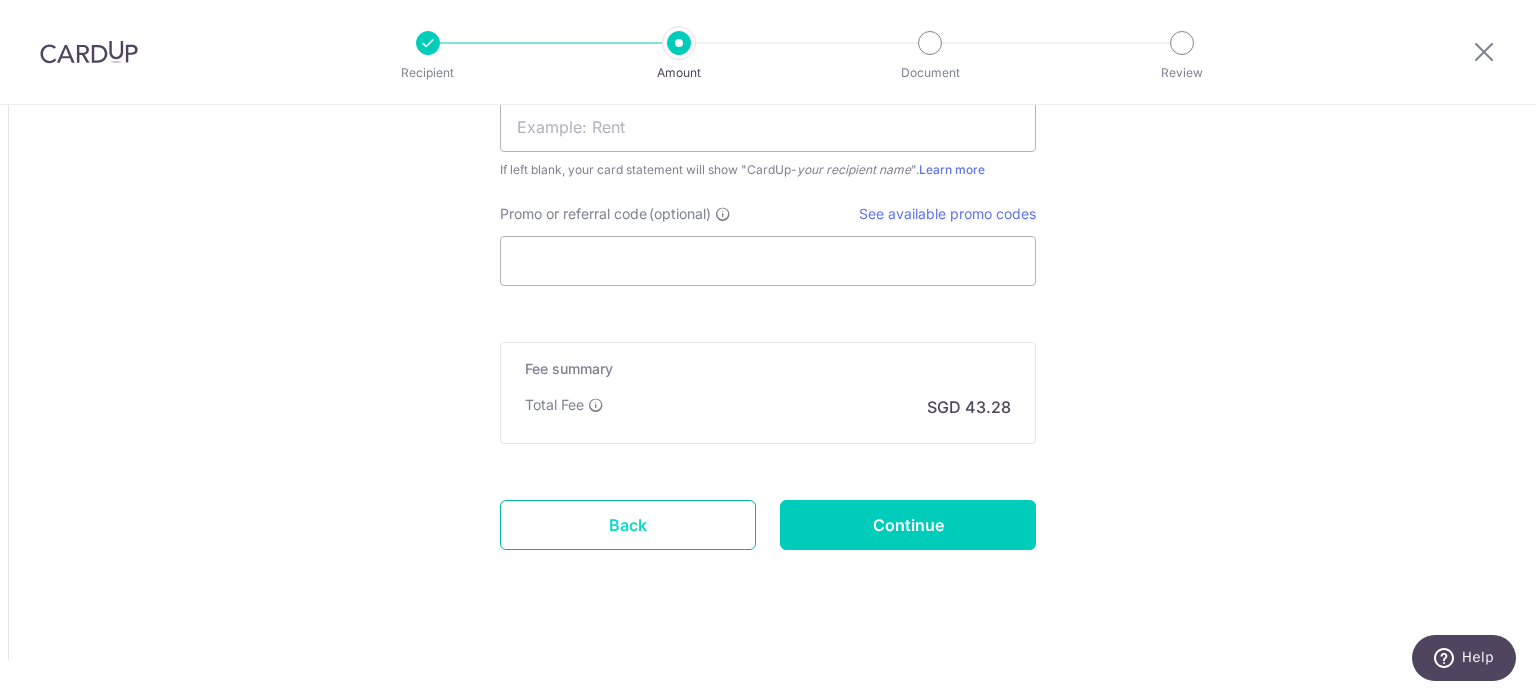 click on "Back" at bounding box center [628, 525] 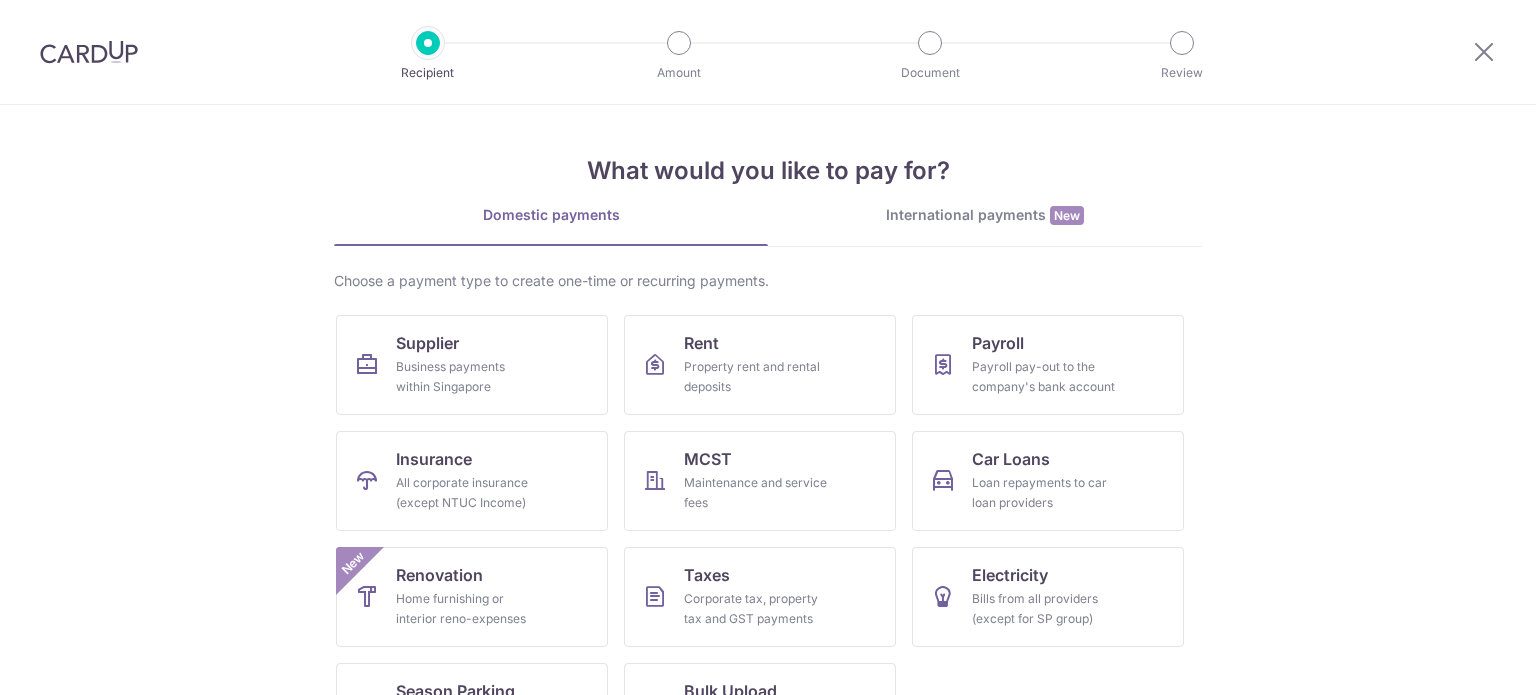 click on "International payments
New" at bounding box center [985, 215] 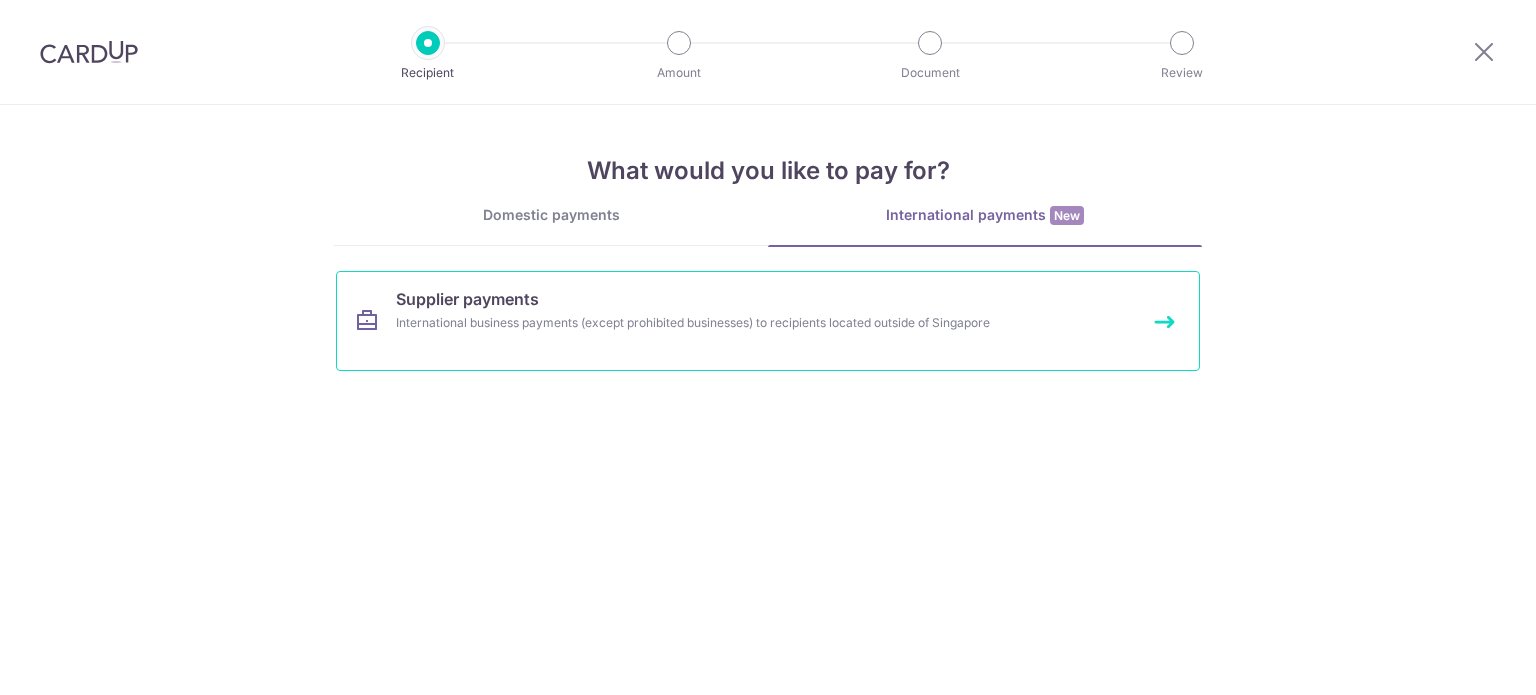 click on "Supplier payments International business payments (except prohibited businesses) to recipients located outside of Singapore" at bounding box center [768, 321] 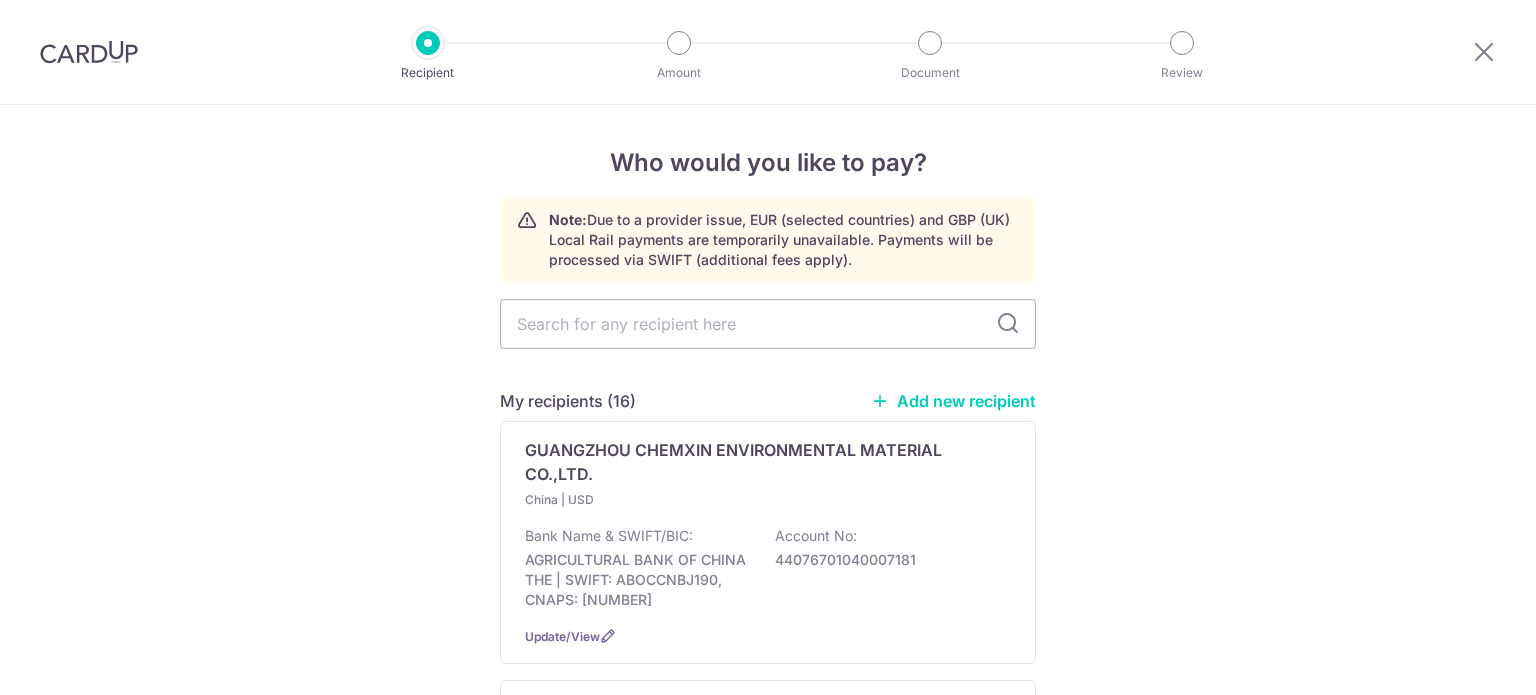 scroll, scrollTop: 0, scrollLeft: 0, axis: both 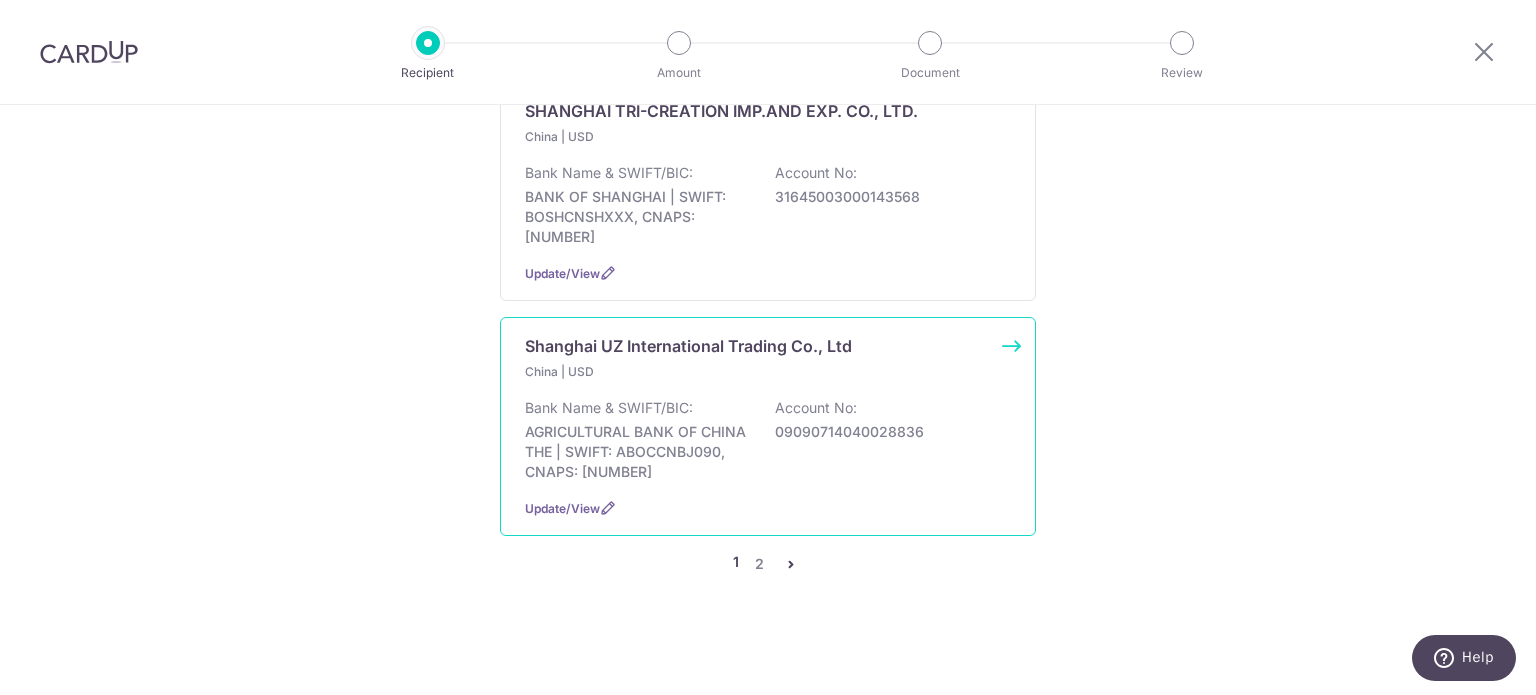click on "Bank Name & SWIFT/BIC:
AGRICULTURAL BANK OF CHINA  THE | SWIFT: ABOCCNBJ090, CNAPS: 103290032030
Account No:
09090714040028836" at bounding box center (768, 440) 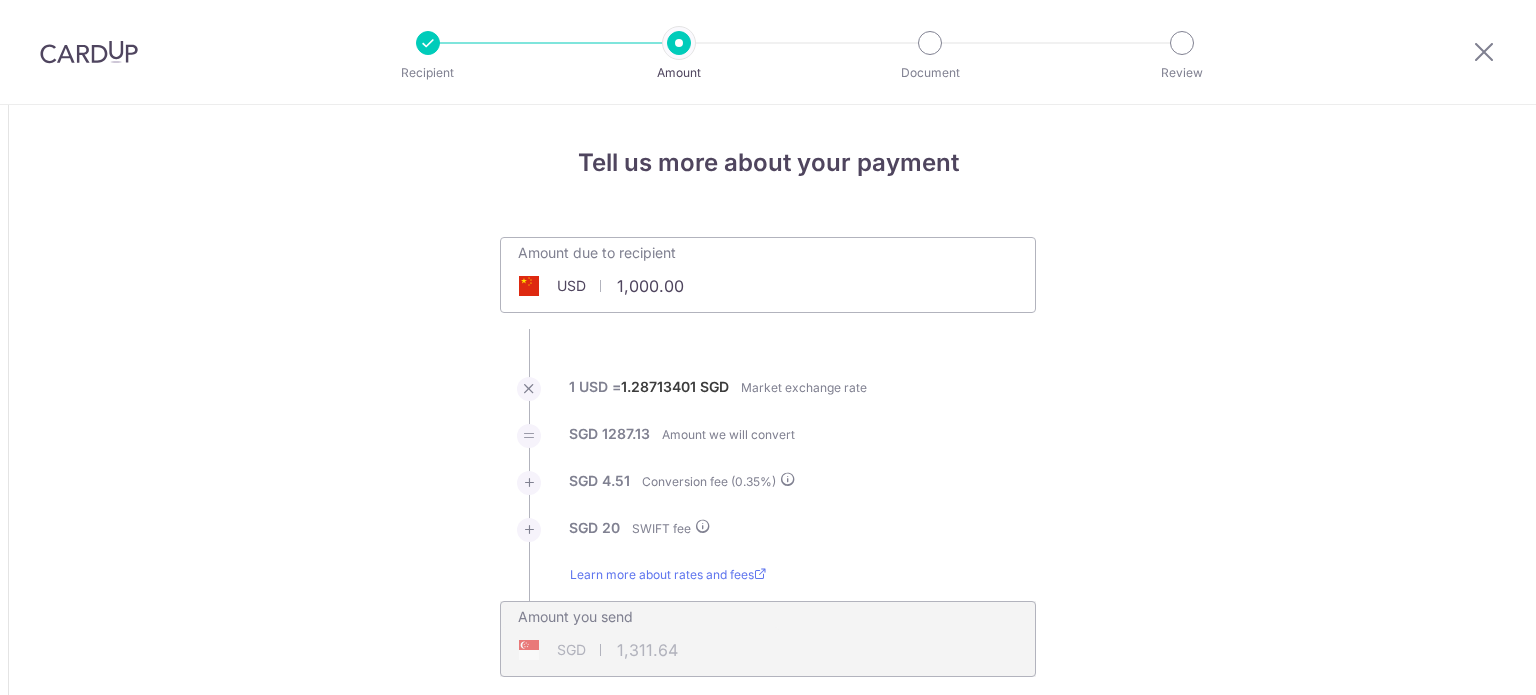 scroll, scrollTop: 0, scrollLeft: 0, axis: both 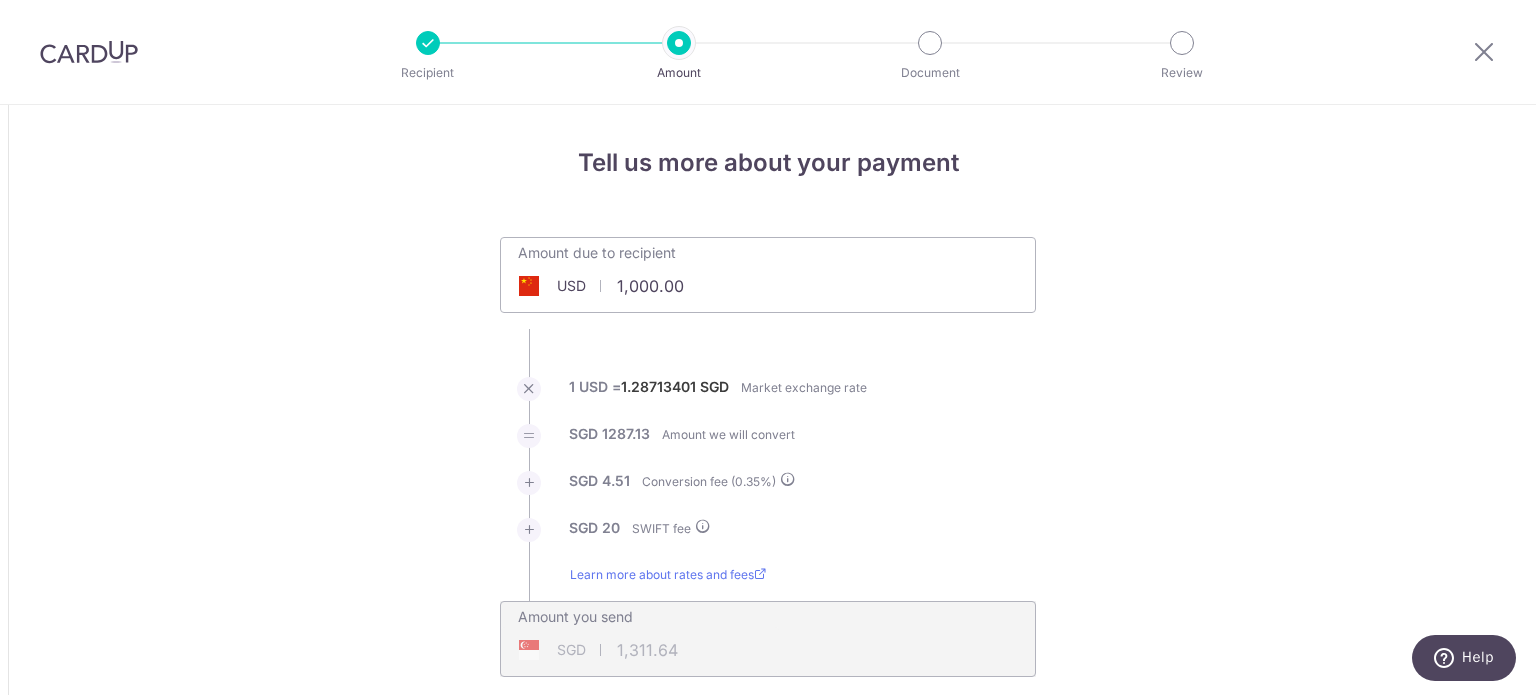 drag, startPoint x: 605, startPoint y: 282, endPoint x: 729, endPoint y: 283, distance: 124.004036 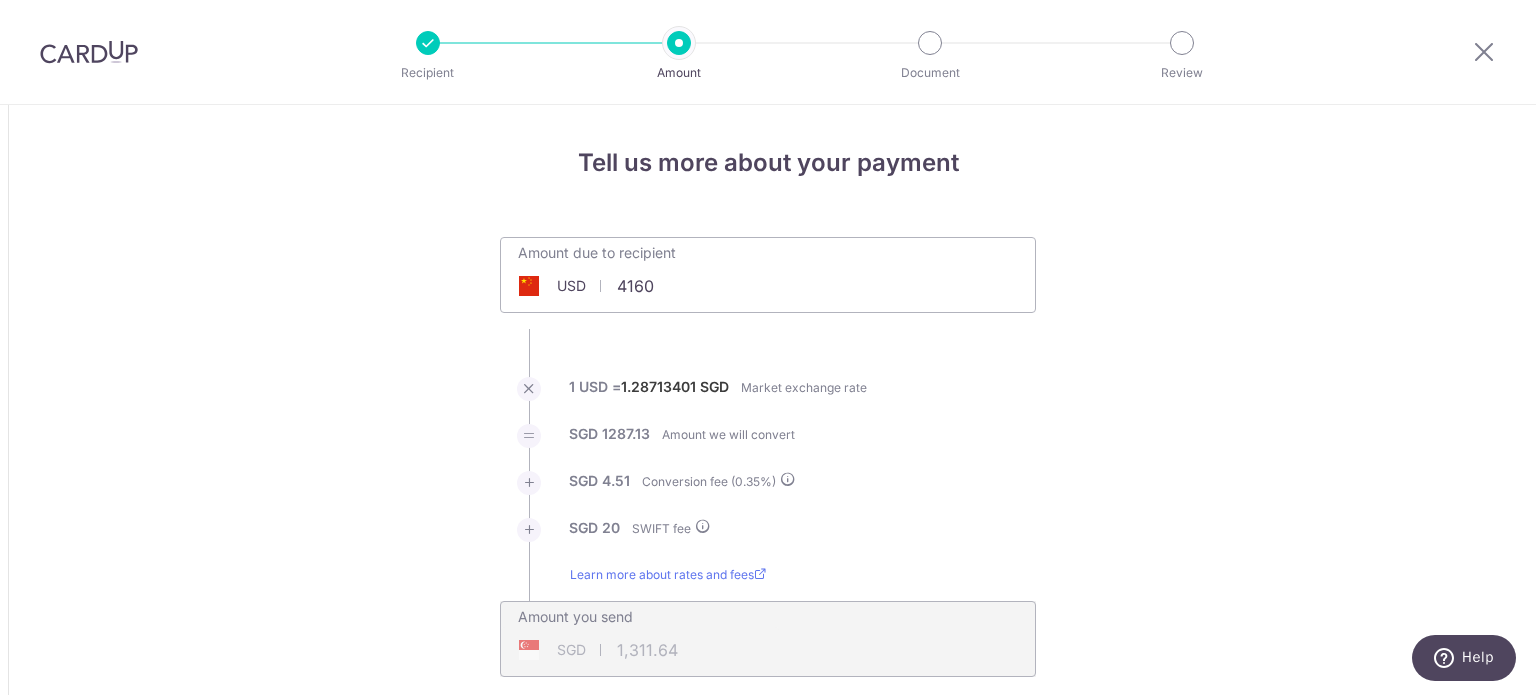 click on "SGD
1287.13
Amount we will convert" at bounding box center (768, 447) 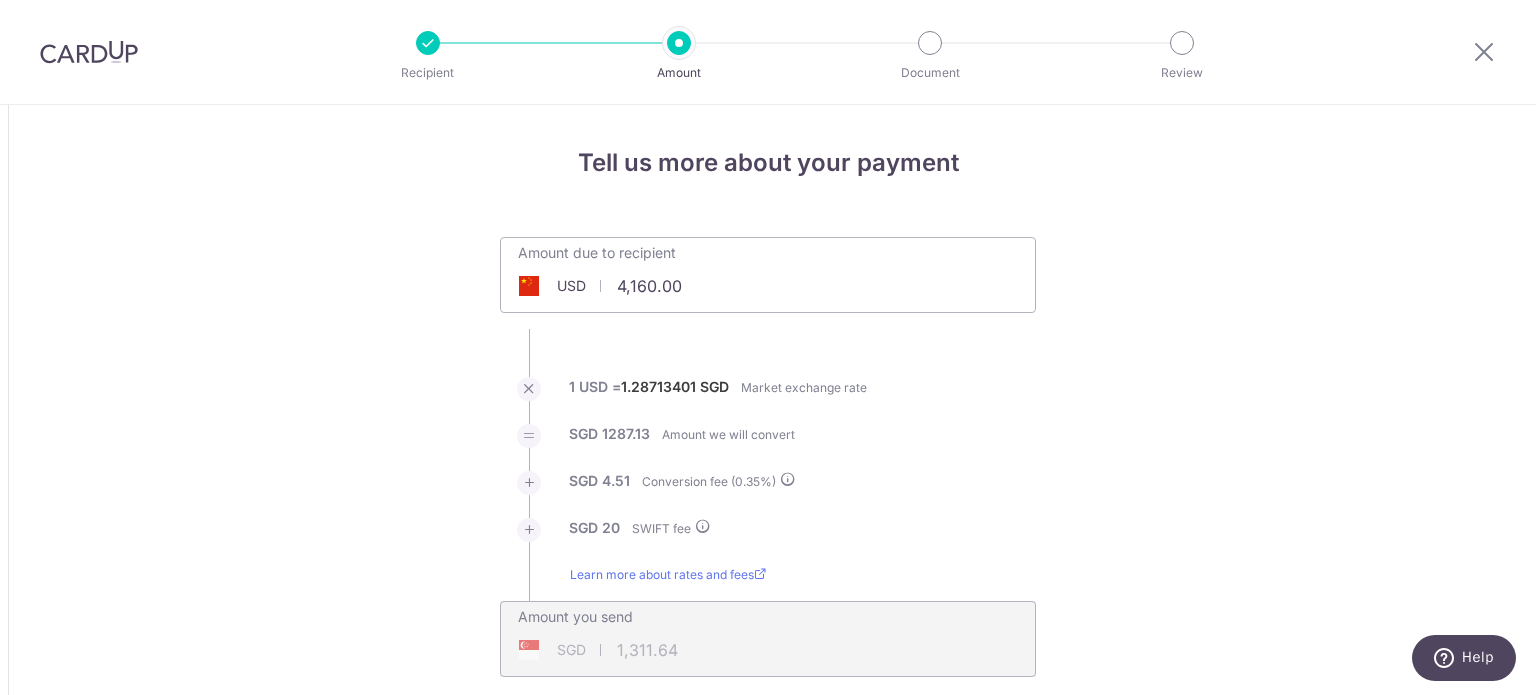 type on "5,393.23" 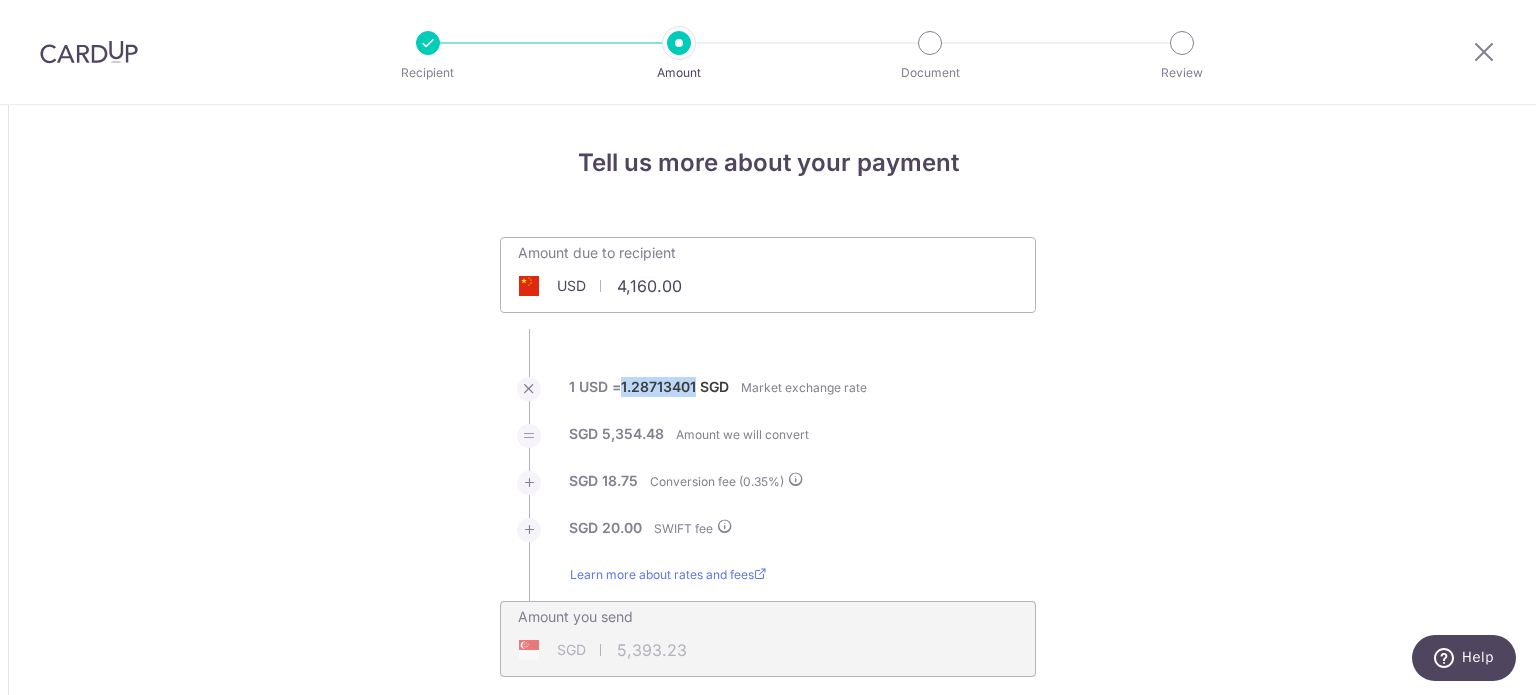 drag, startPoint x: 621, startPoint y: 386, endPoint x: 692, endPoint y: 395, distance: 71.568146 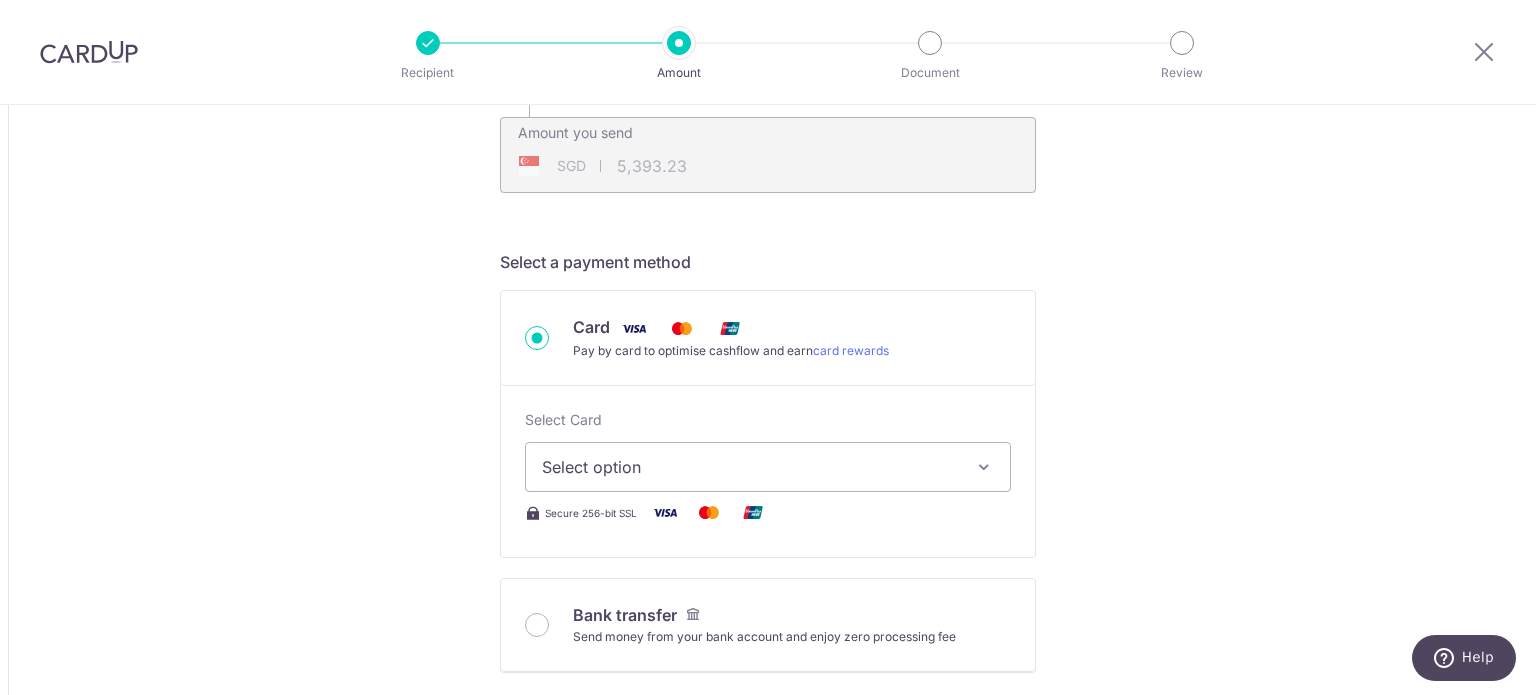 scroll, scrollTop: 500, scrollLeft: 0, axis: vertical 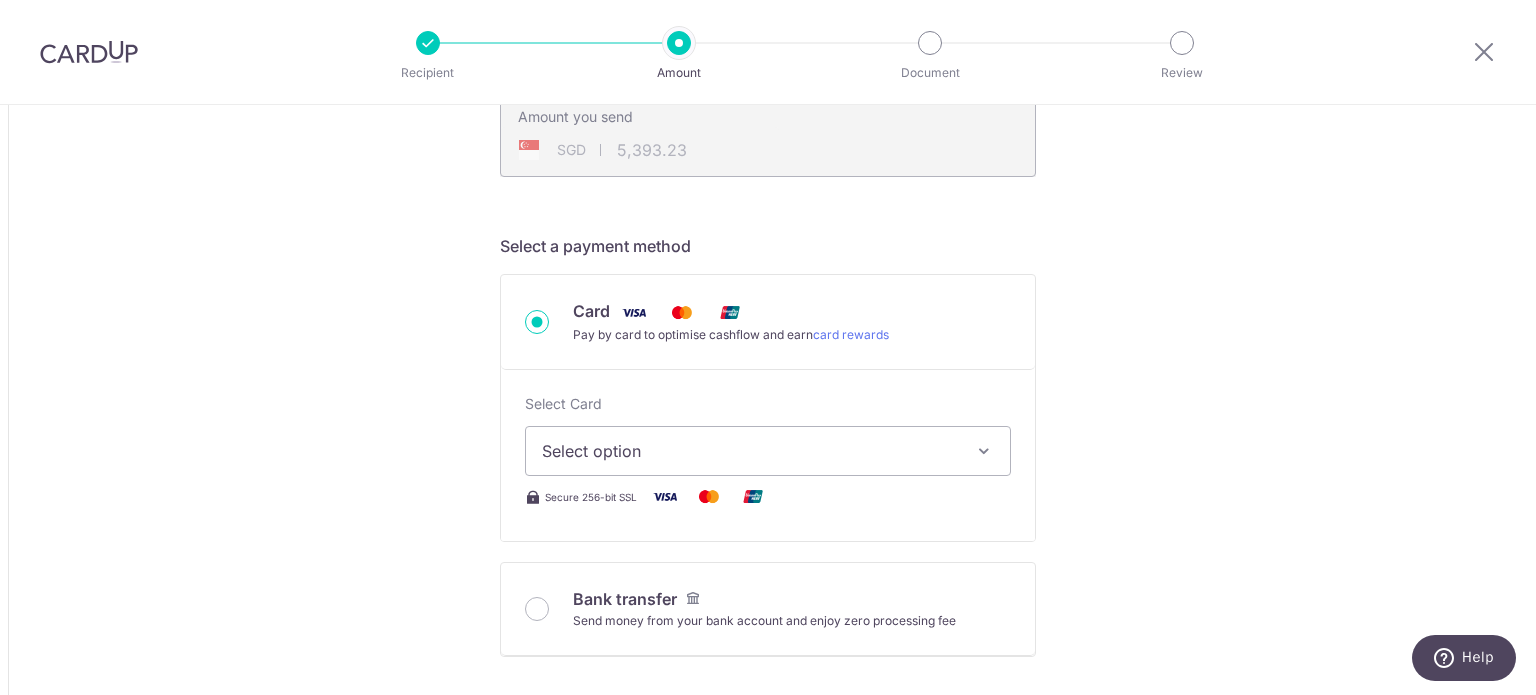 click on "Select option" at bounding box center [750, 451] 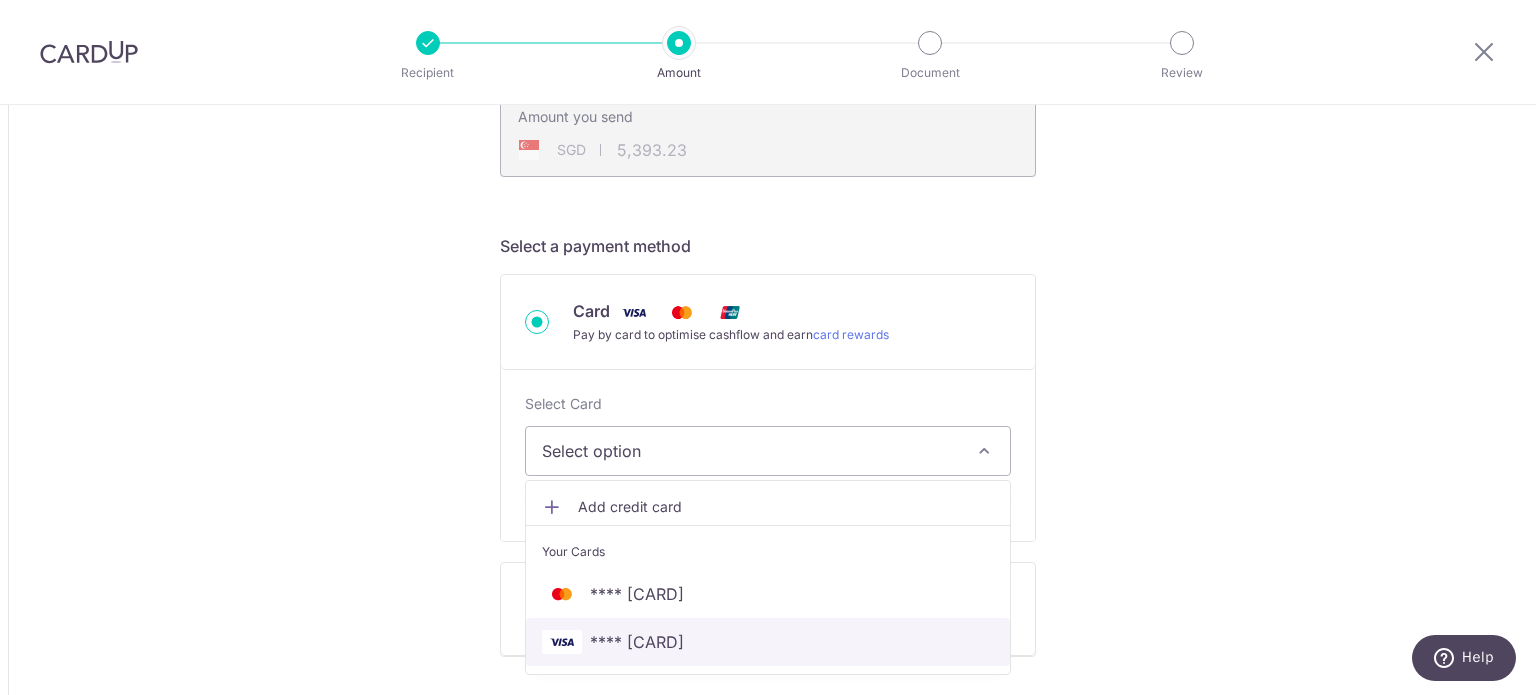 click on "**** [NUMBER]" at bounding box center [637, 642] 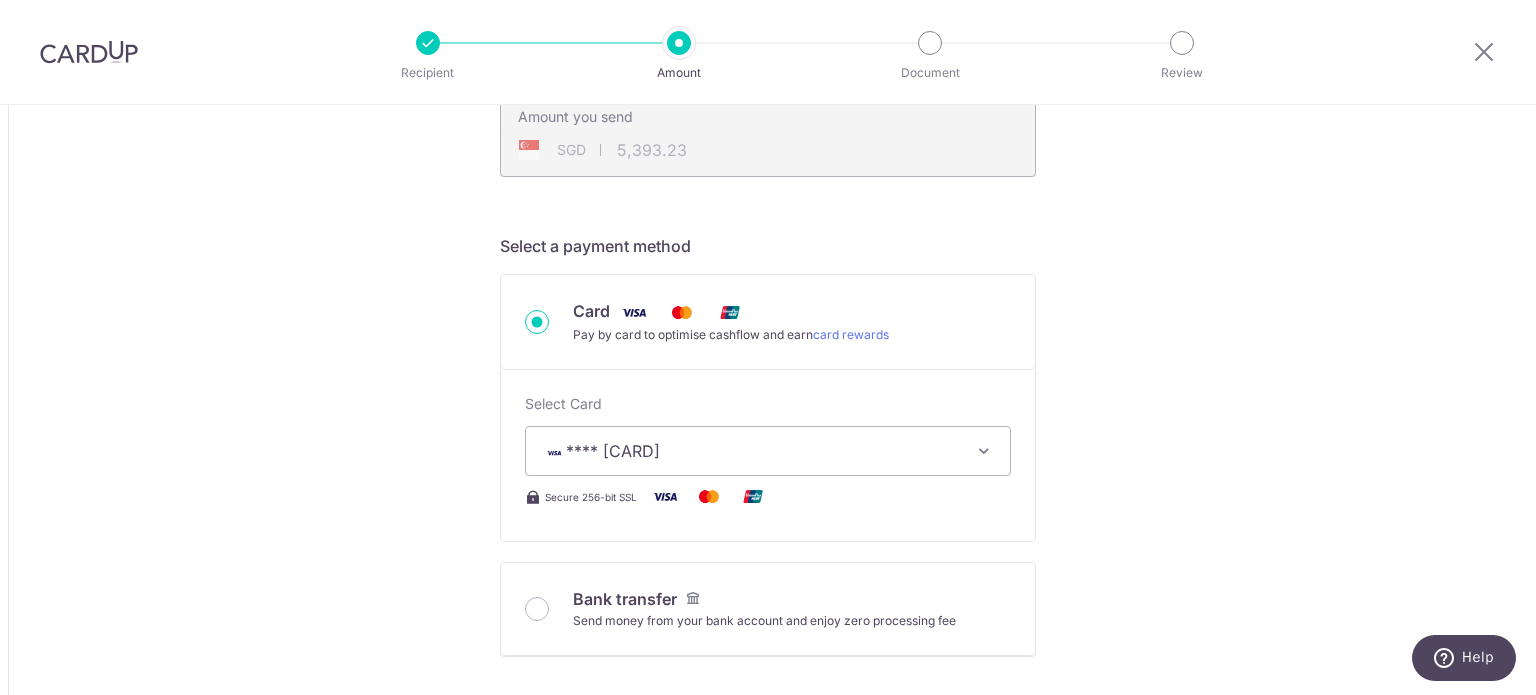 type on "4,160.00" 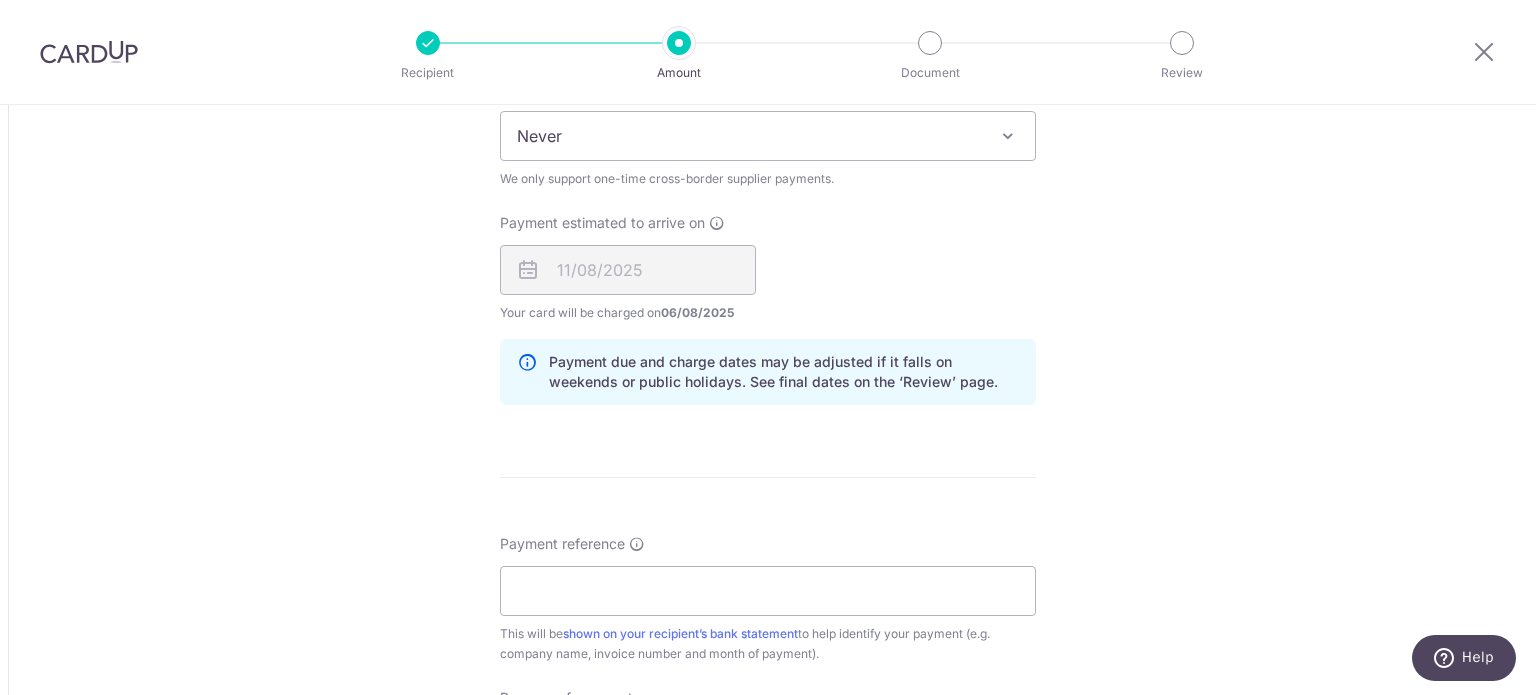 scroll, scrollTop: 1400, scrollLeft: 0, axis: vertical 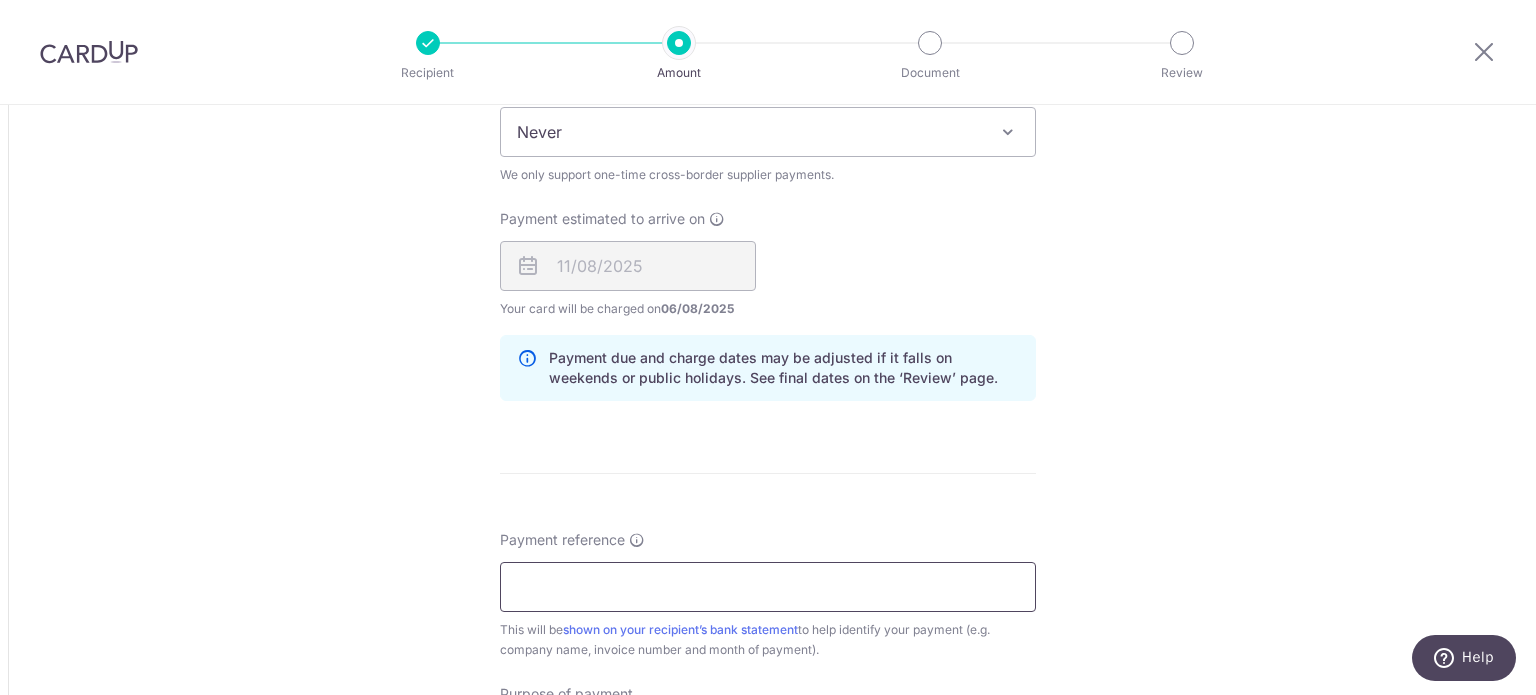 click on "Payment reference" at bounding box center (768, 587) 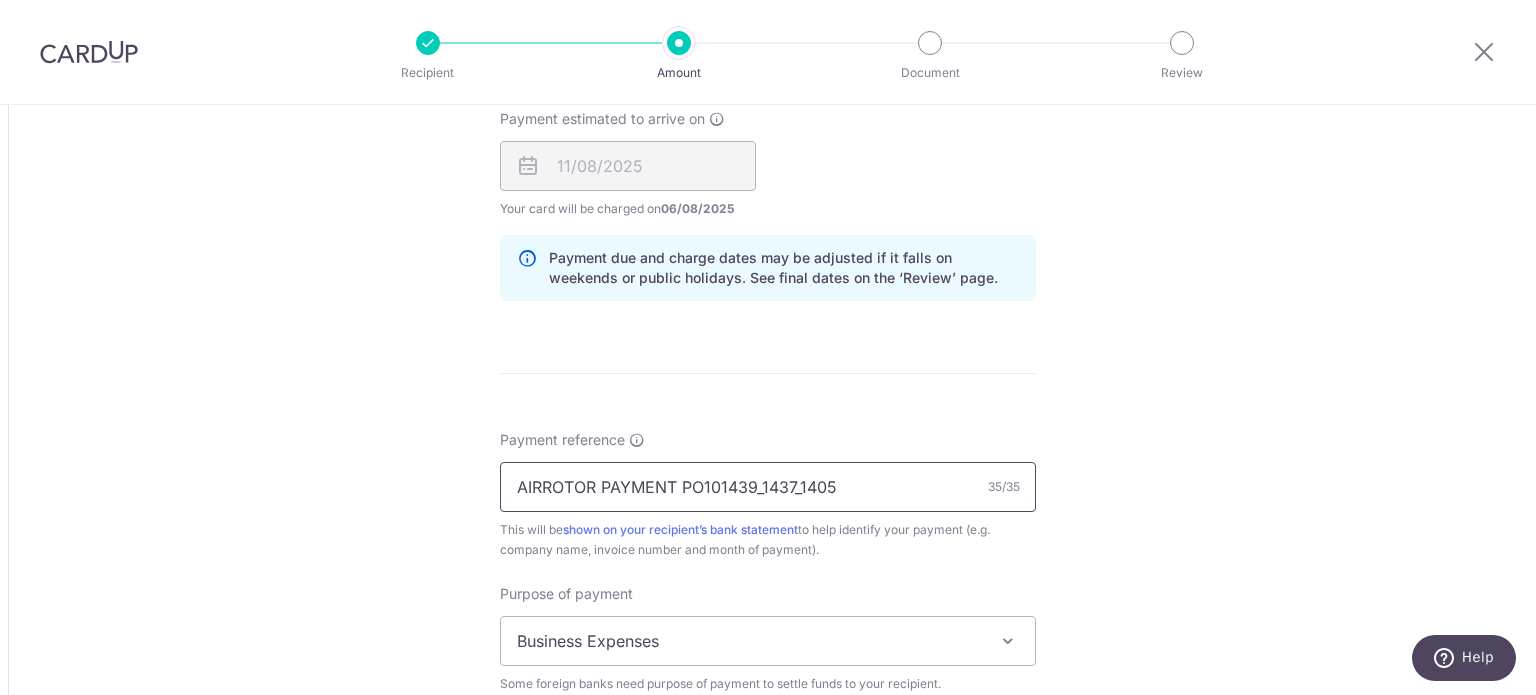 scroll, scrollTop: 1700, scrollLeft: 0, axis: vertical 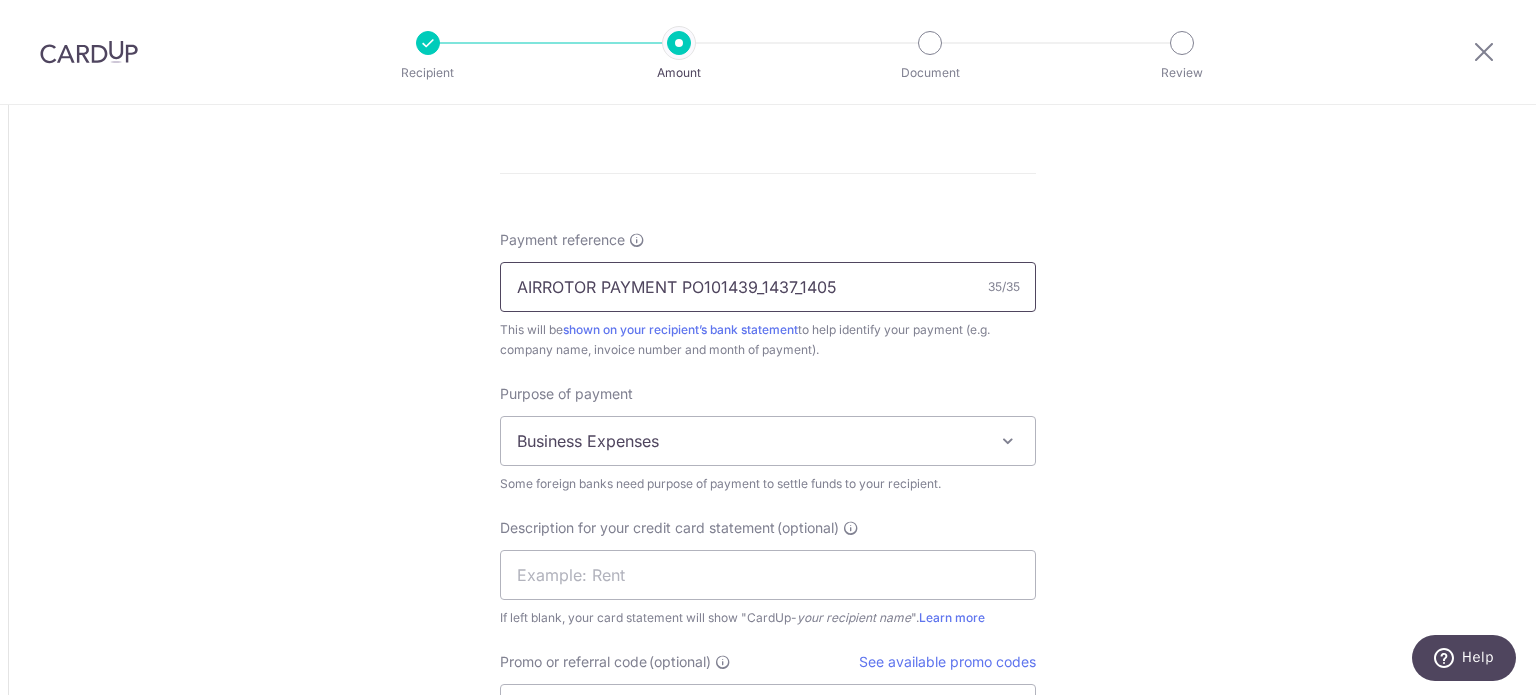 type on "AIRROTOR PAYMENT PO101439_1437_1405" 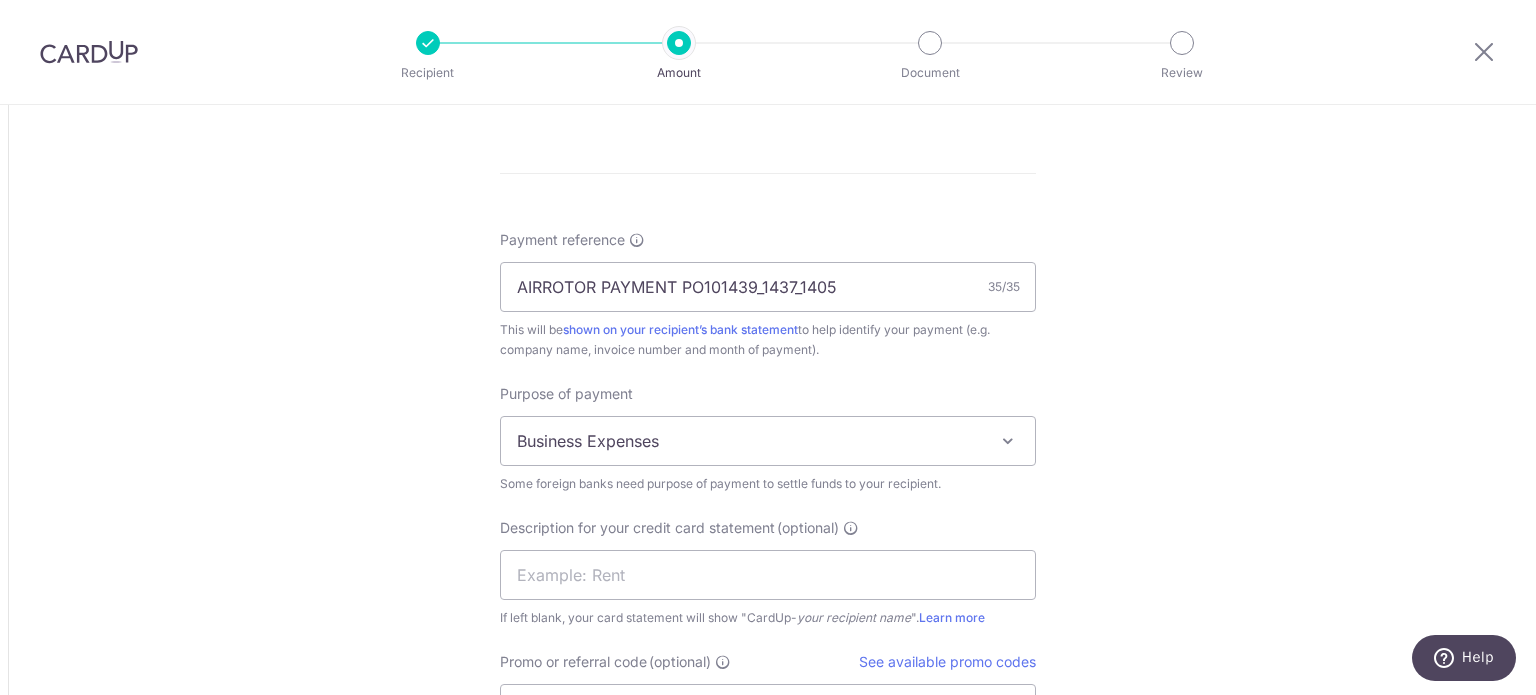 click on "Business Expenses" at bounding box center [768, 441] 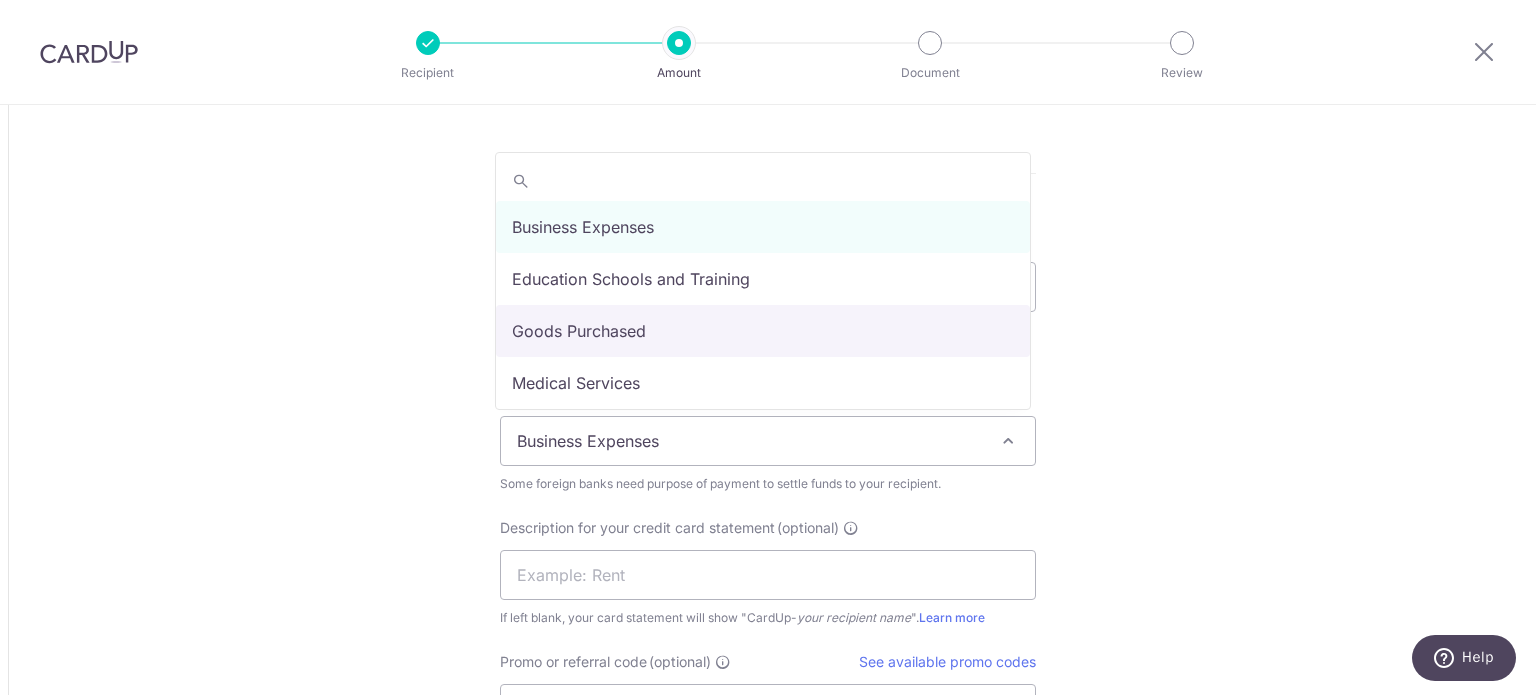 select on "Goods Purchased" 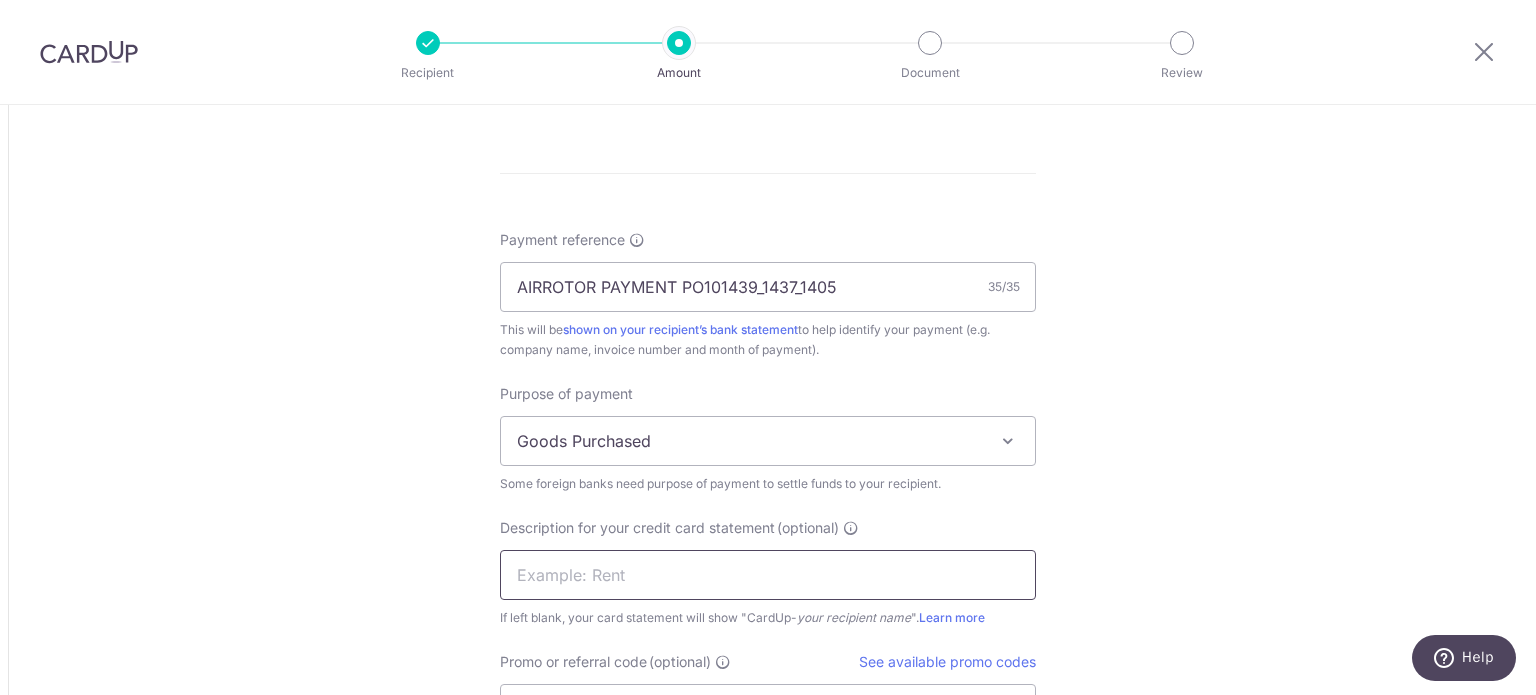 click at bounding box center (768, 575) 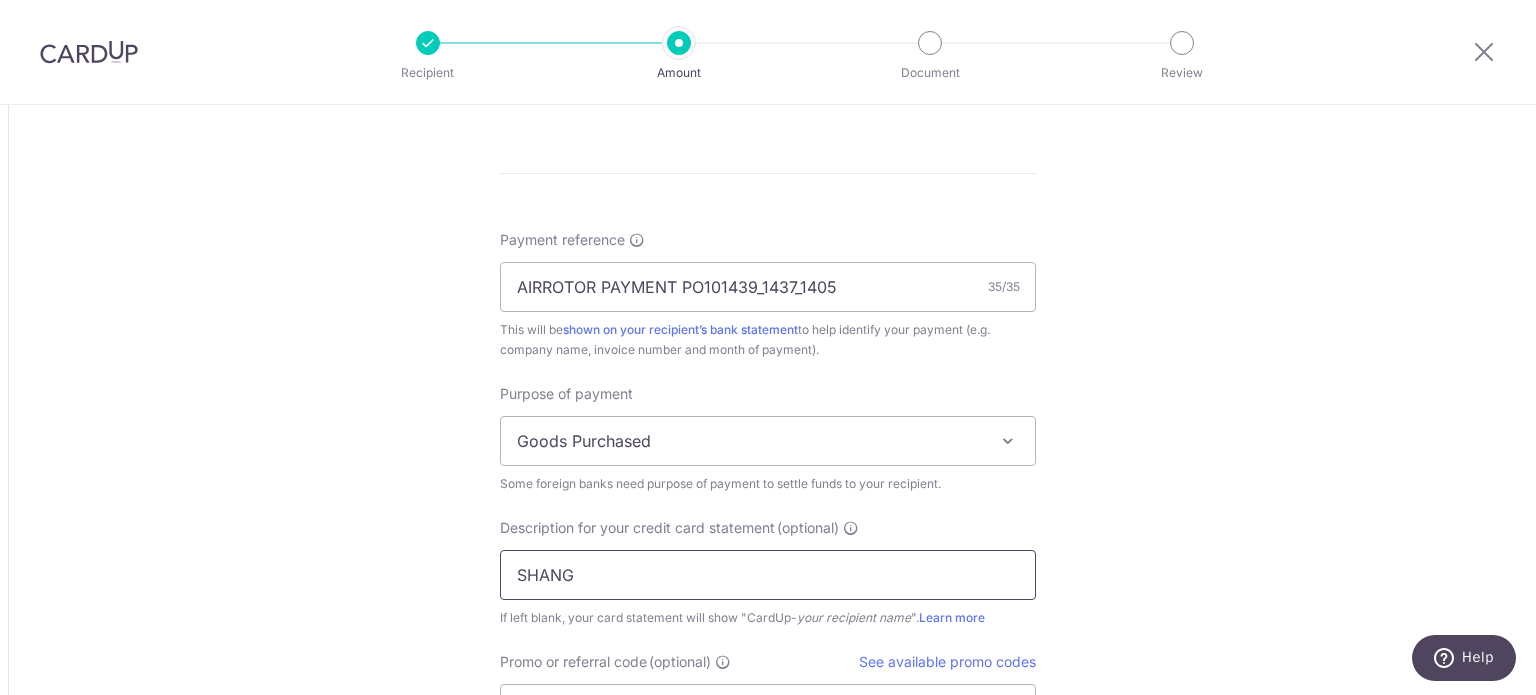 type on "SHANGHAI UZ" 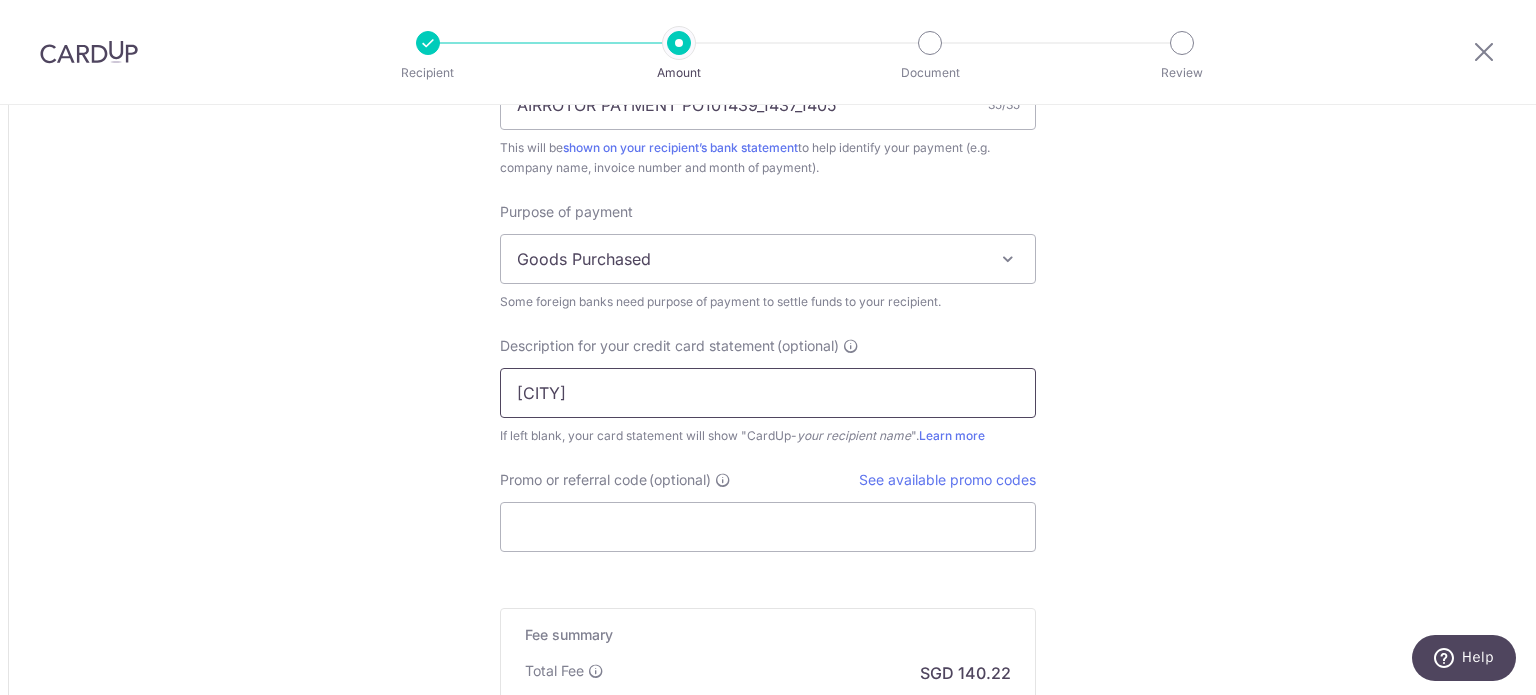 scroll, scrollTop: 1900, scrollLeft: 0, axis: vertical 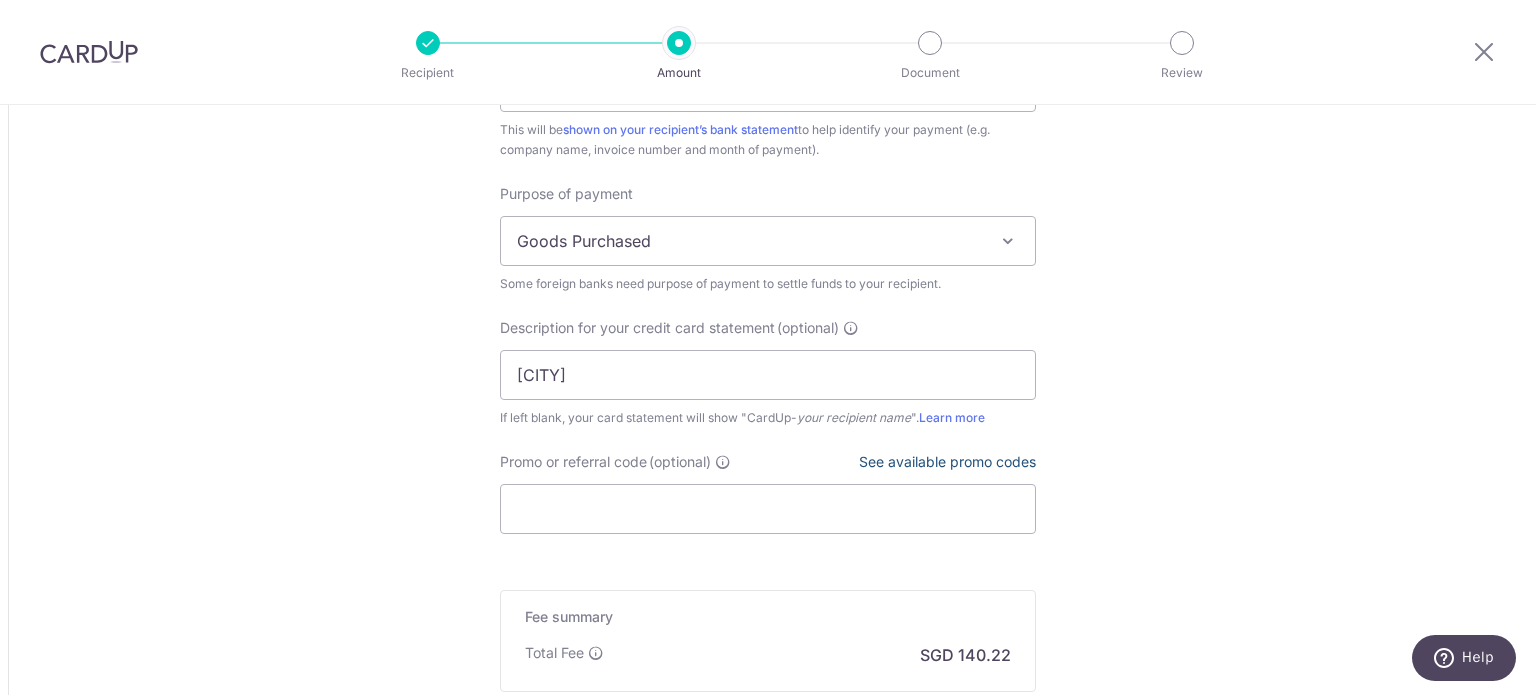 click on "See available promo codes" at bounding box center (947, 461) 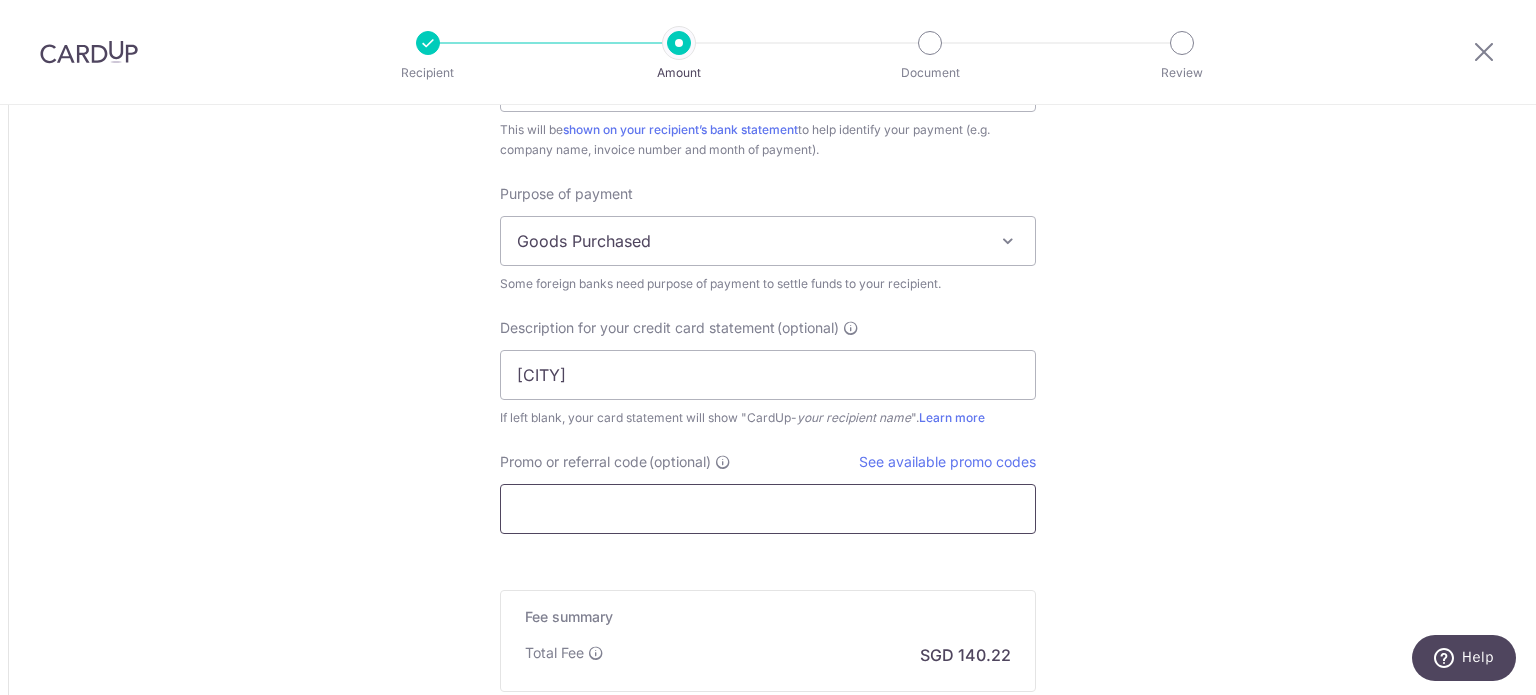 click on "Promo or referral code
(optional)" at bounding box center [768, 509] 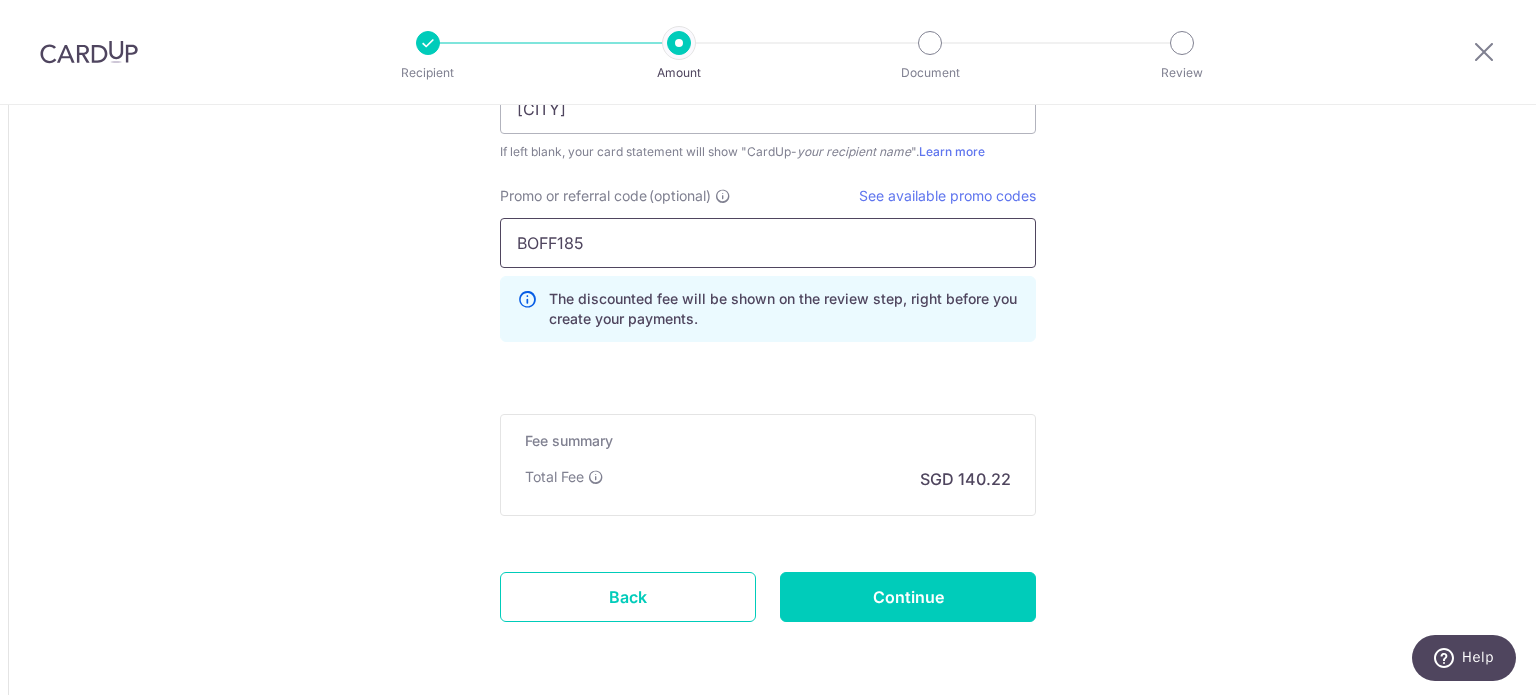 scroll, scrollTop: 2200, scrollLeft: 0, axis: vertical 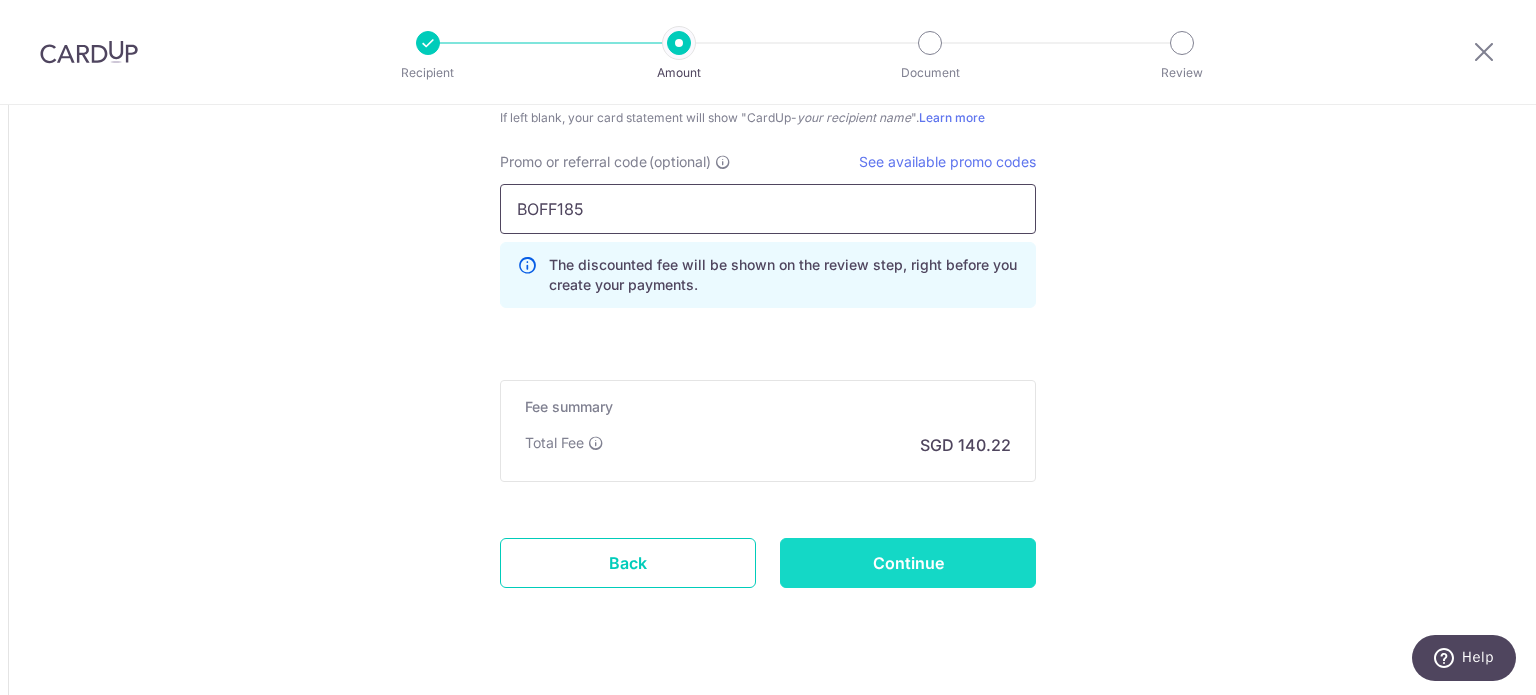 type on "BOFF185" 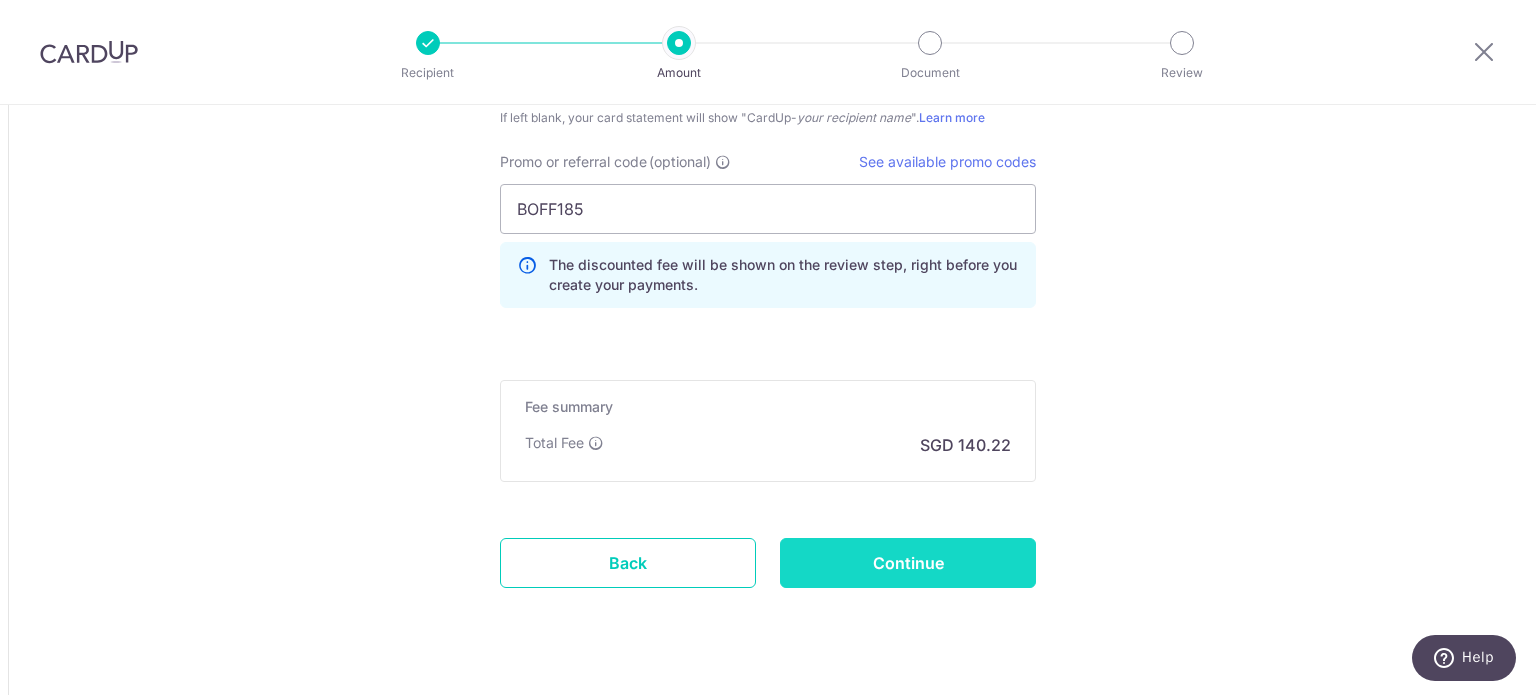 click on "Continue" at bounding box center (908, 563) 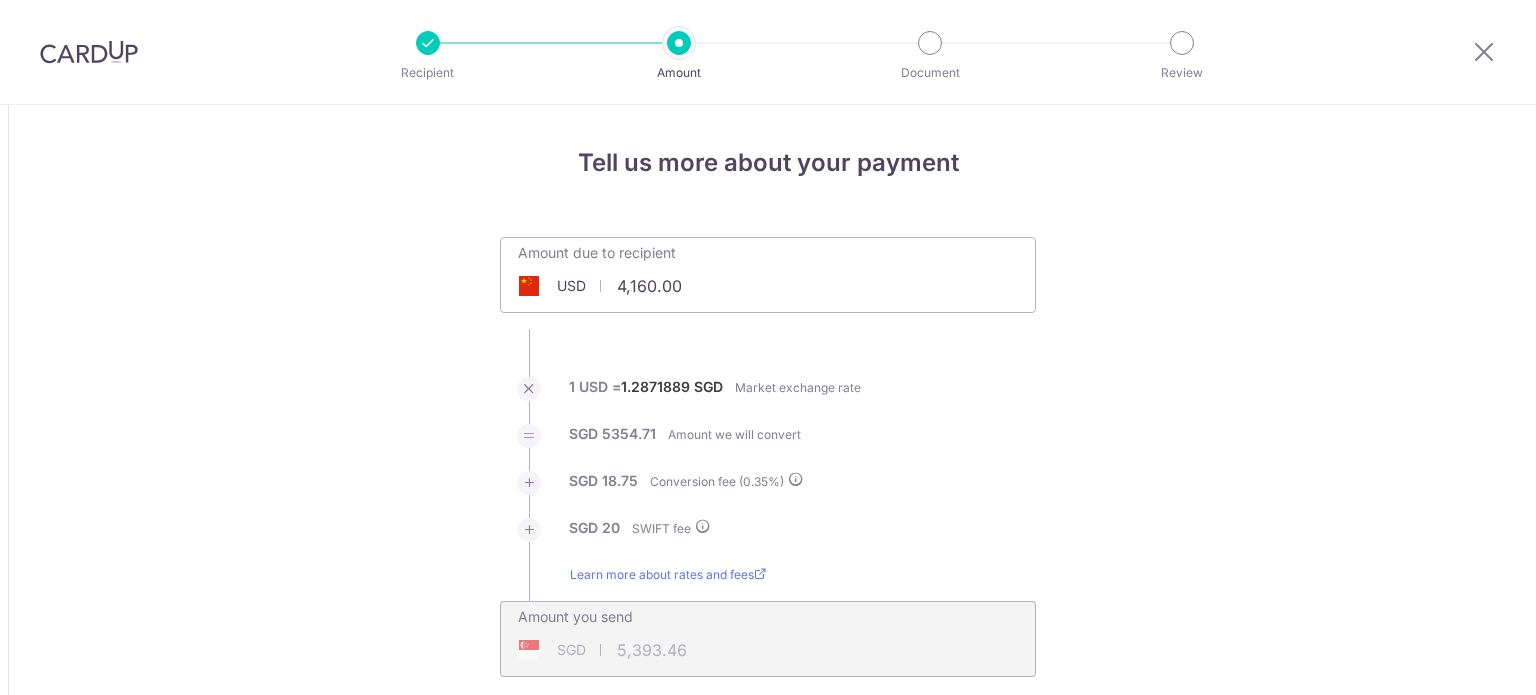 scroll, scrollTop: 0, scrollLeft: 0, axis: both 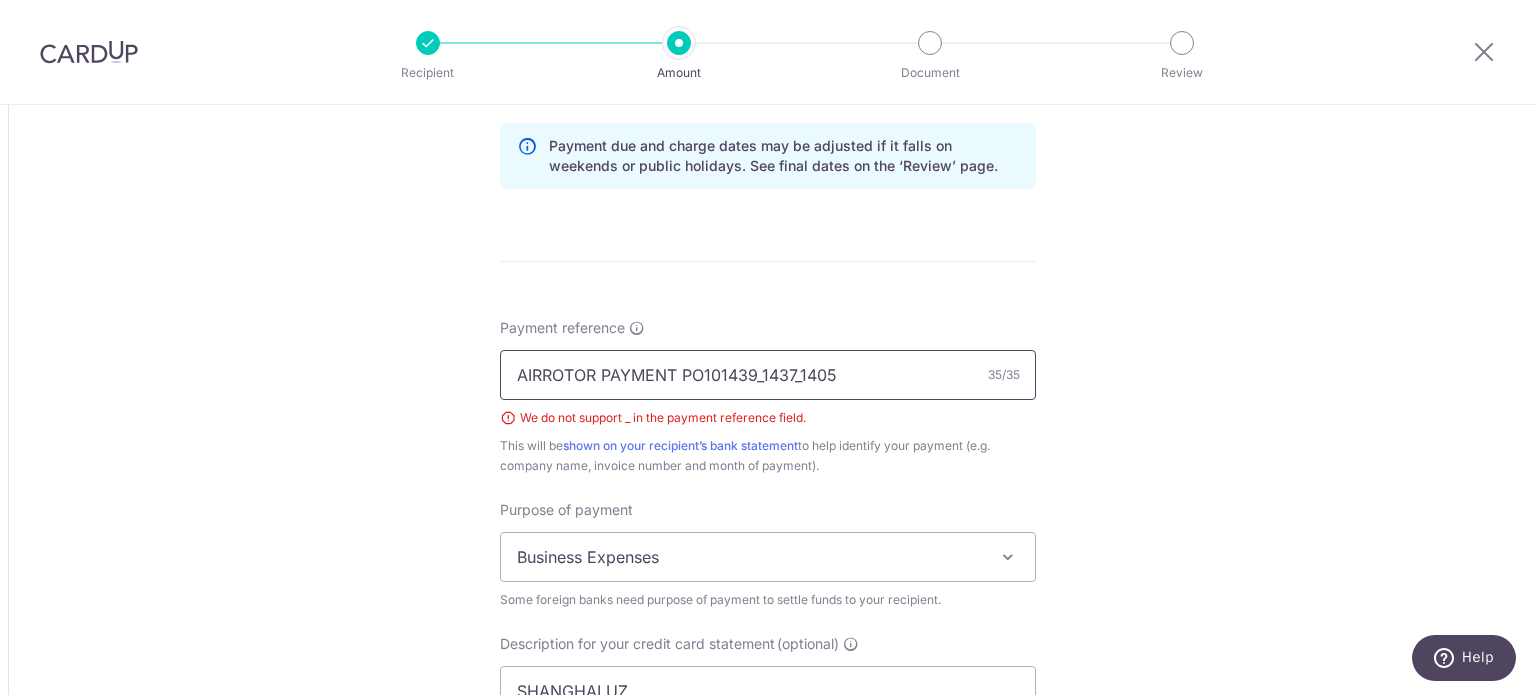 click on "AIRROTOR PAYMENT PO101439_1437_1405" at bounding box center (768, 375) 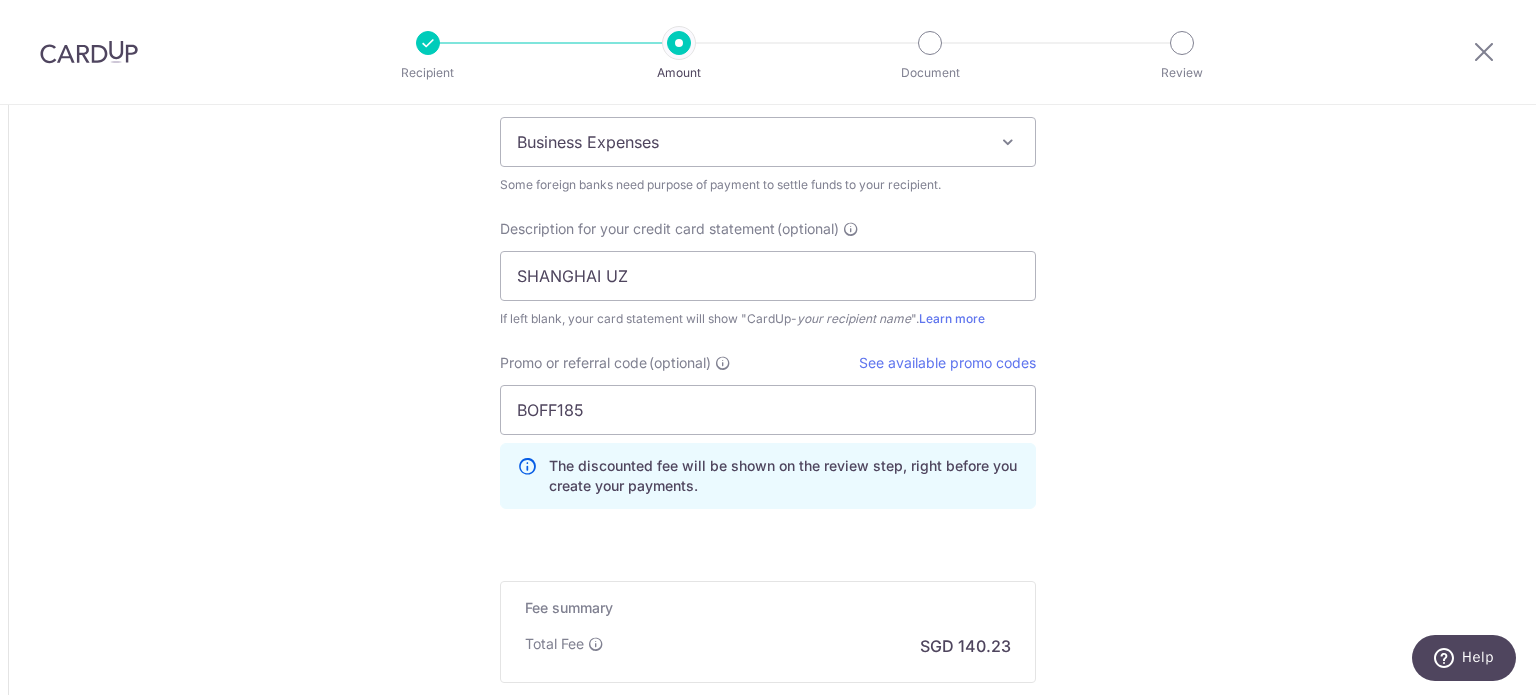 scroll, scrollTop: 2212, scrollLeft: 0, axis: vertical 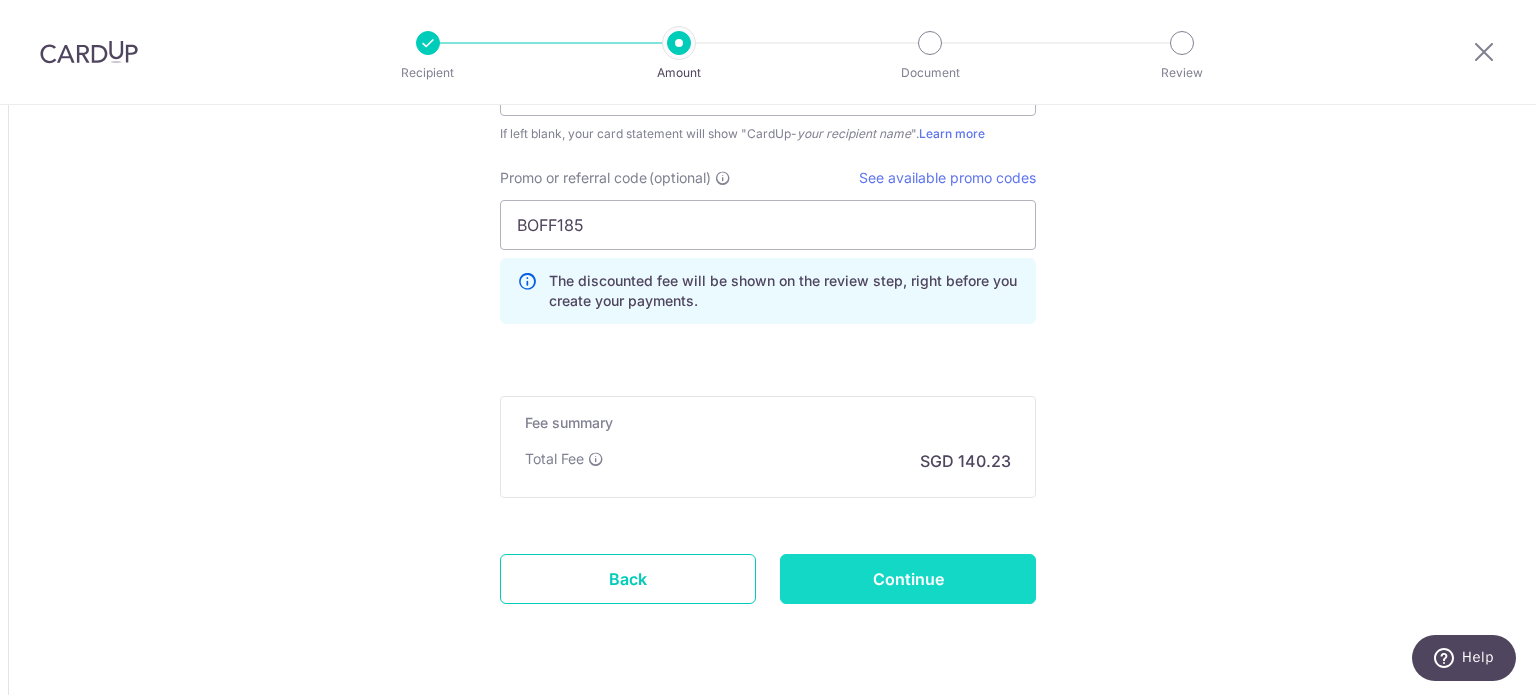 type on "AIRROTOR PAYMENT PO101439/1437/1405" 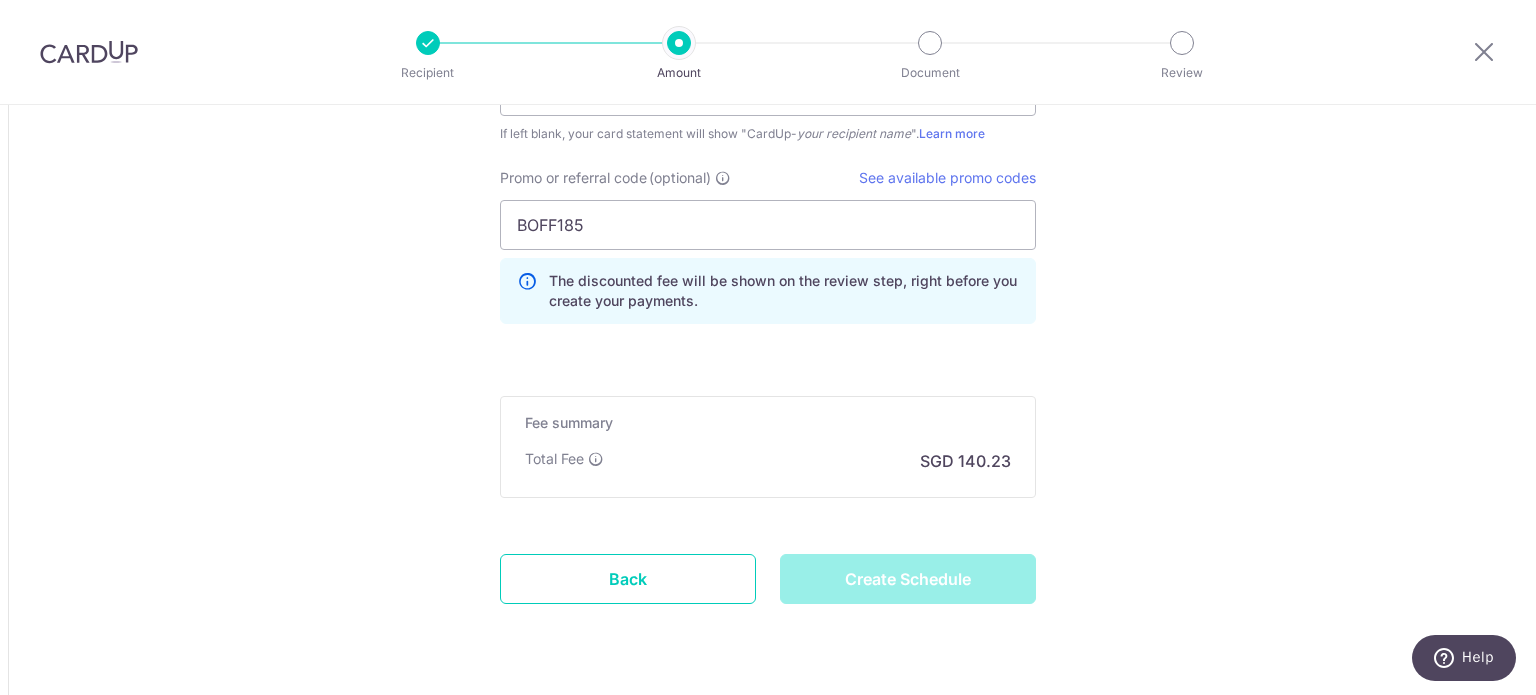 type on "Create Schedule" 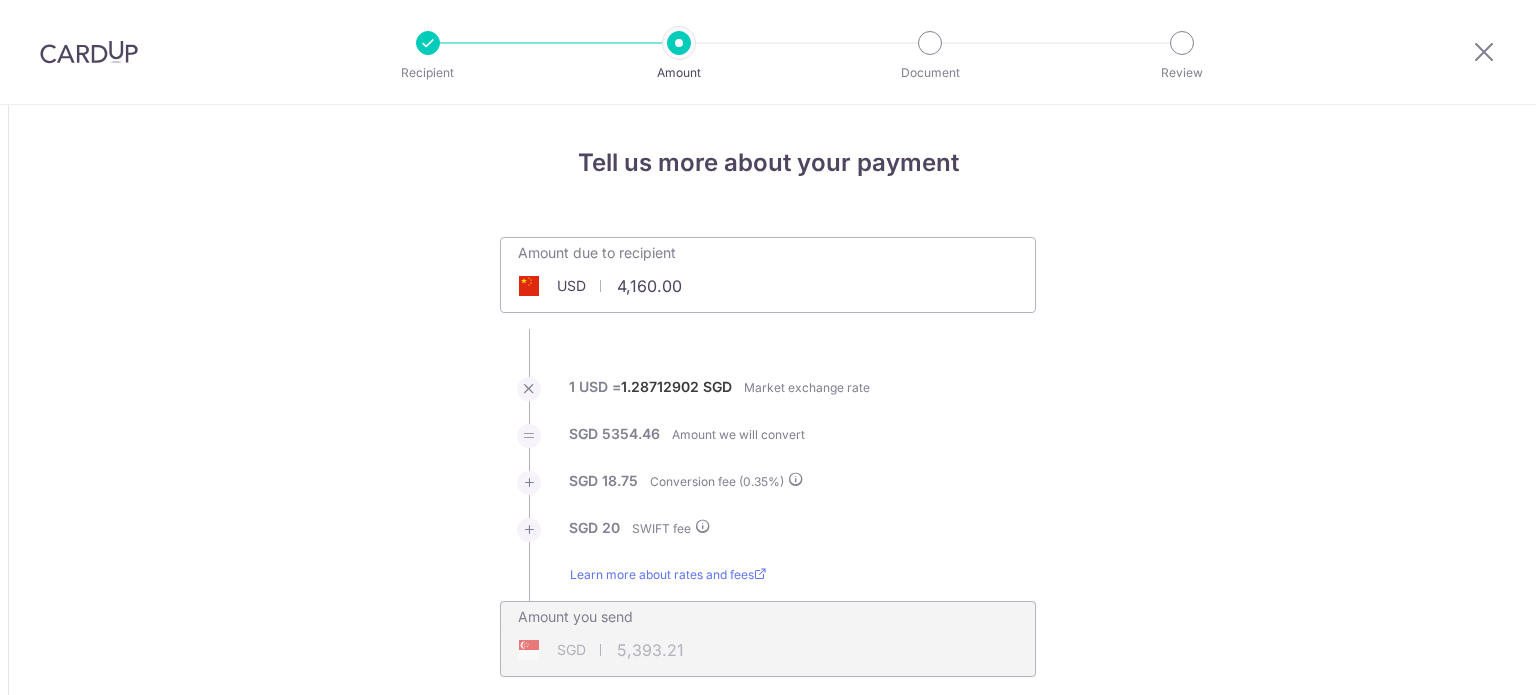 scroll, scrollTop: 0, scrollLeft: 0, axis: both 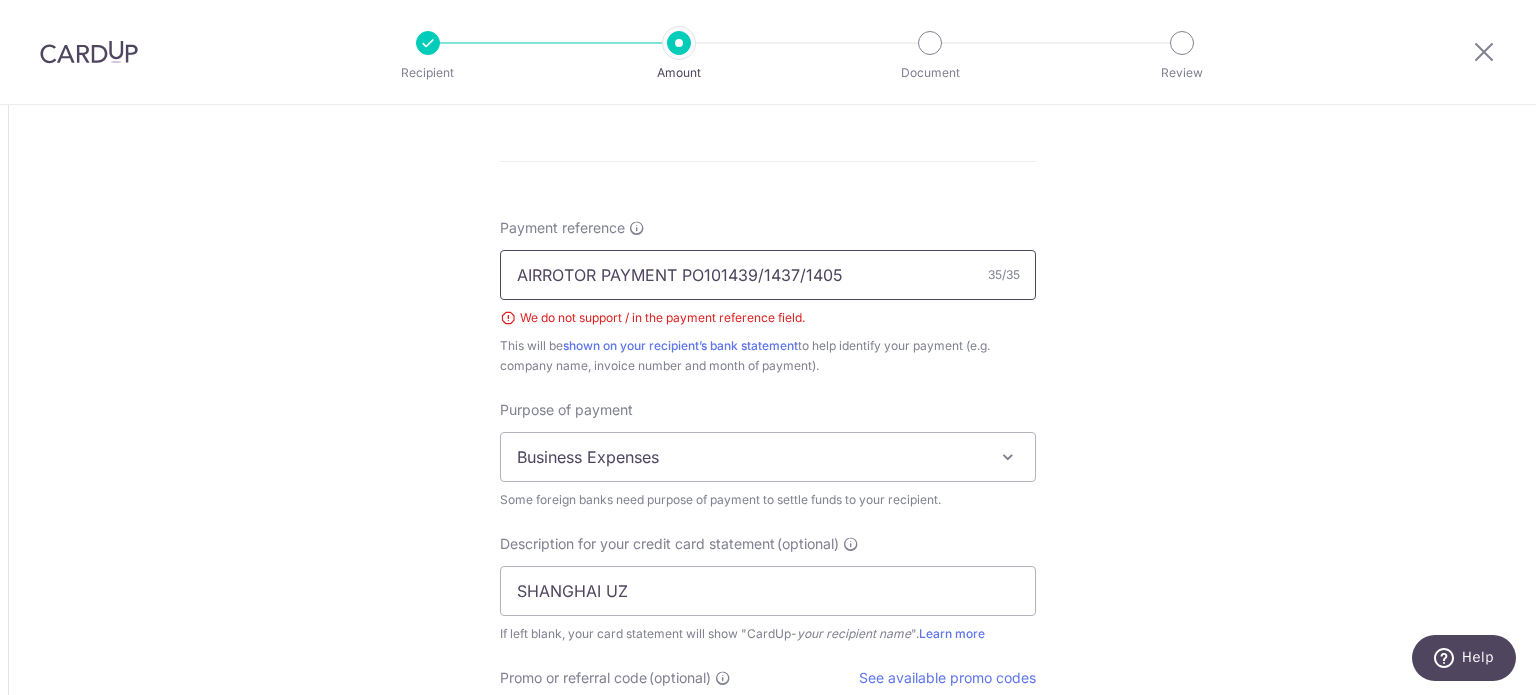 click on "AIRROTOR PAYMENT PO101439/1437/1405" at bounding box center (768, 275) 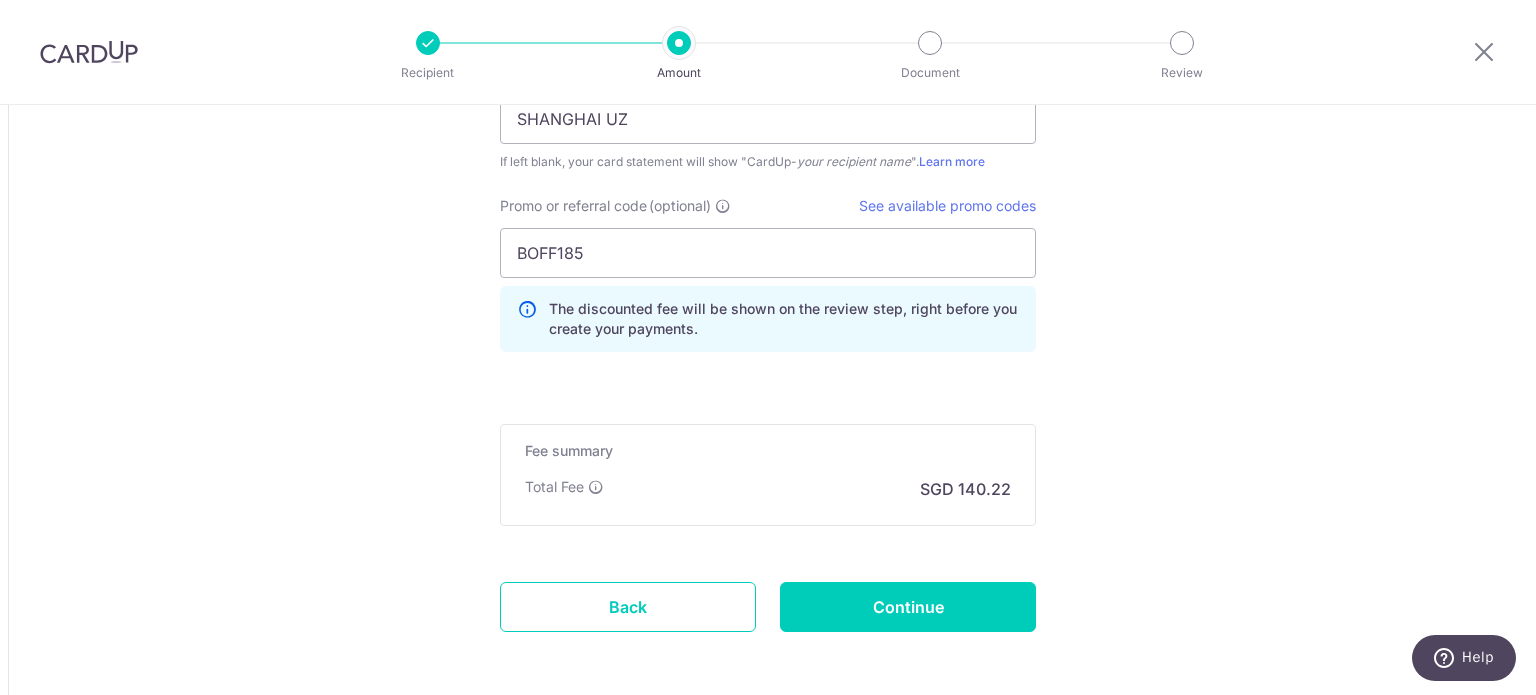 scroll, scrollTop: 2266, scrollLeft: 0, axis: vertical 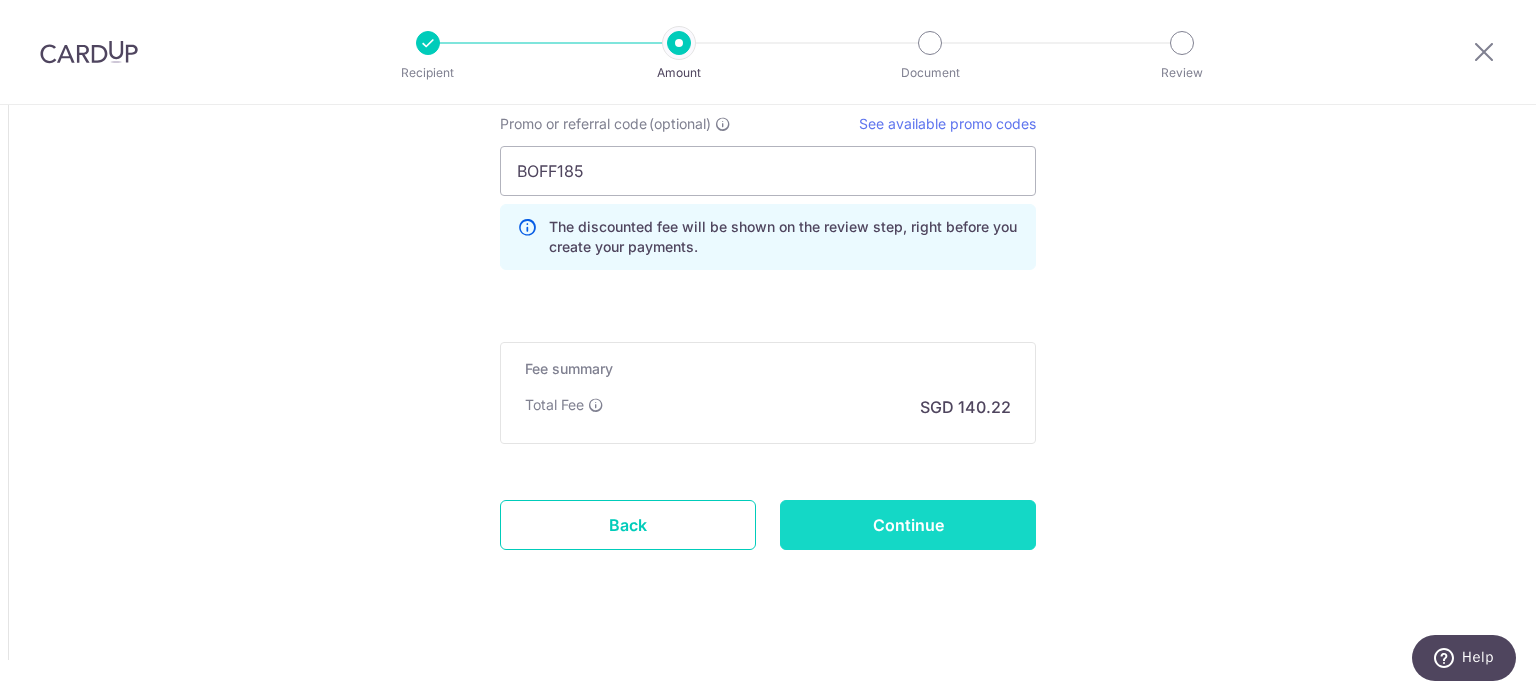 type on "AIRROTOR PAYMENT PO101439 1437 1405" 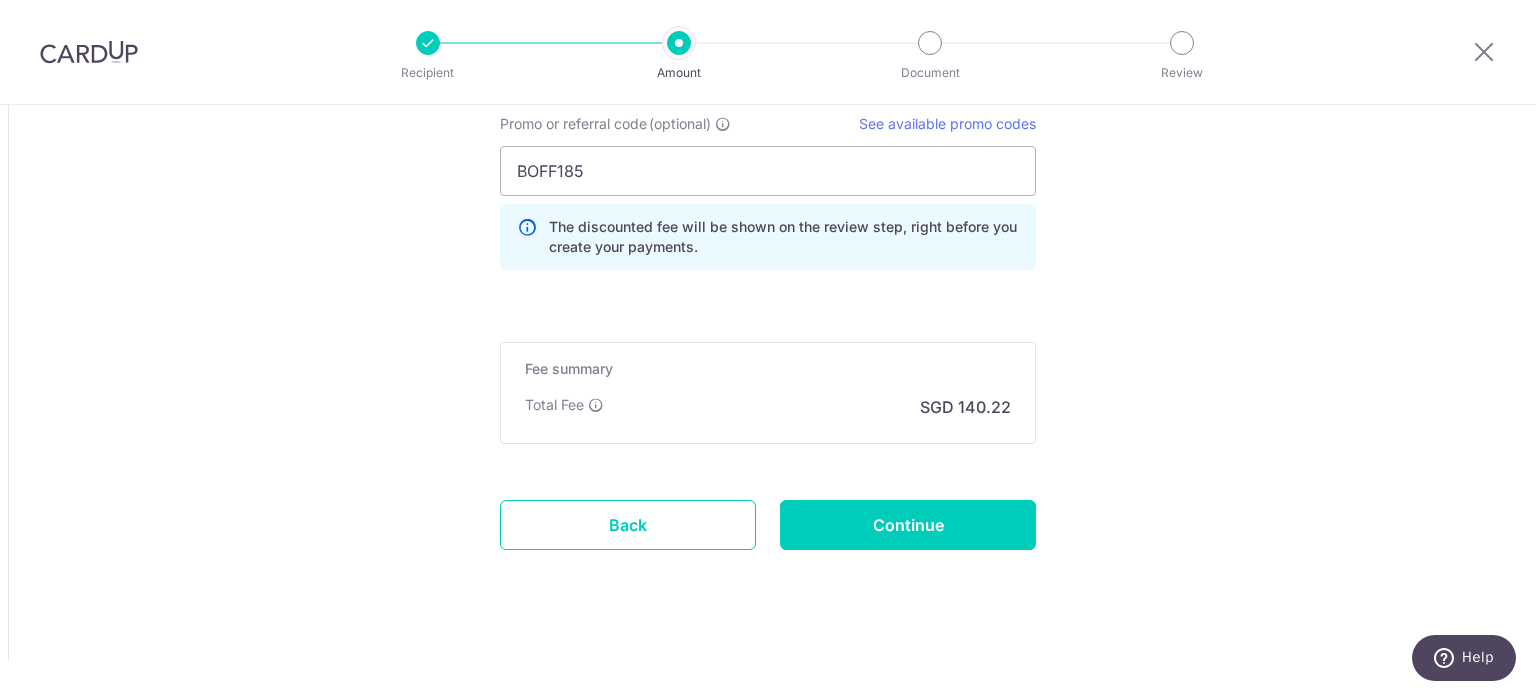 type on "Create Schedule" 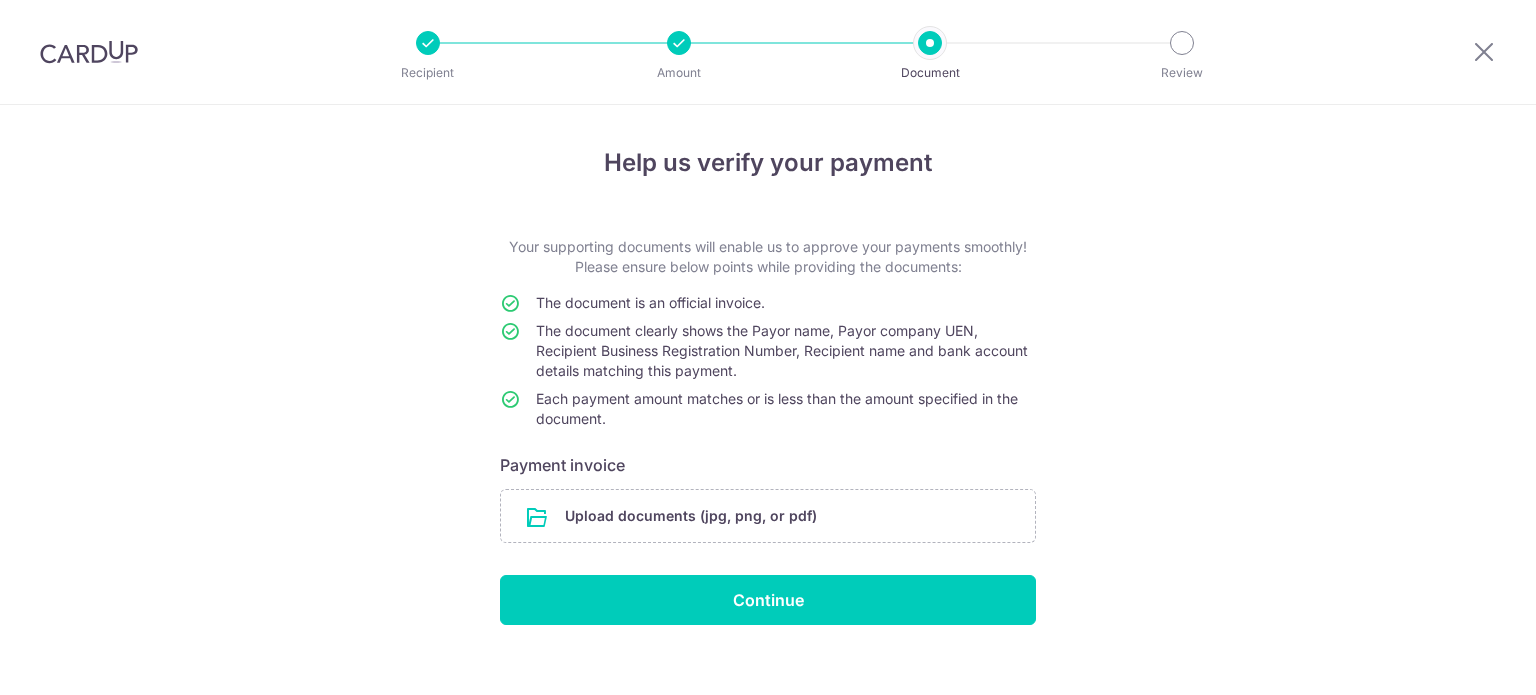 scroll, scrollTop: 0, scrollLeft: 0, axis: both 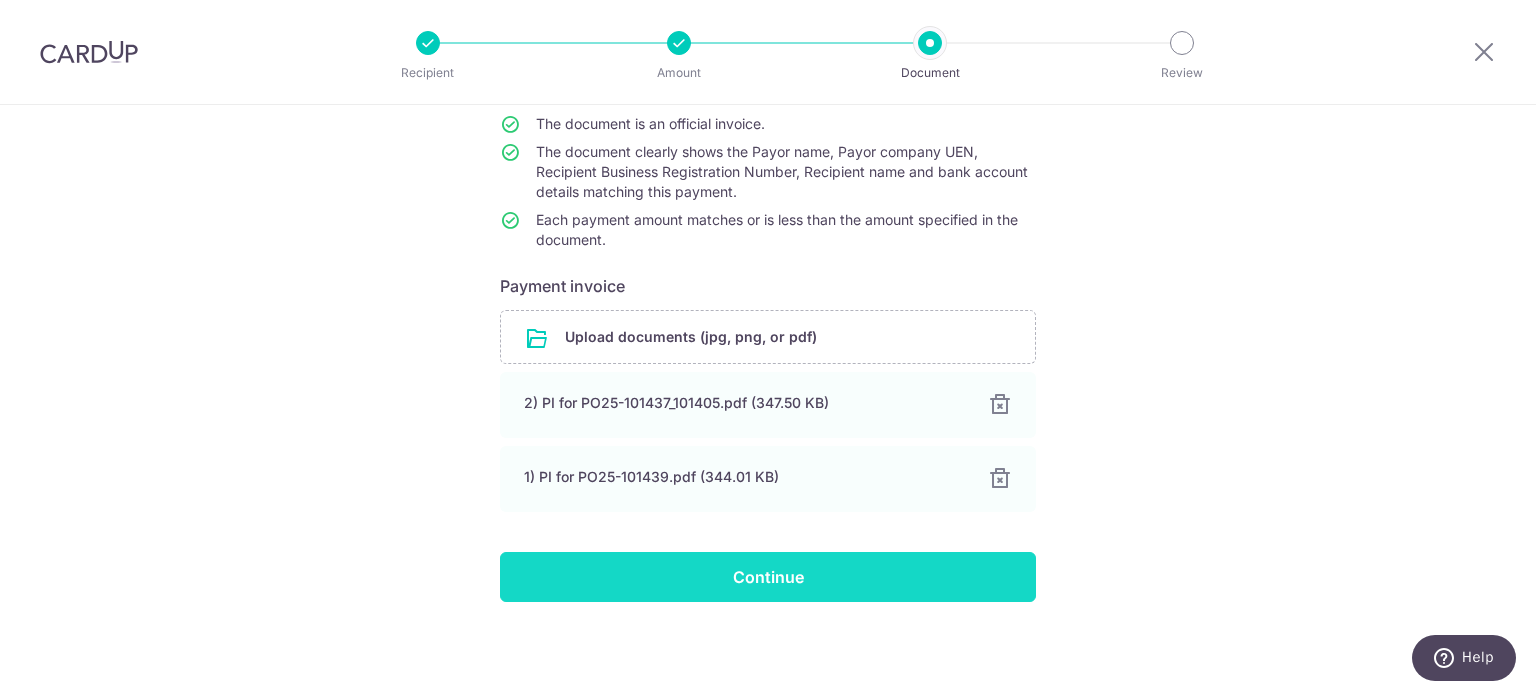 click on "Continue" at bounding box center (768, 577) 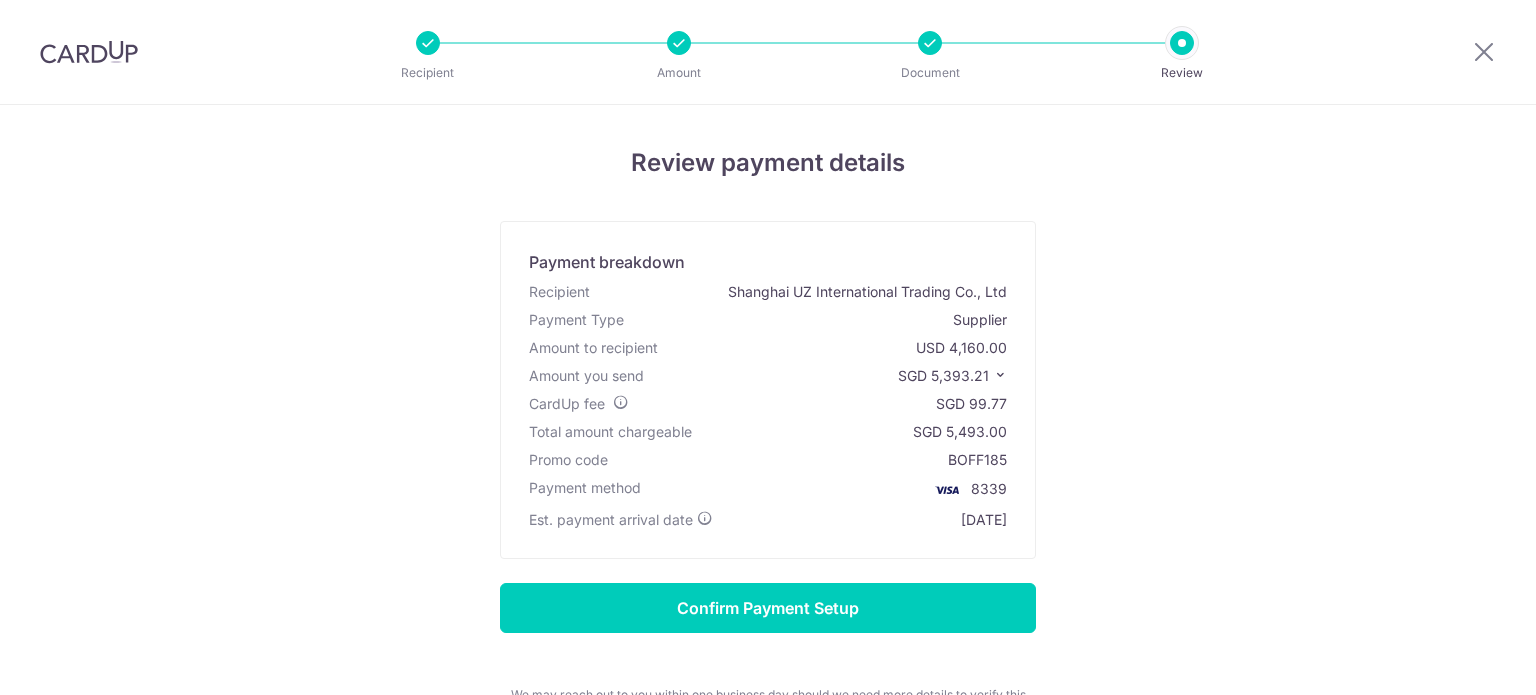 scroll, scrollTop: 0, scrollLeft: 0, axis: both 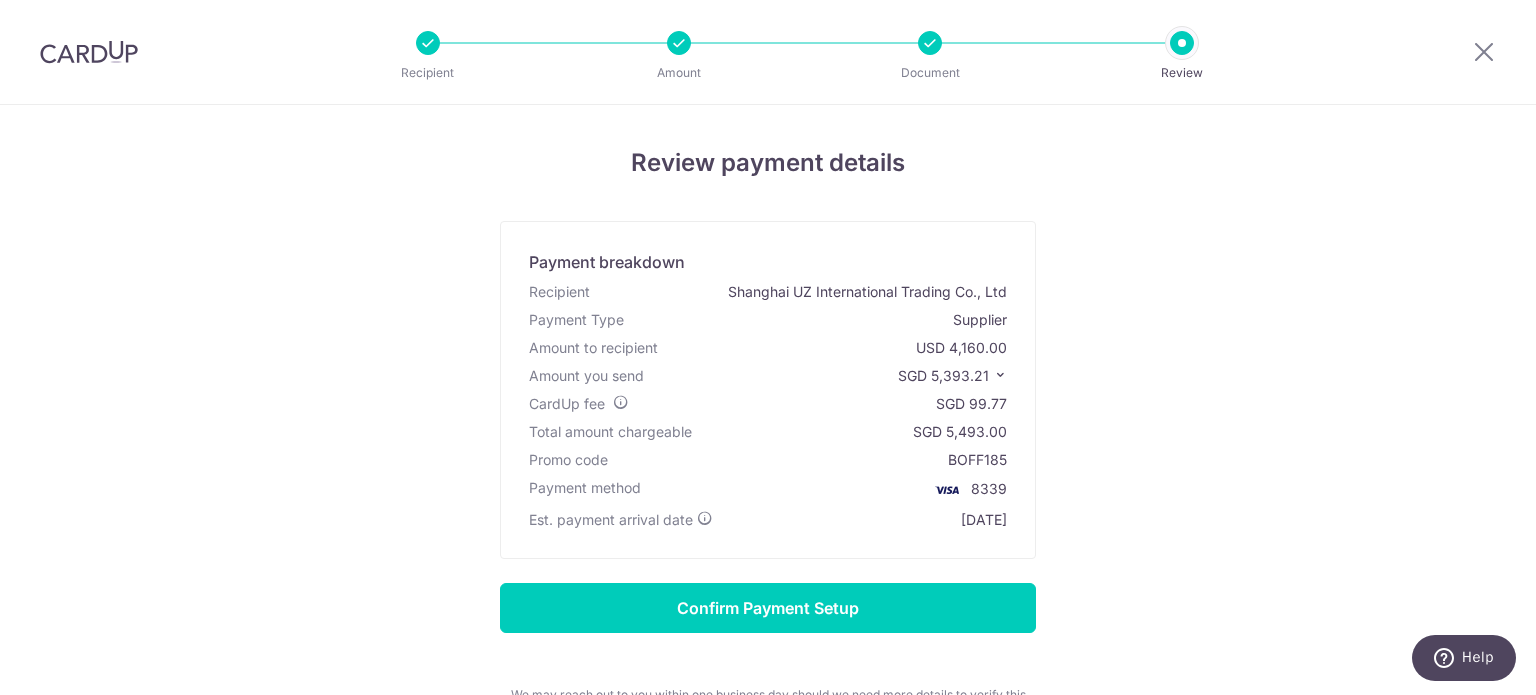 click at bounding box center (1000, 375) 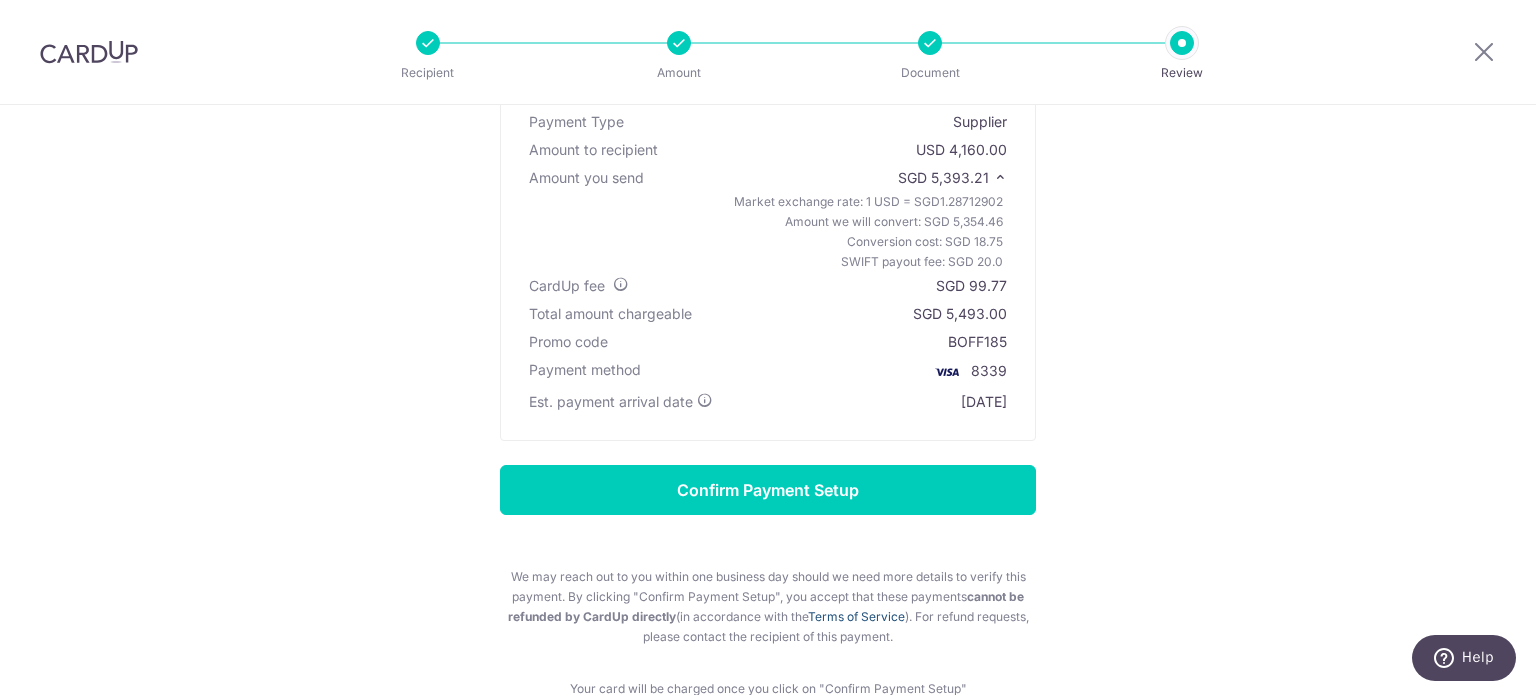 scroll, scrollTop: 200, scrollLeft: 0, axis: vertical 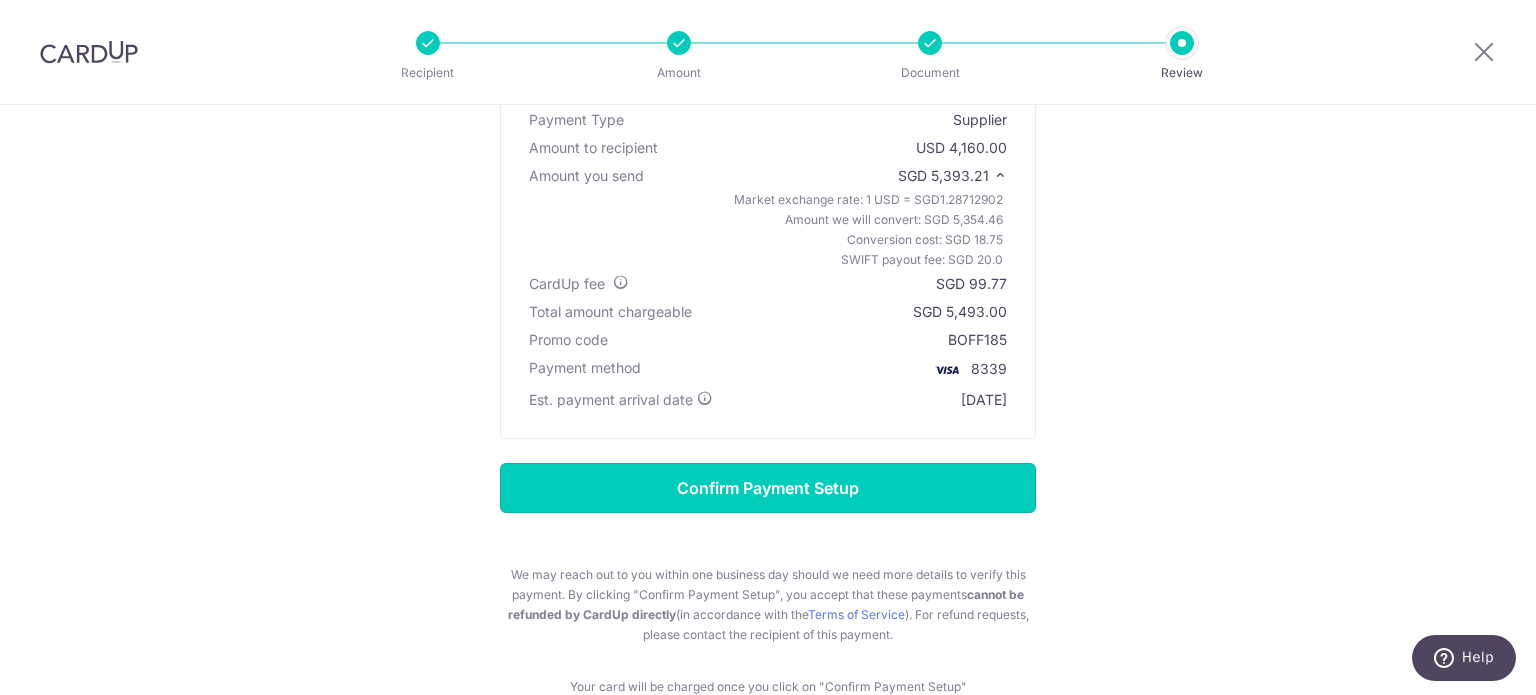 click on "Confirm Payment Setup" at bounding box center (768, 488) 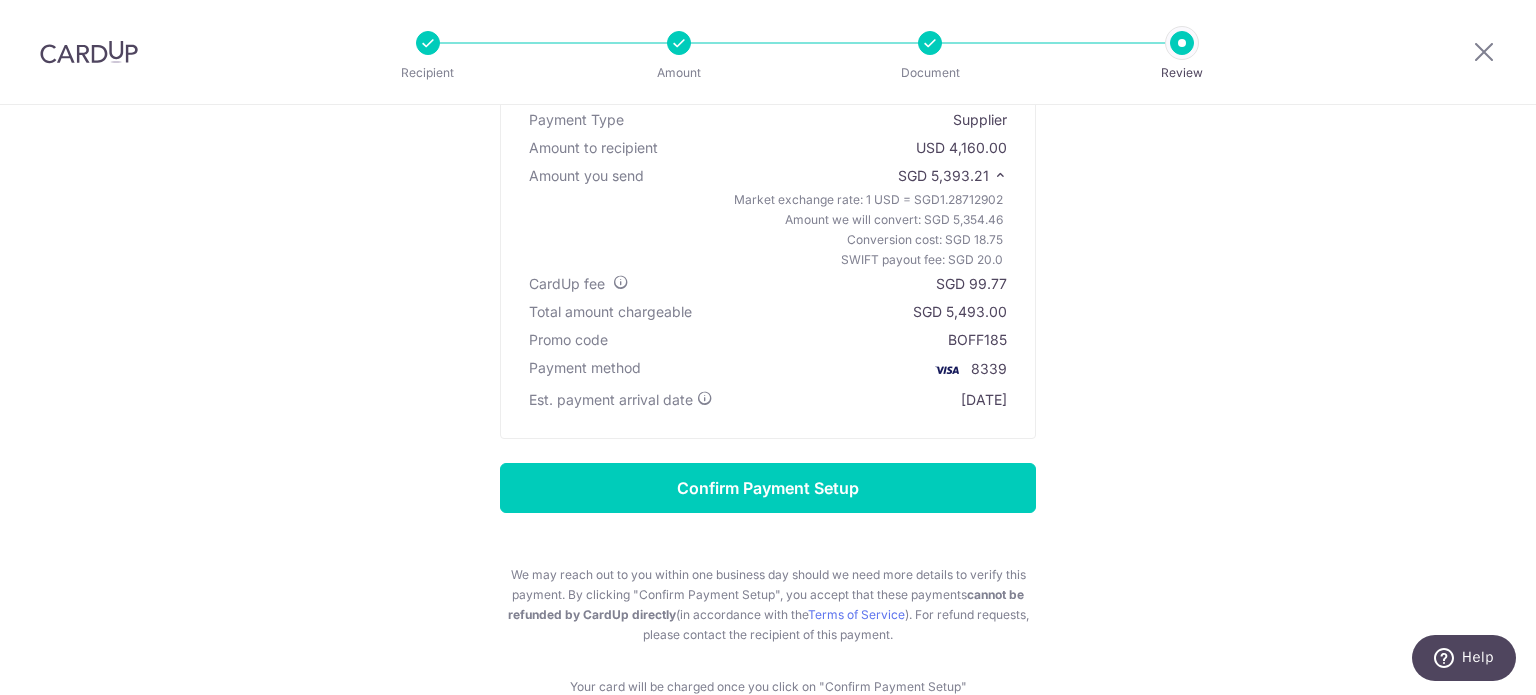 click on "Confirm Payment Setup
We may reach out to you within one business day should we need more details to verify this payment. By clicking "Confirm Payment Setup", you accept that these payments  cannot be refunded by CardUp directly  (in accordance with the  Terms of Service ). For refund requests, please contact the recipient of this payment." at bounding box center [768, 554] 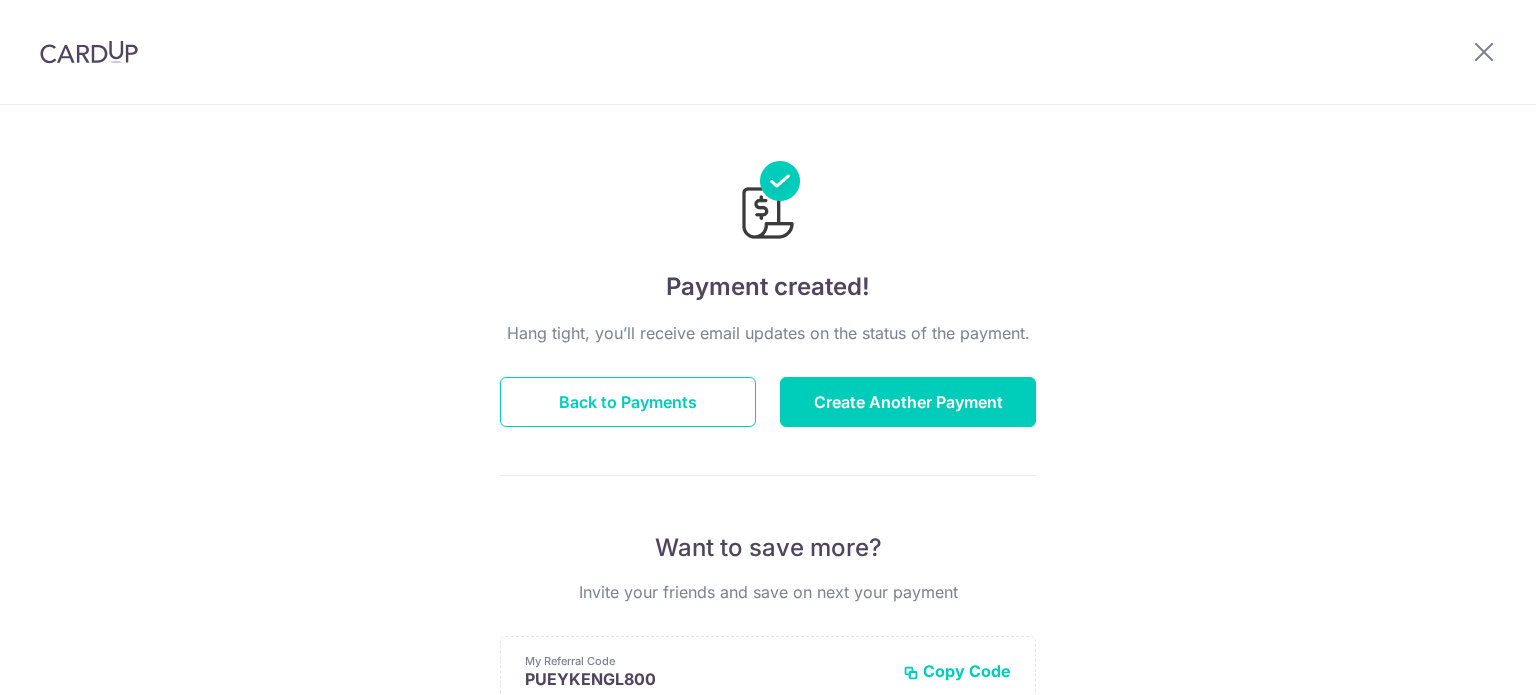 scroll, scrollTop: 0, scrollLeft: 0, axis: both 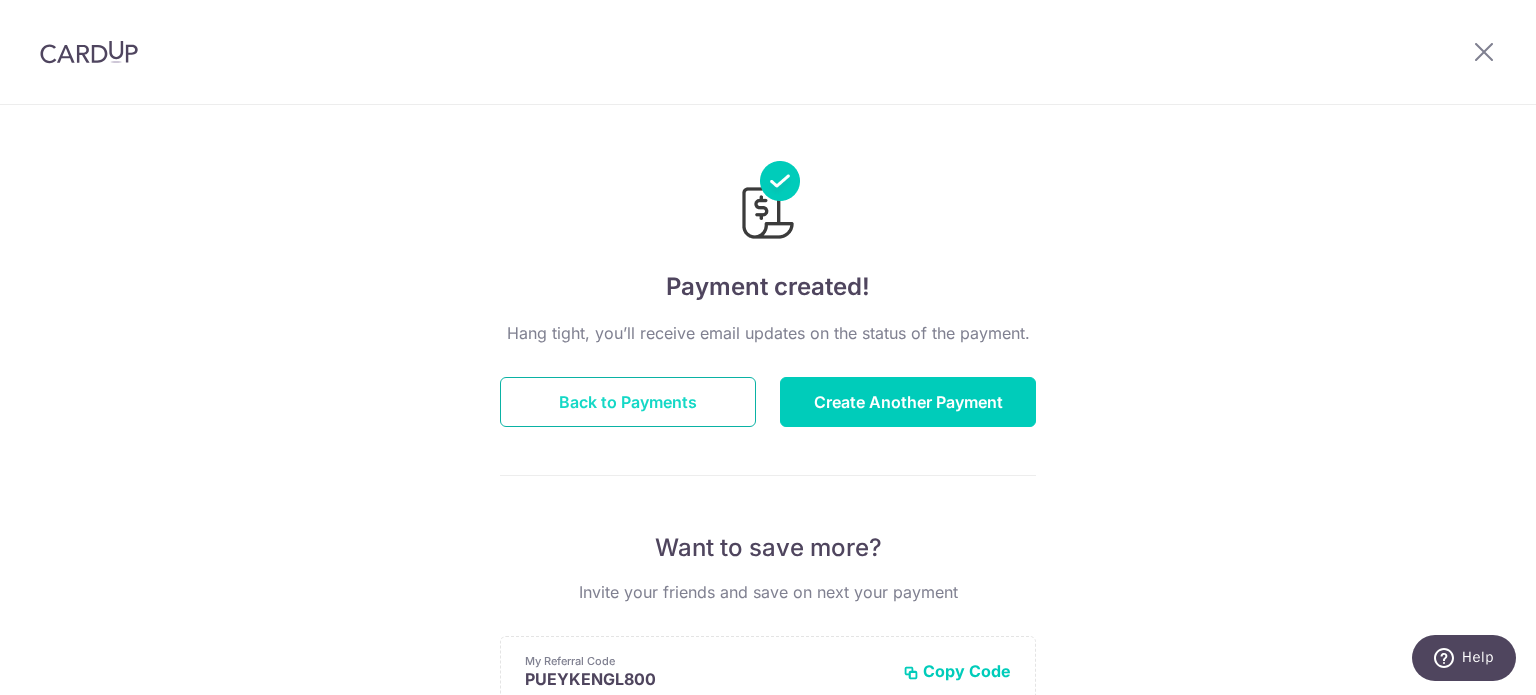click on "Back to Payments" at bounding box center (628, 402) 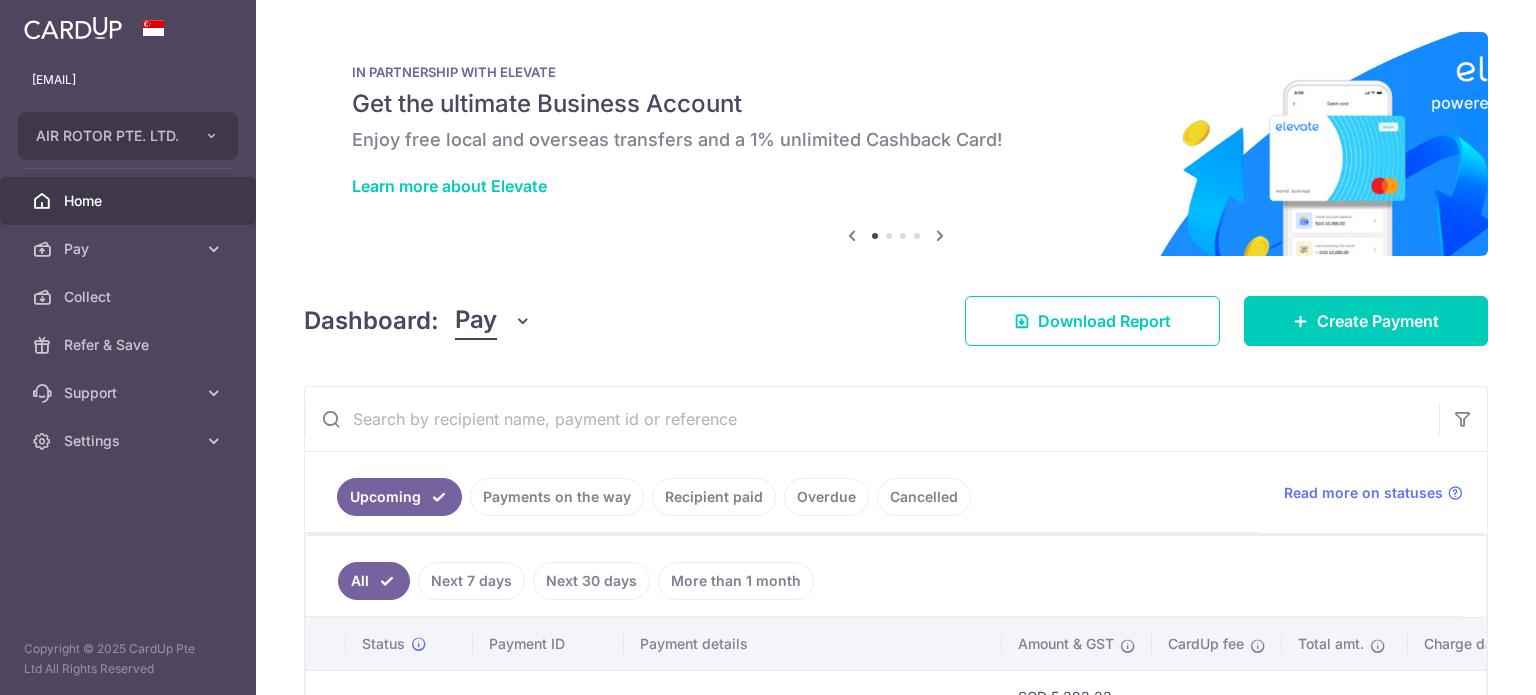 scroll, scrollTop: 0, scrollLeft: 0, axis: both 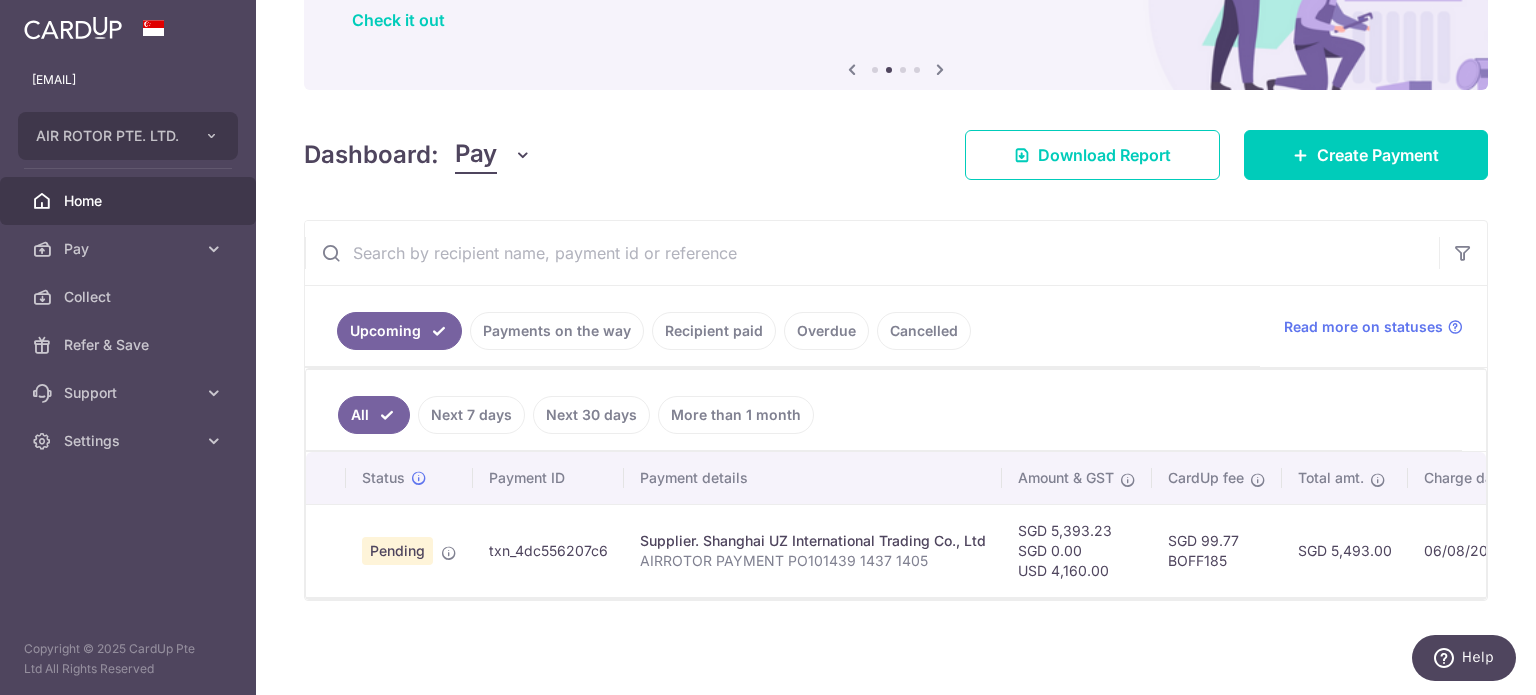 click on "×
Pause Schedule
Pause all future payments in this series
Pause just this one payment
By clicking below, you confirm you are pausing this payment to   on  . Payments can be unpaused at anytime prior to payment taken date.
Confirm
Cancel Schedule
Cancel all future payments in this series
Cancel just this one payment
Confirm
Approve Payment
Recipient Bank Details" at bounding box center [896, 347] 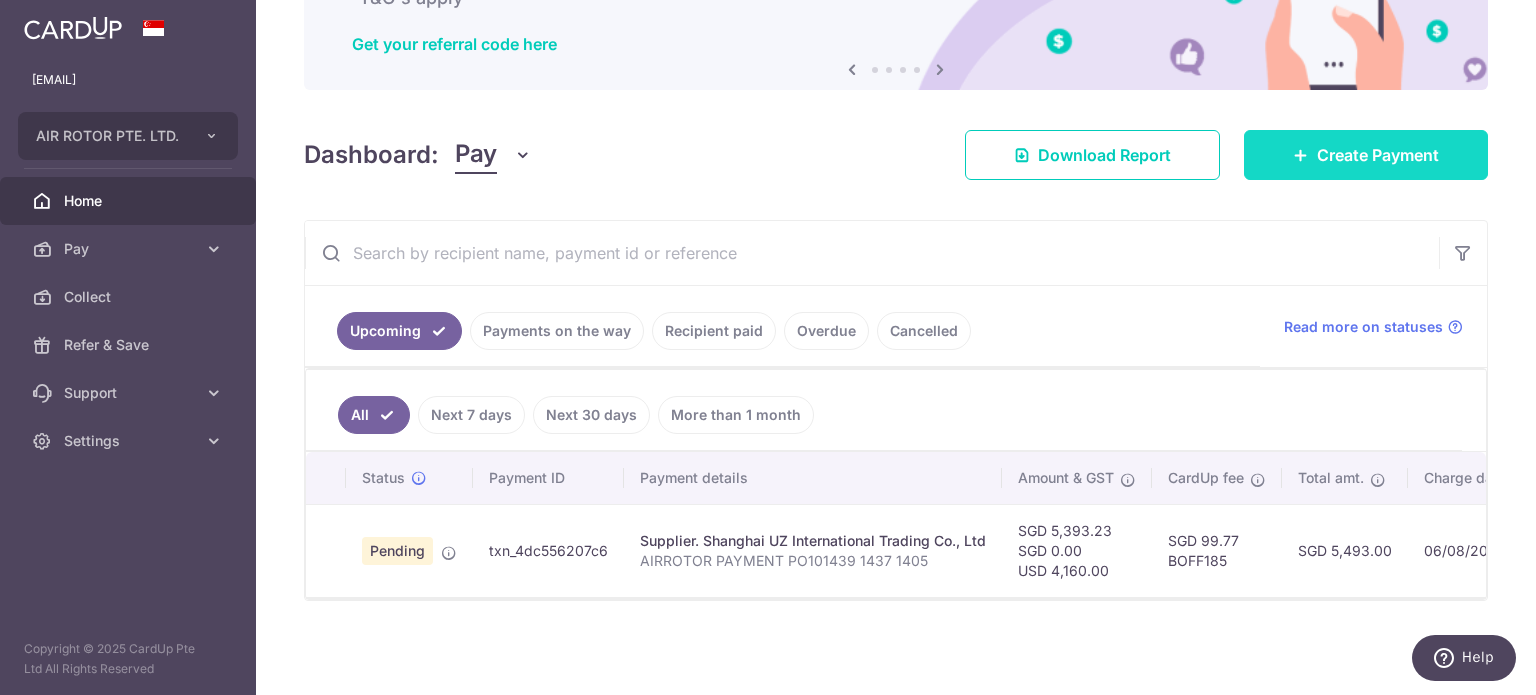 click on "Create Payment" at bounding box center [1378, 155] 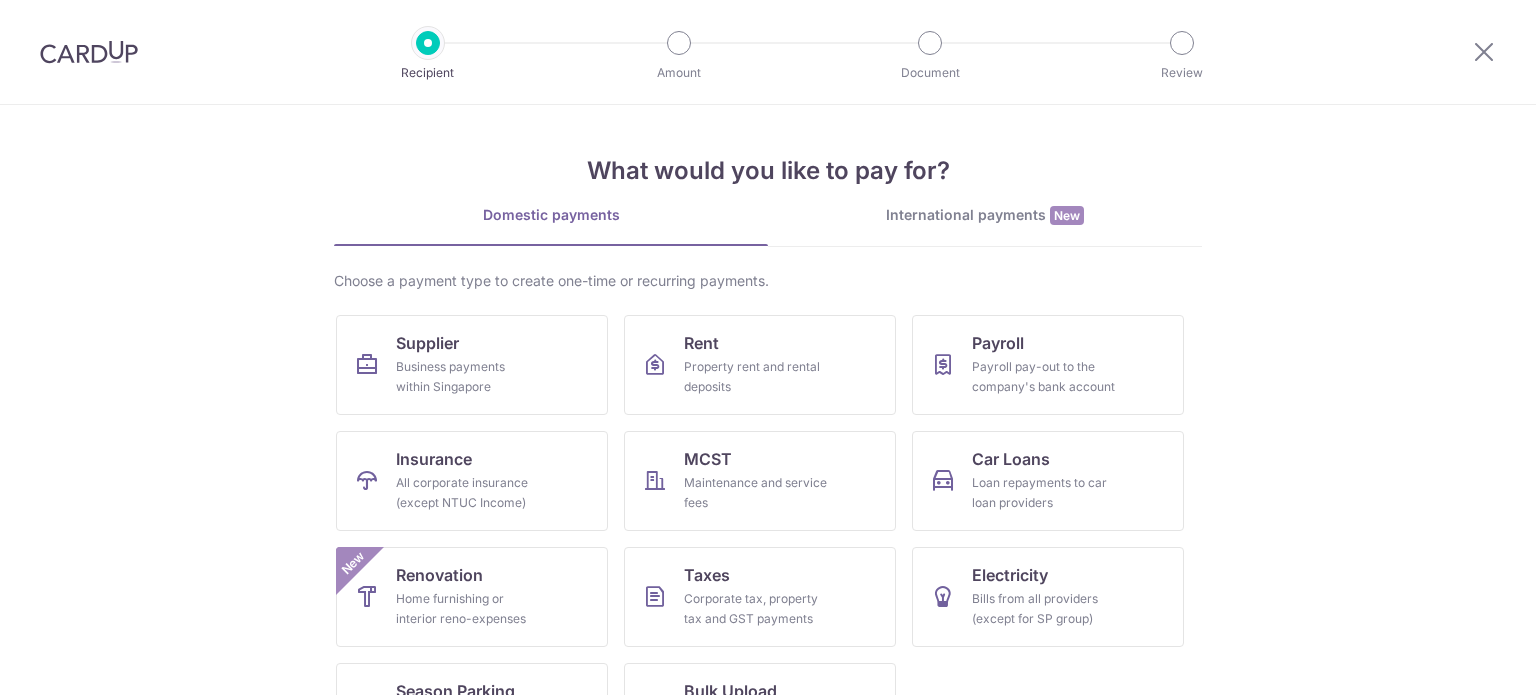 scroll, scrollTop: 0, scrollLeft: 0, axis: both 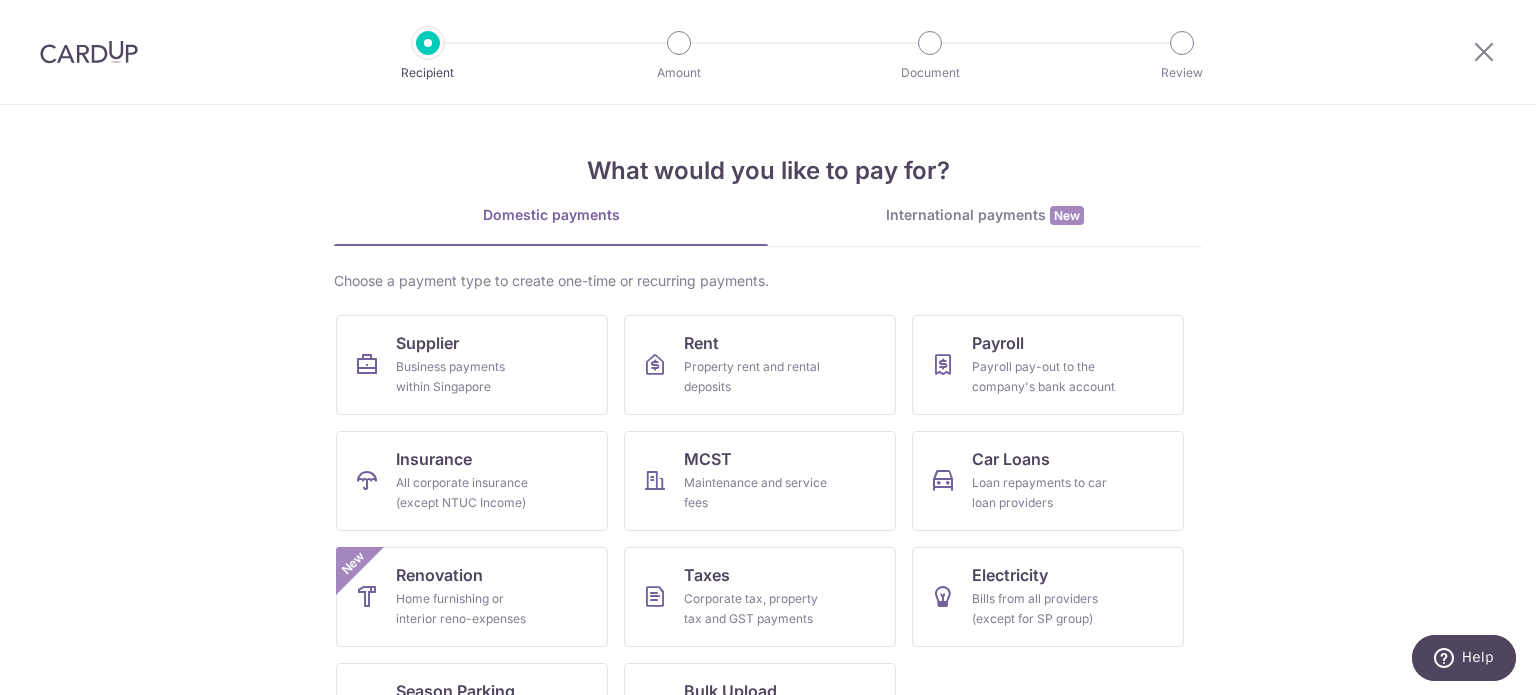 click on "International payments
New" at bounding box center (985, 215) 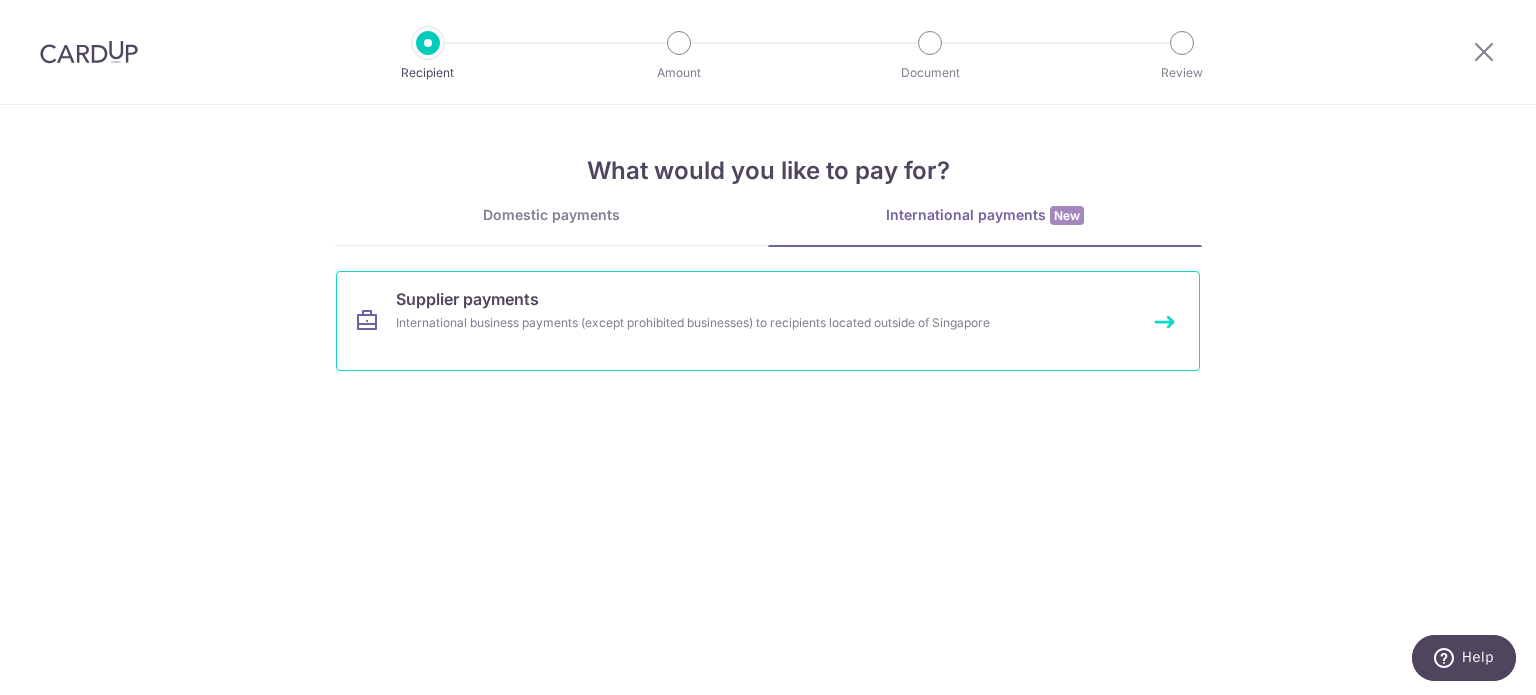 click on "International business payments (except prohibited businesses) to recipients located outside of Singapore" at bounding box center (741, 323) 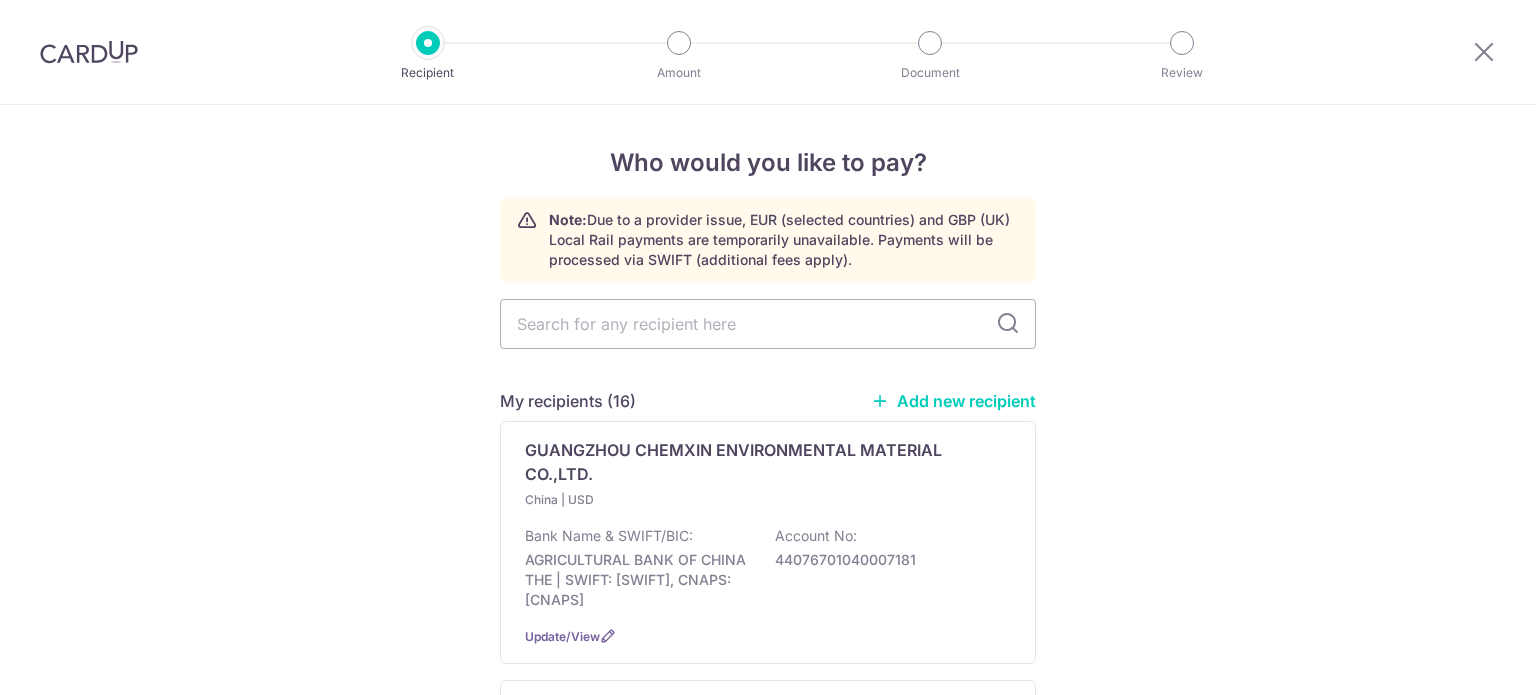 scroll, scrollTop: 0, scrollLeft: 0, axis: both 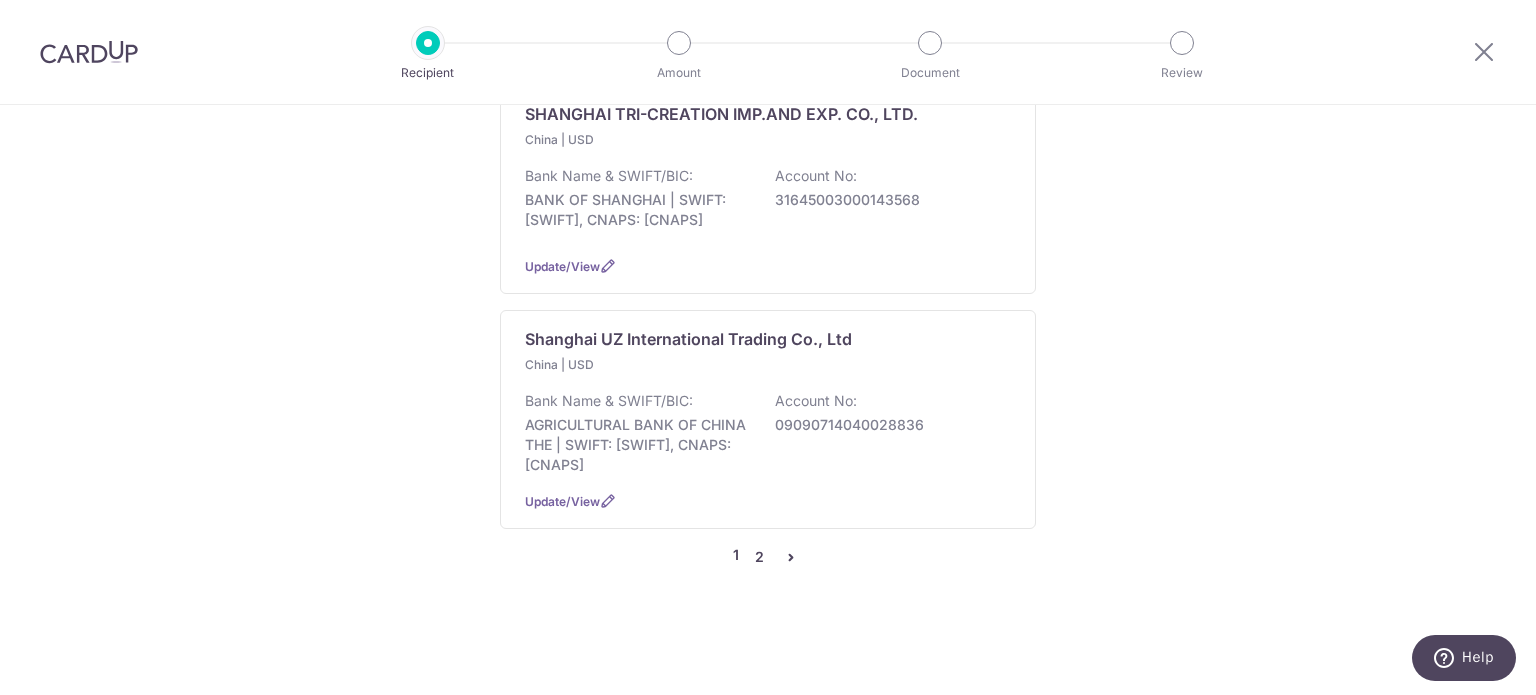 click on "2" at bounding box center (759, 557) 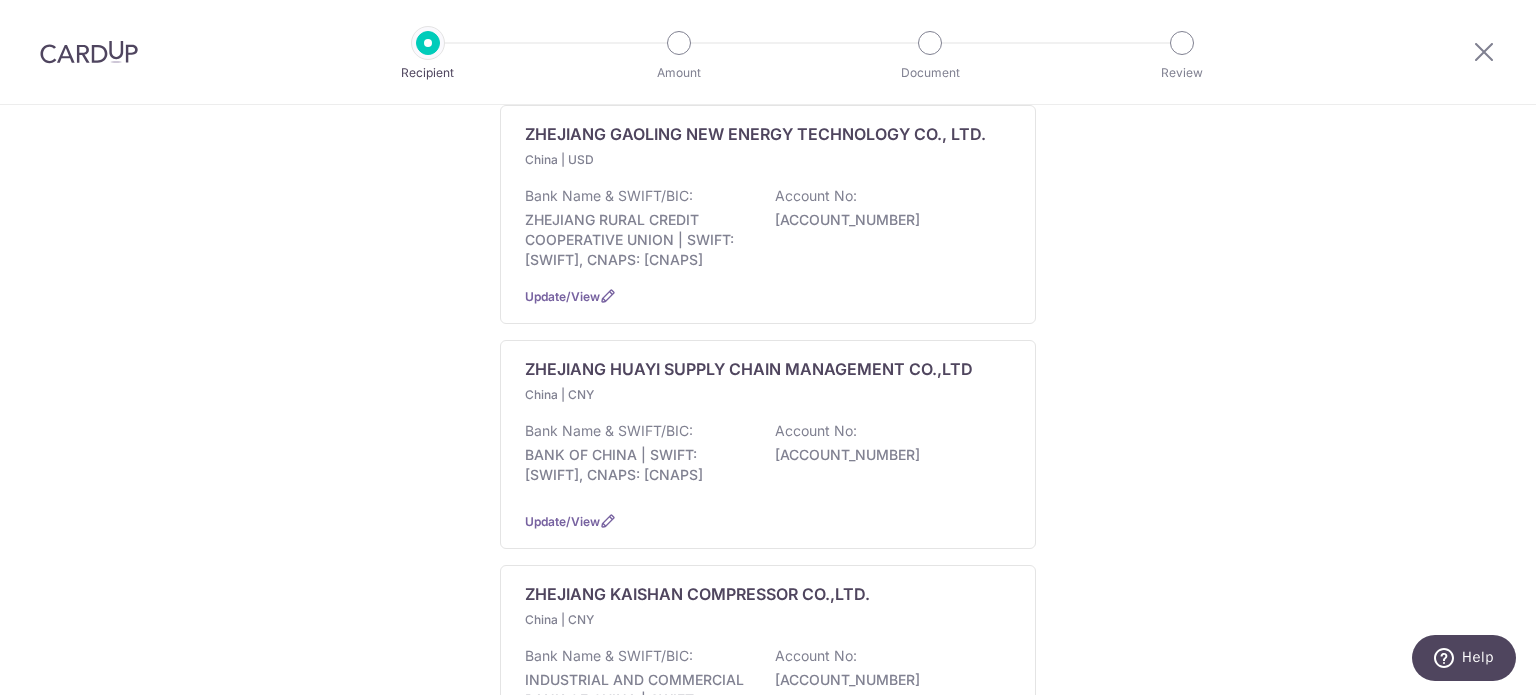 scroll, scrollTop: 800, scrollLeft: 0, axis: vertical 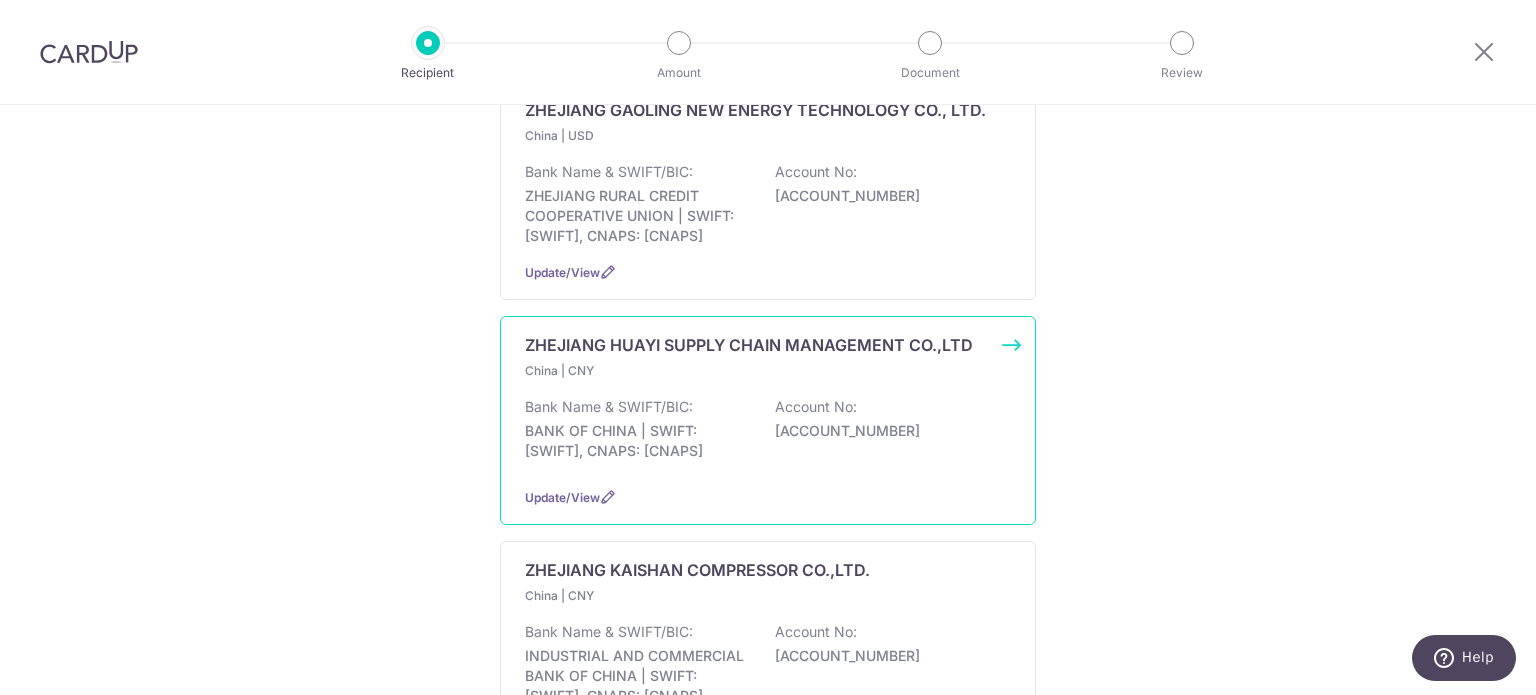 click on "Bank Name & SWIFT/BIC:
BANK OF CHINA | SWIFT: BKCHCNBJ92A, CNAPS: 104332051437
Account No:
371465267675" at bounding box center [768, 434] 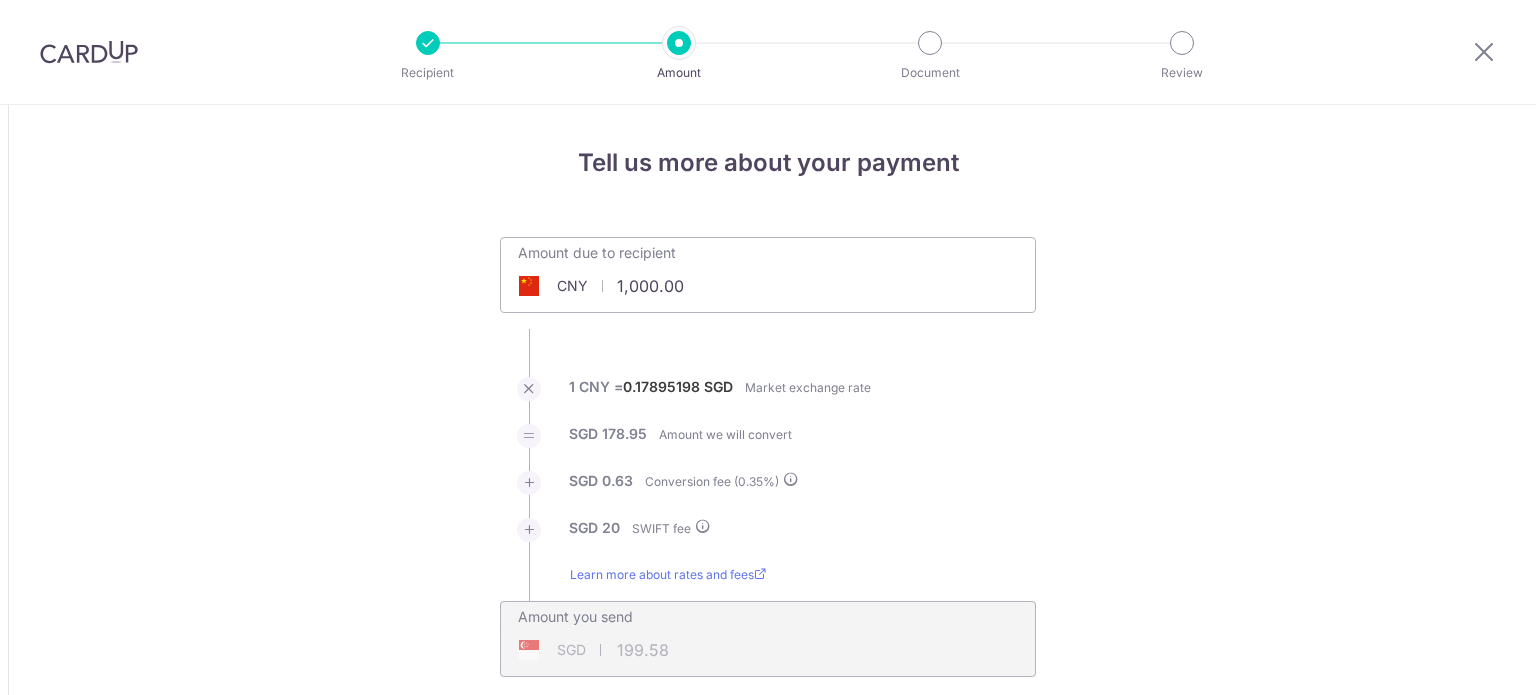 scroll, scrollTop: 0, scrollLeft: 0, axis: both 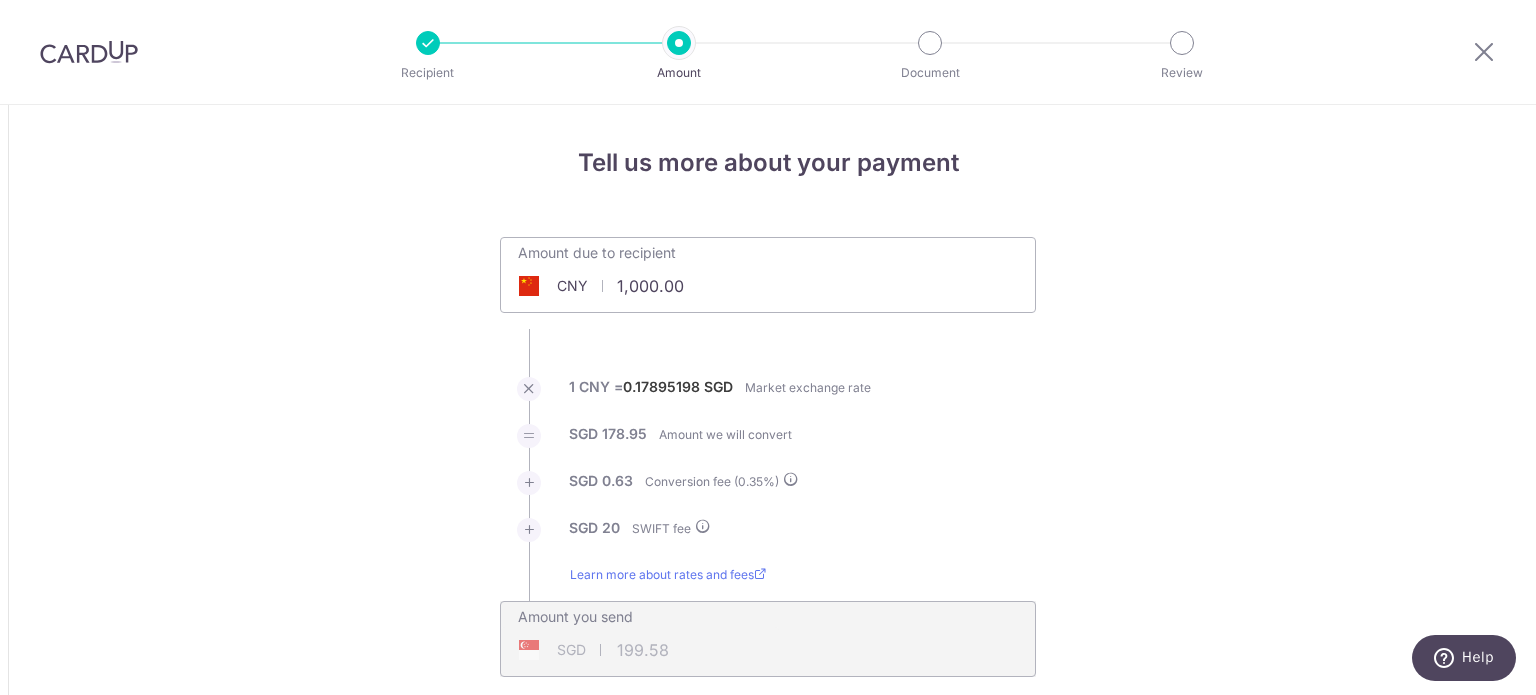 drag, startPoint x: 608, startPoint y: 283, endPoint x: 751, endPoint y: 279, distance: 143.05594 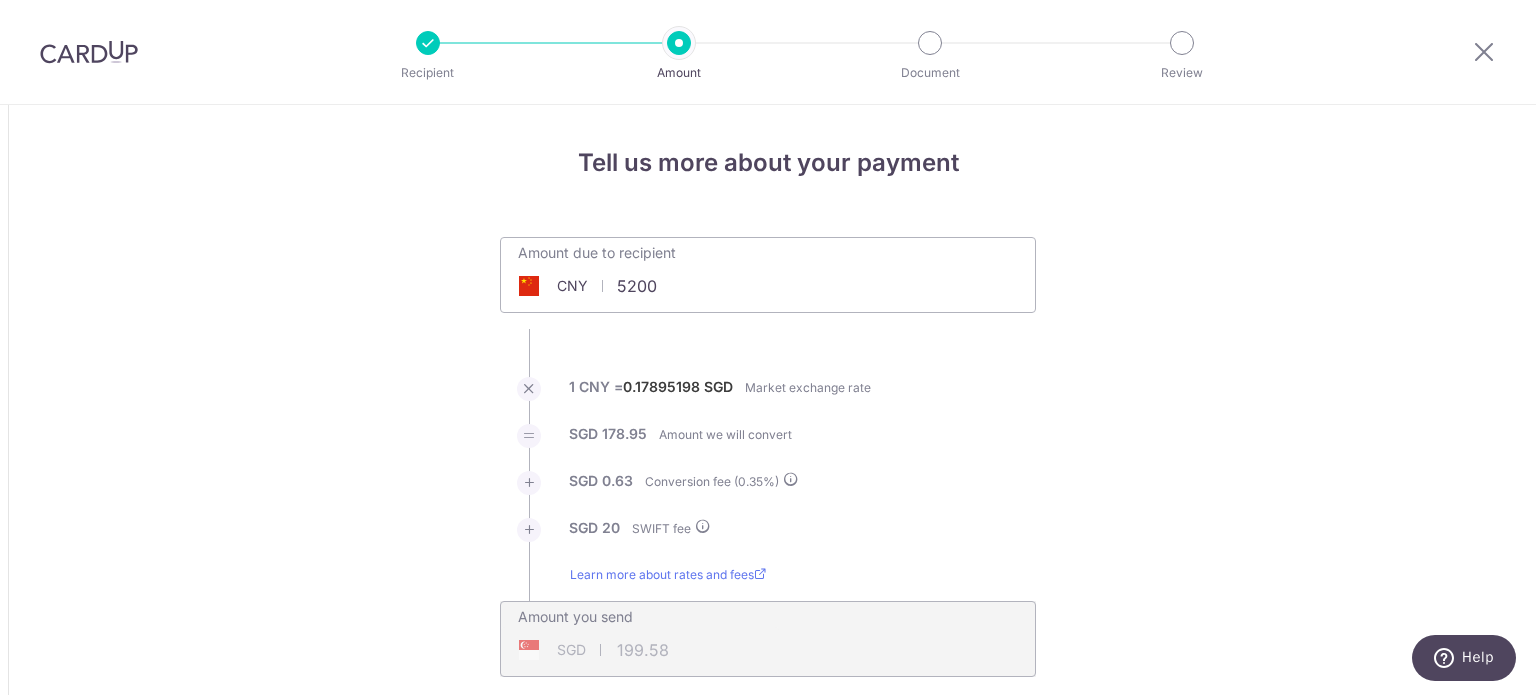 drag, startPoint x: 1104, startPoint y: 377, endPoint x: 936, endPoint y: 341, distance: 171.81386 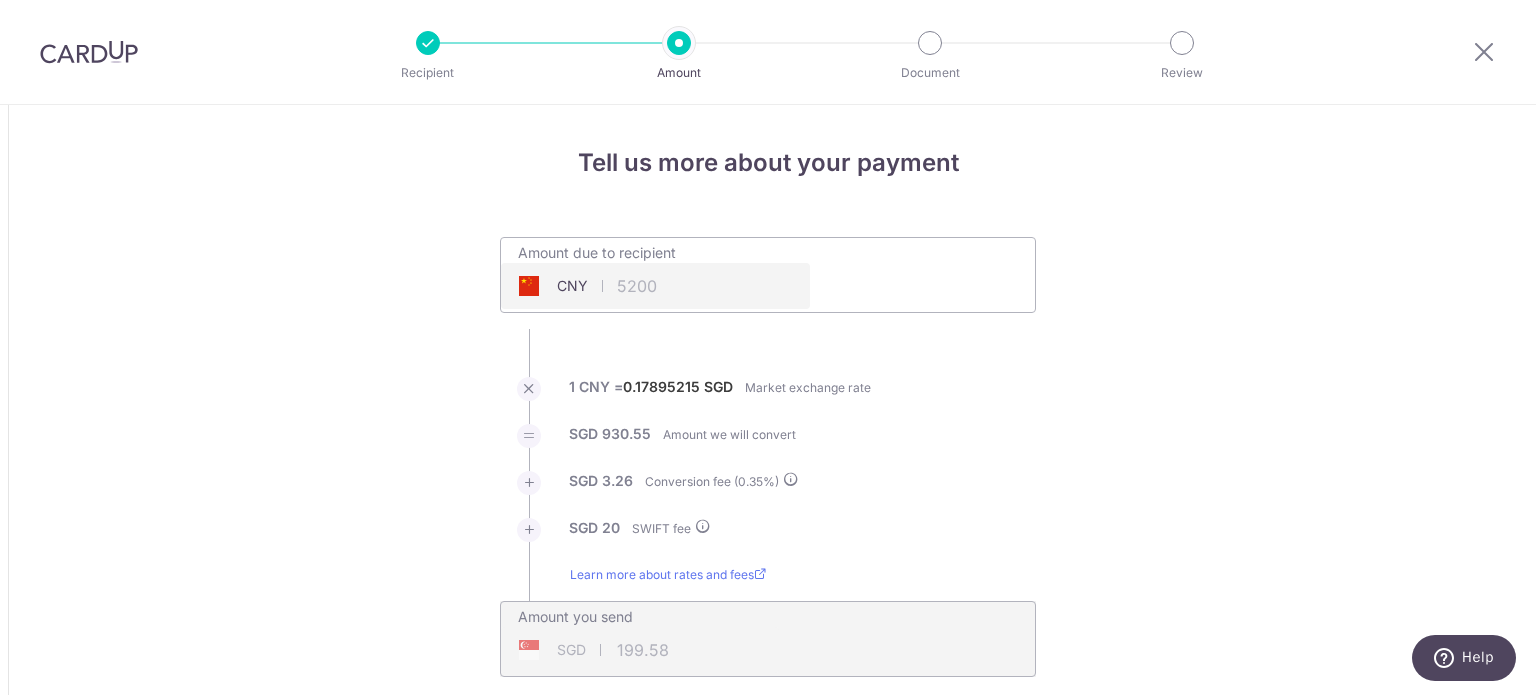type on "5,200.00" 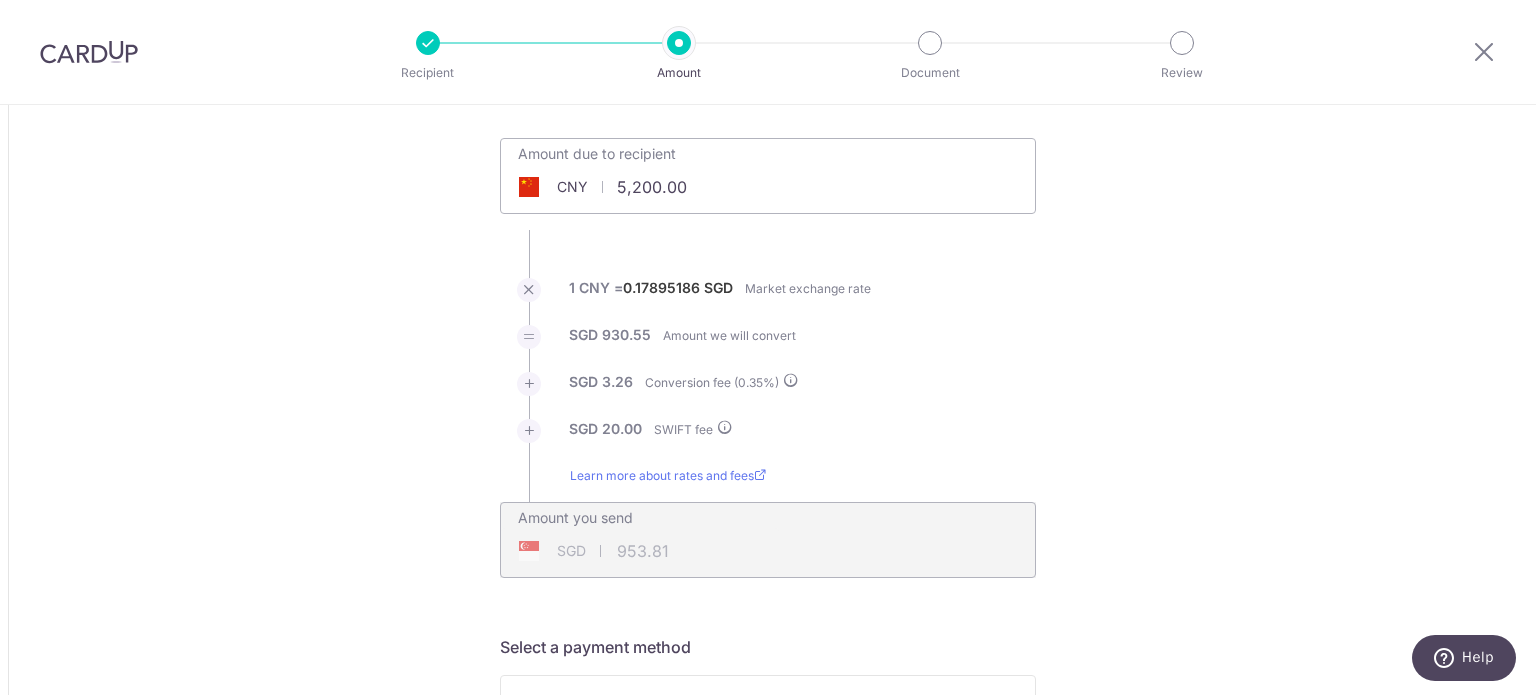 scroll, scrollTop: 100, scrollLeft: 0, axis: vertical 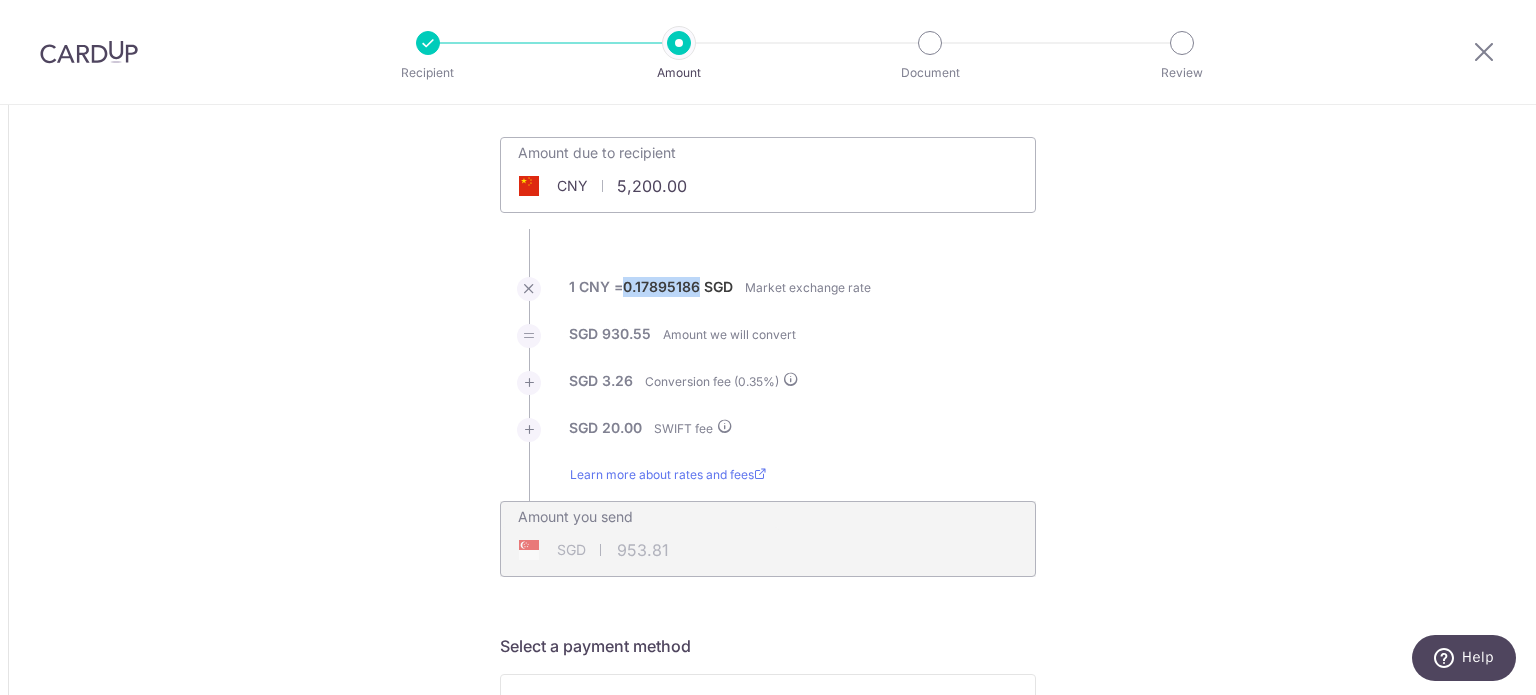 drag, startPoint x: 621, startPoint y: 288, endPoint x: 694, endPoint y: 292, distance: 73.109505 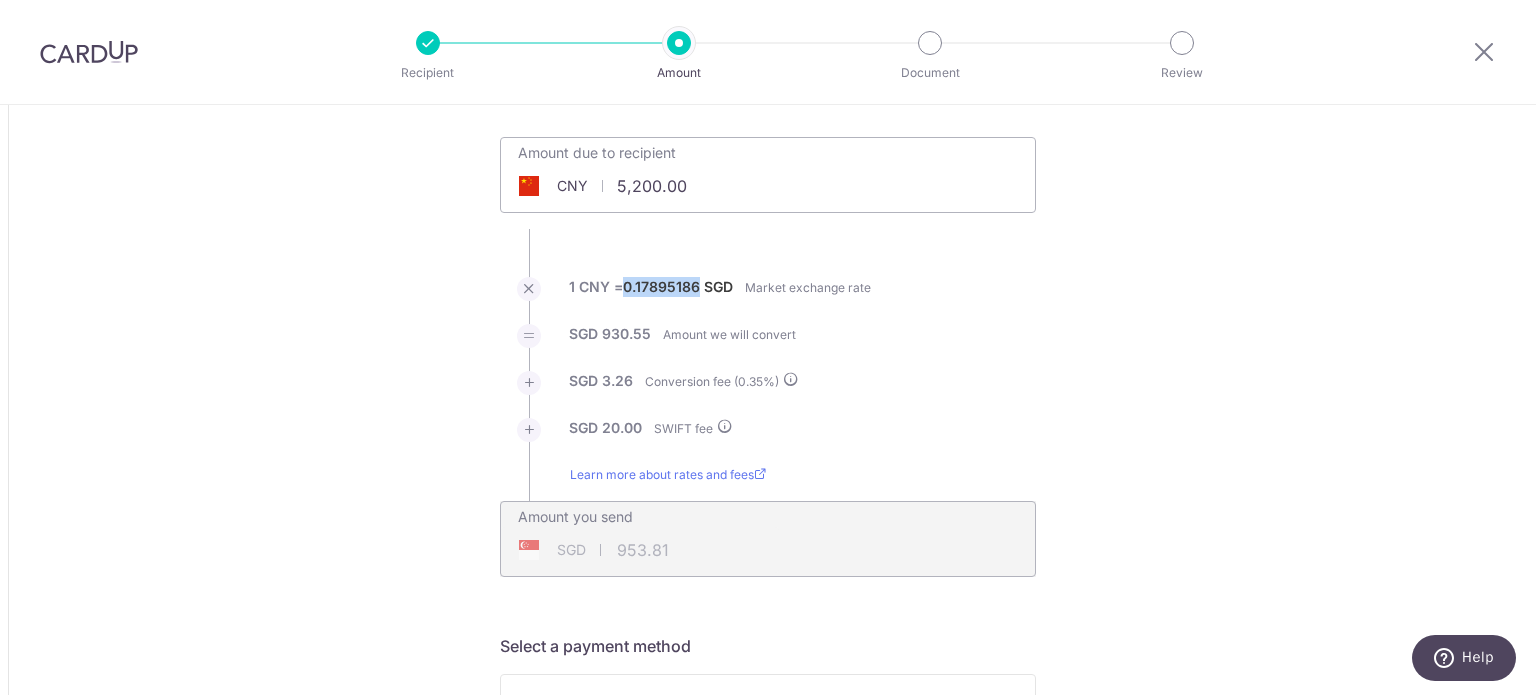 click on "Tell us more about your payment
Amount due to recipient
CNY
5,200.00
5200
1 CNY =  0.17895186   SGD
Market exchange rate
SGD
930.55
Amount we will convert" at bounding box center (768, 1376) 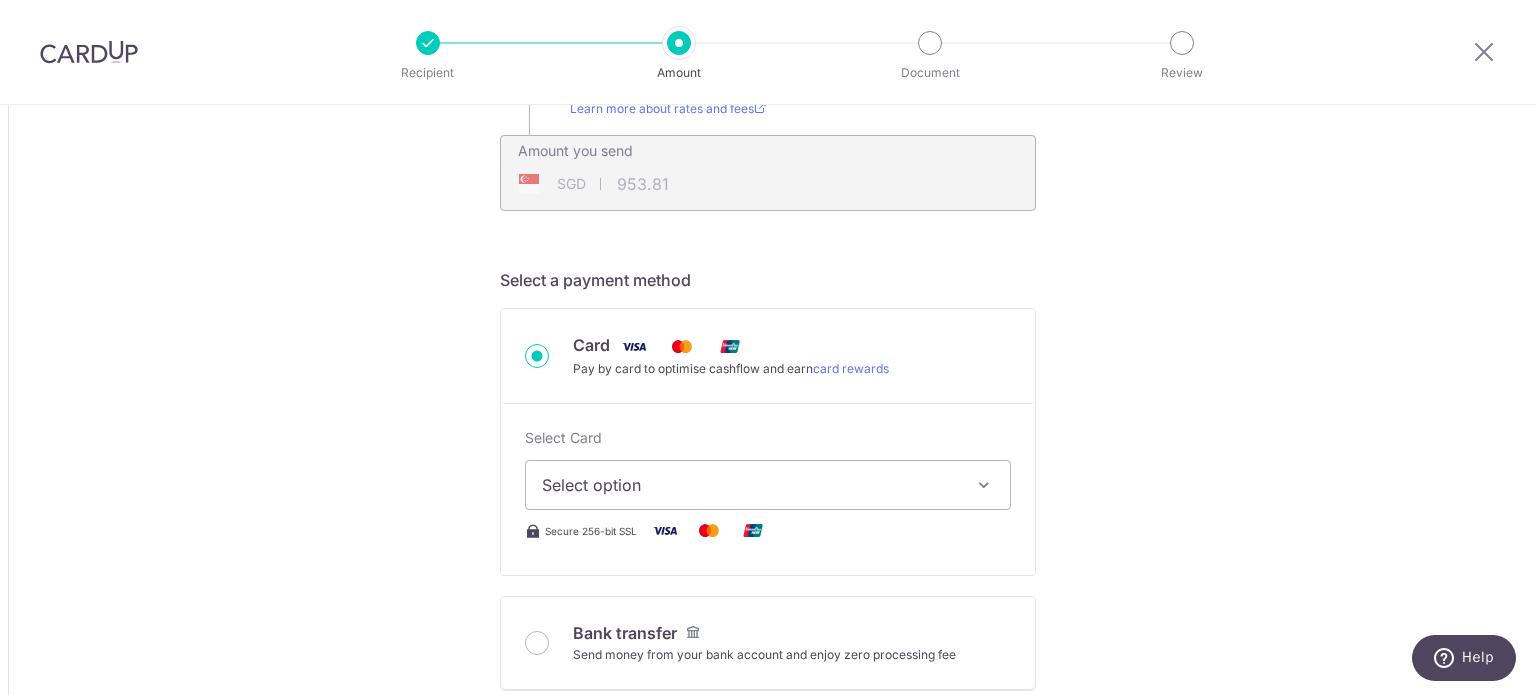 scroll, scrollTop: 500, scrollLeft: 0, axis: vertical 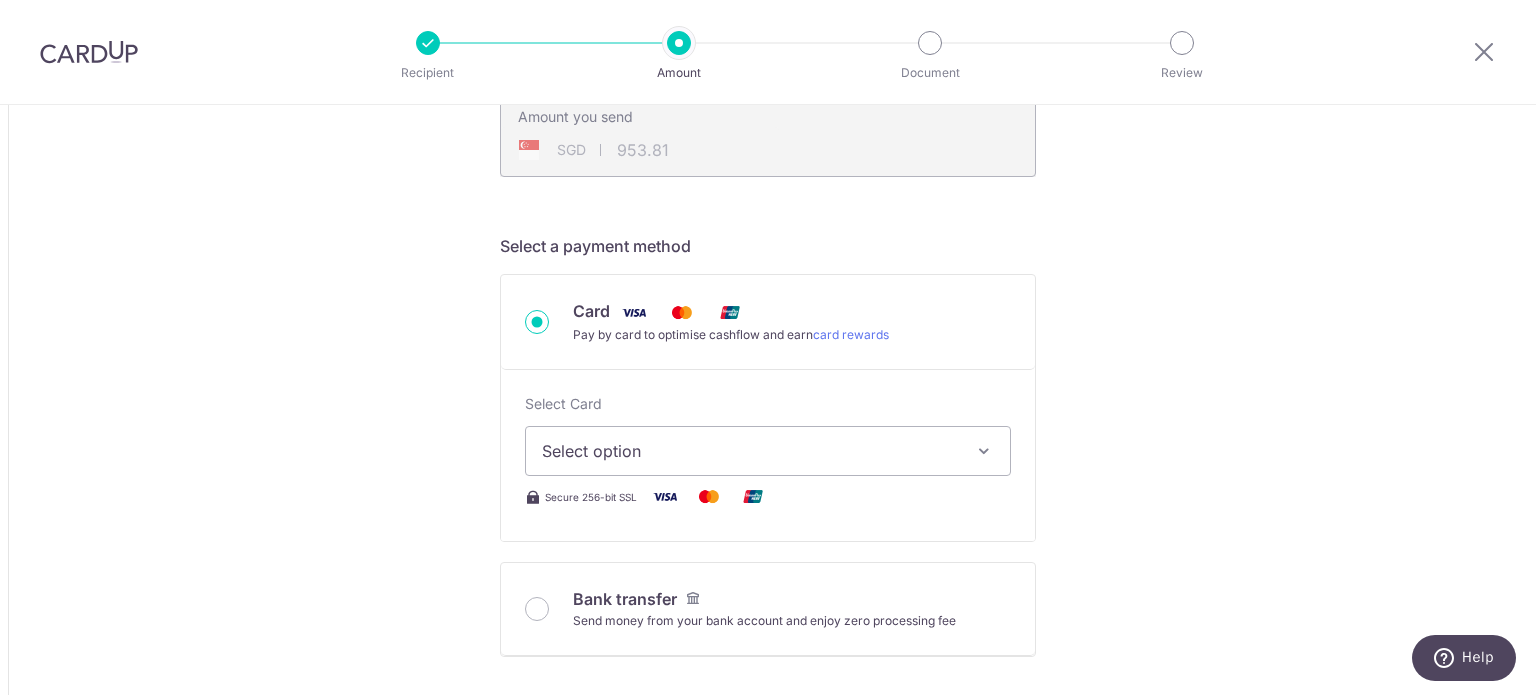 click on "Select option" at bounding box center (750, 451) 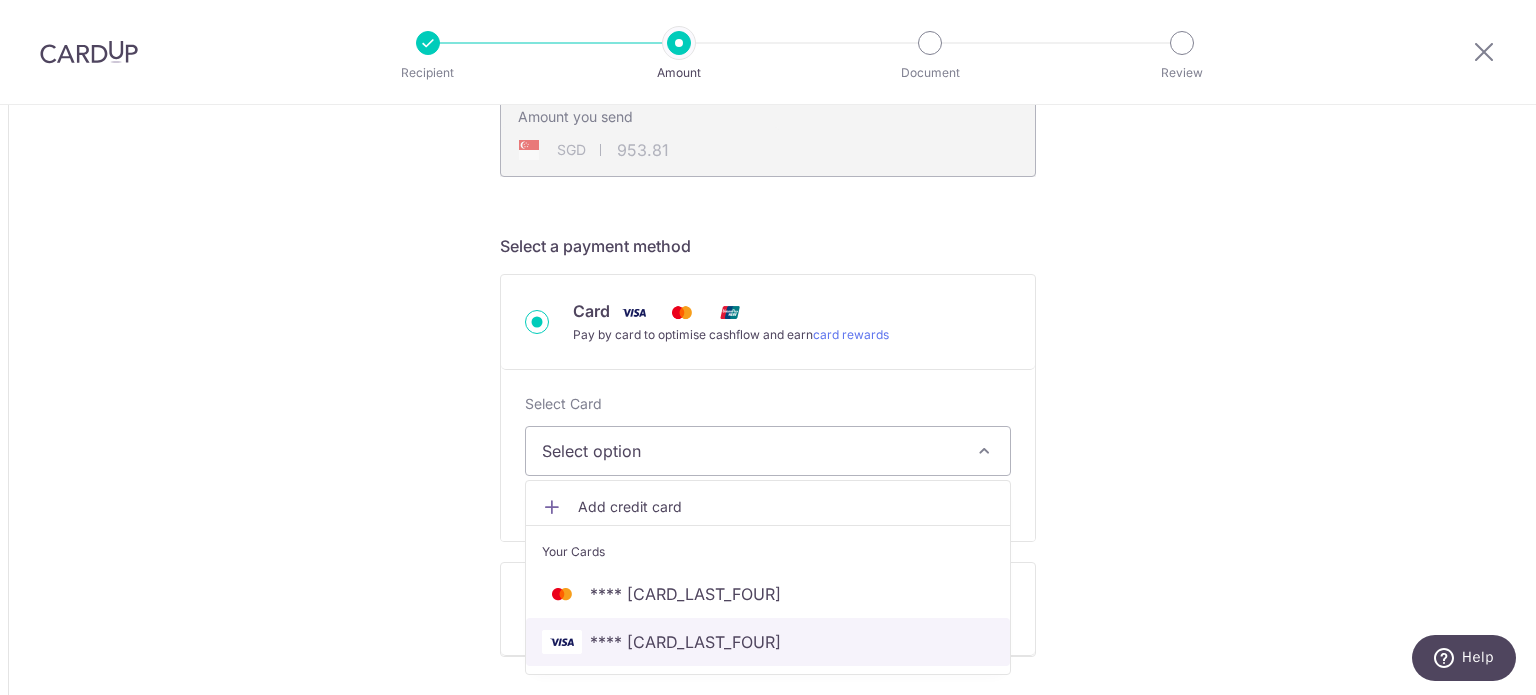 click on "**** 8339" at bounding box center (768, 642) 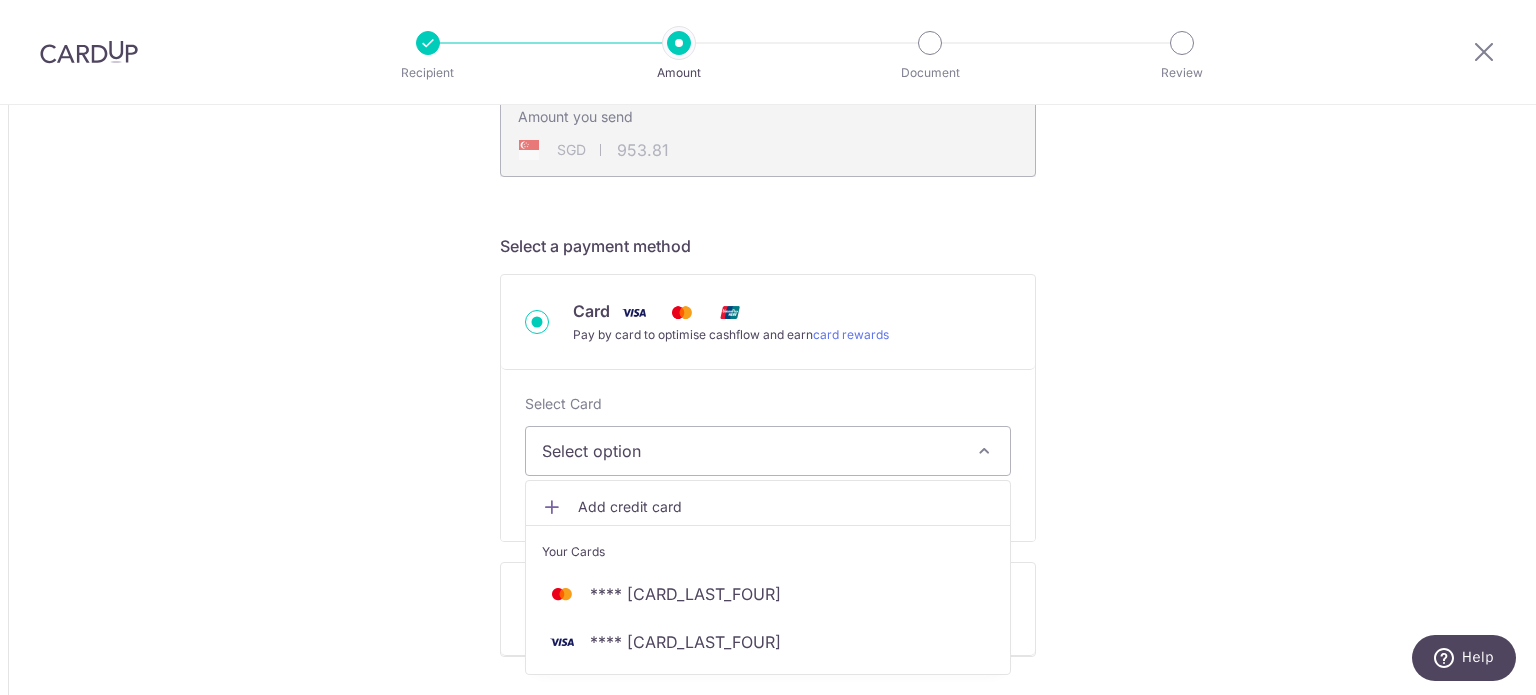 type on "5,200.00" 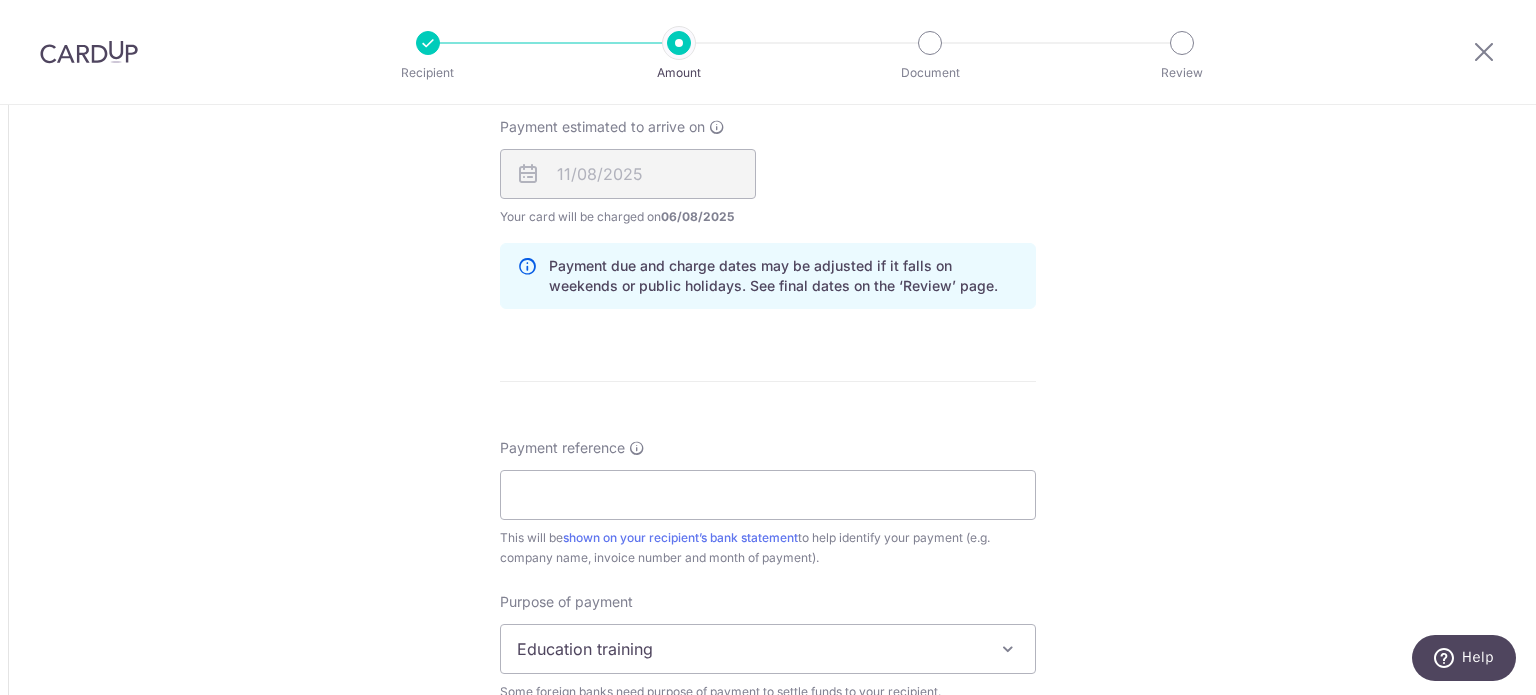 scroll, scrollTop: 1600, scrollLeft: 0, axis: vertical 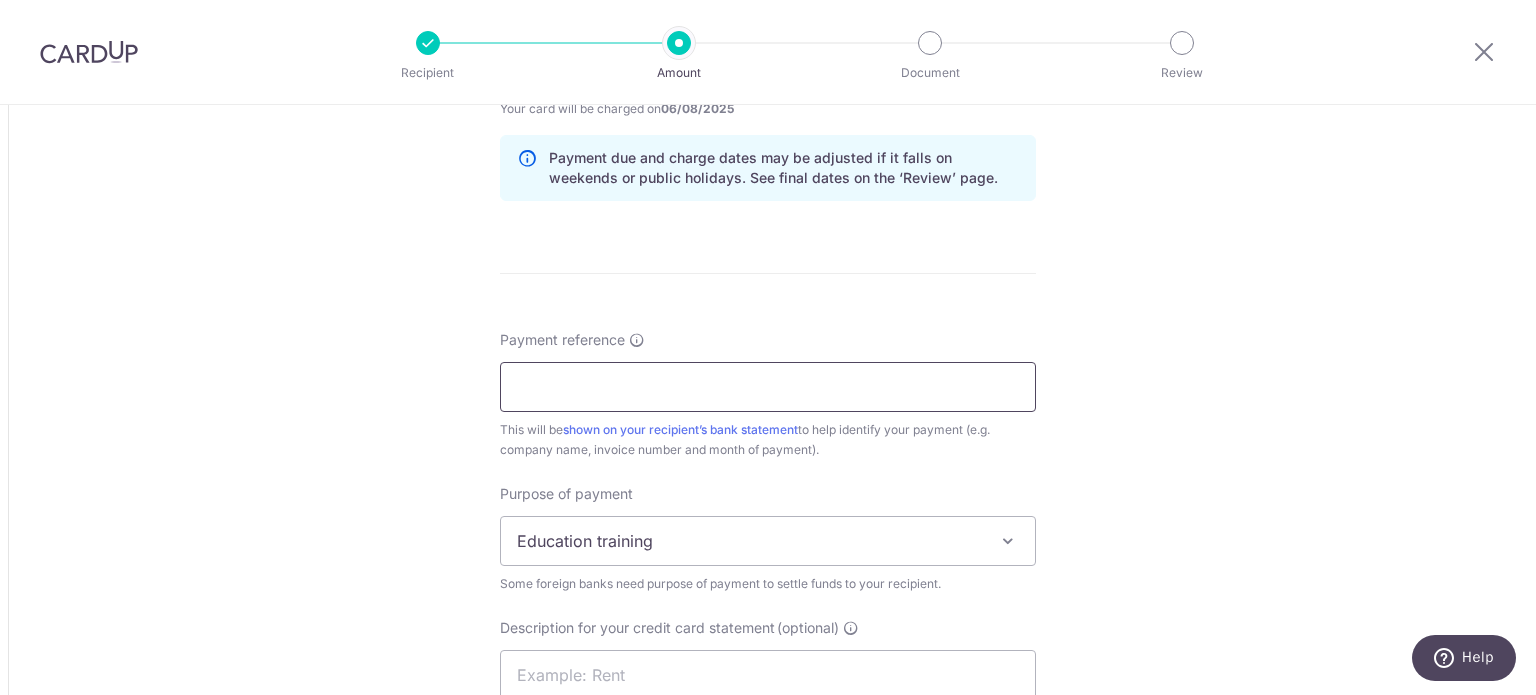 click on "Payment reference" at bounding box center (768, 387) 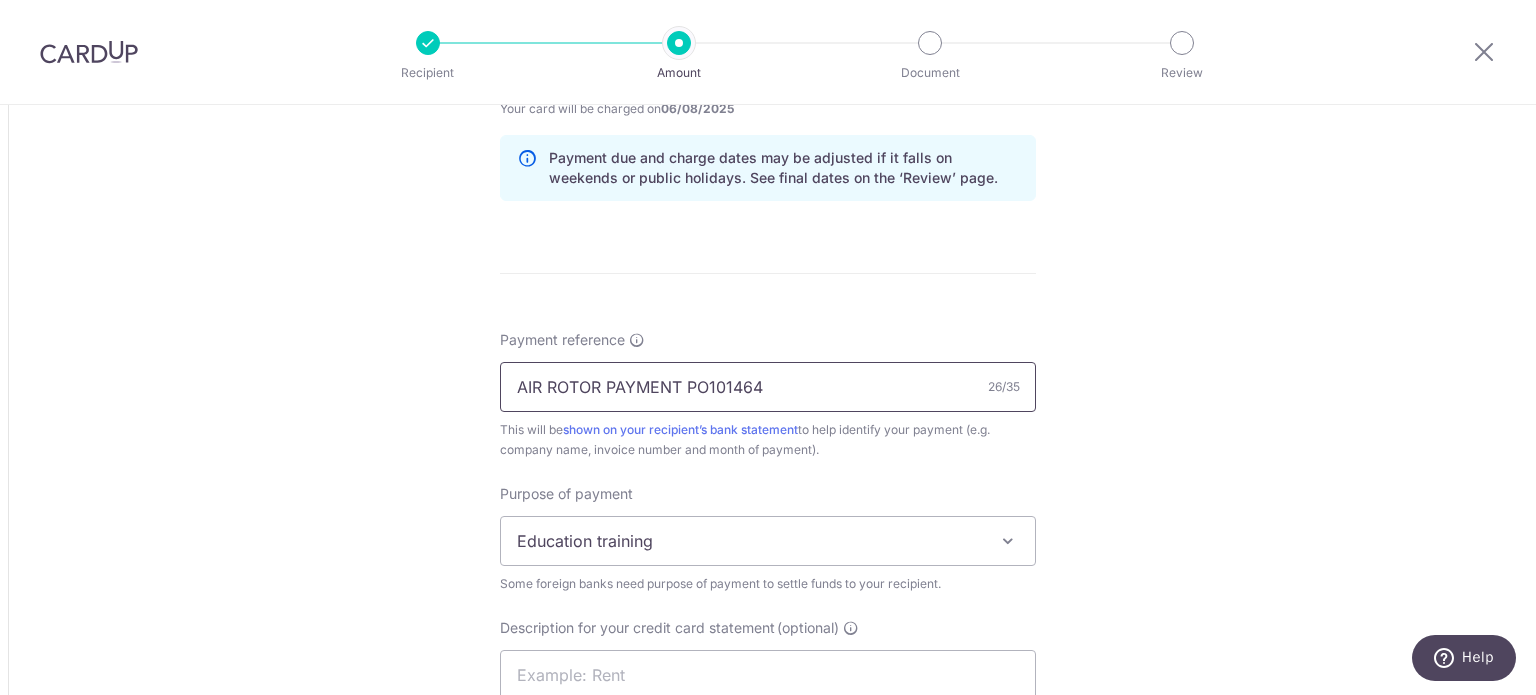 type on "AIR ROTOR PAYMENT PO101464" 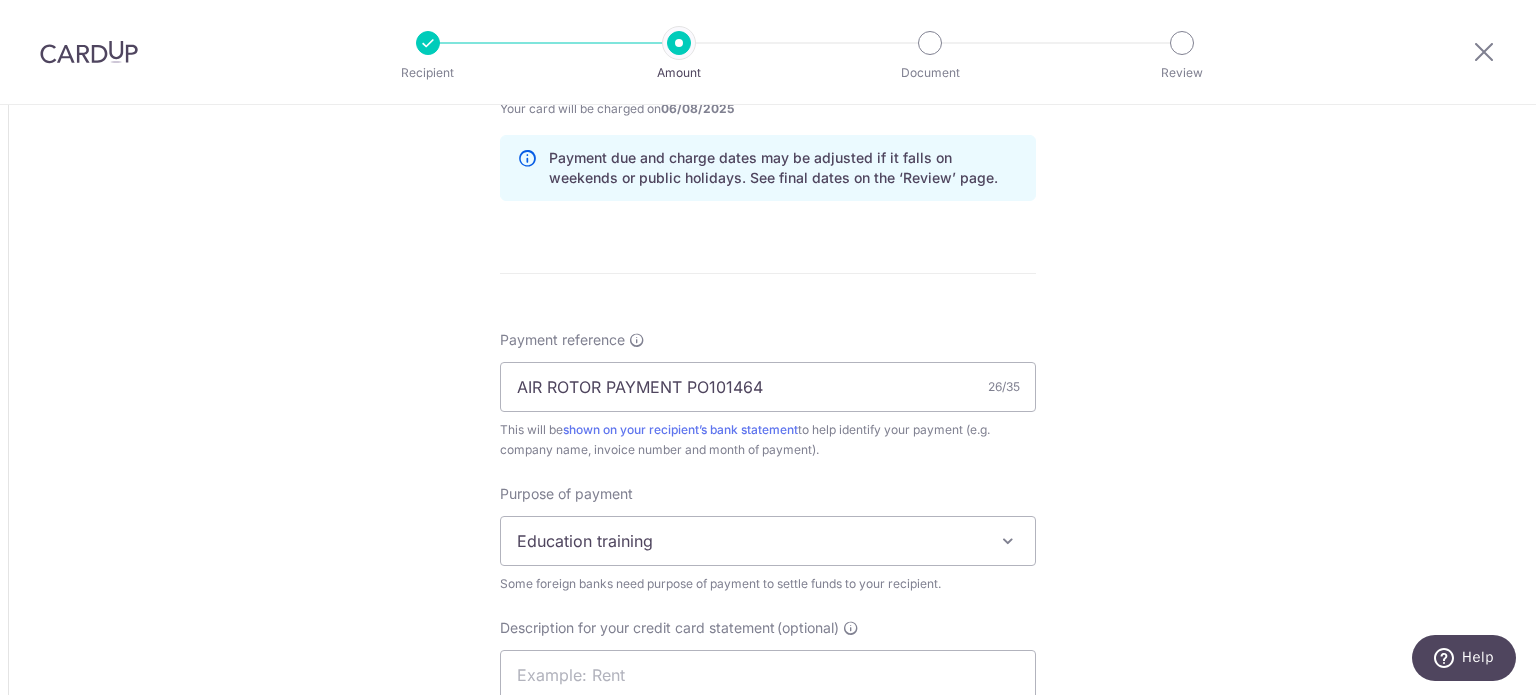 click on "Education training" at bounding box center [768, 541] 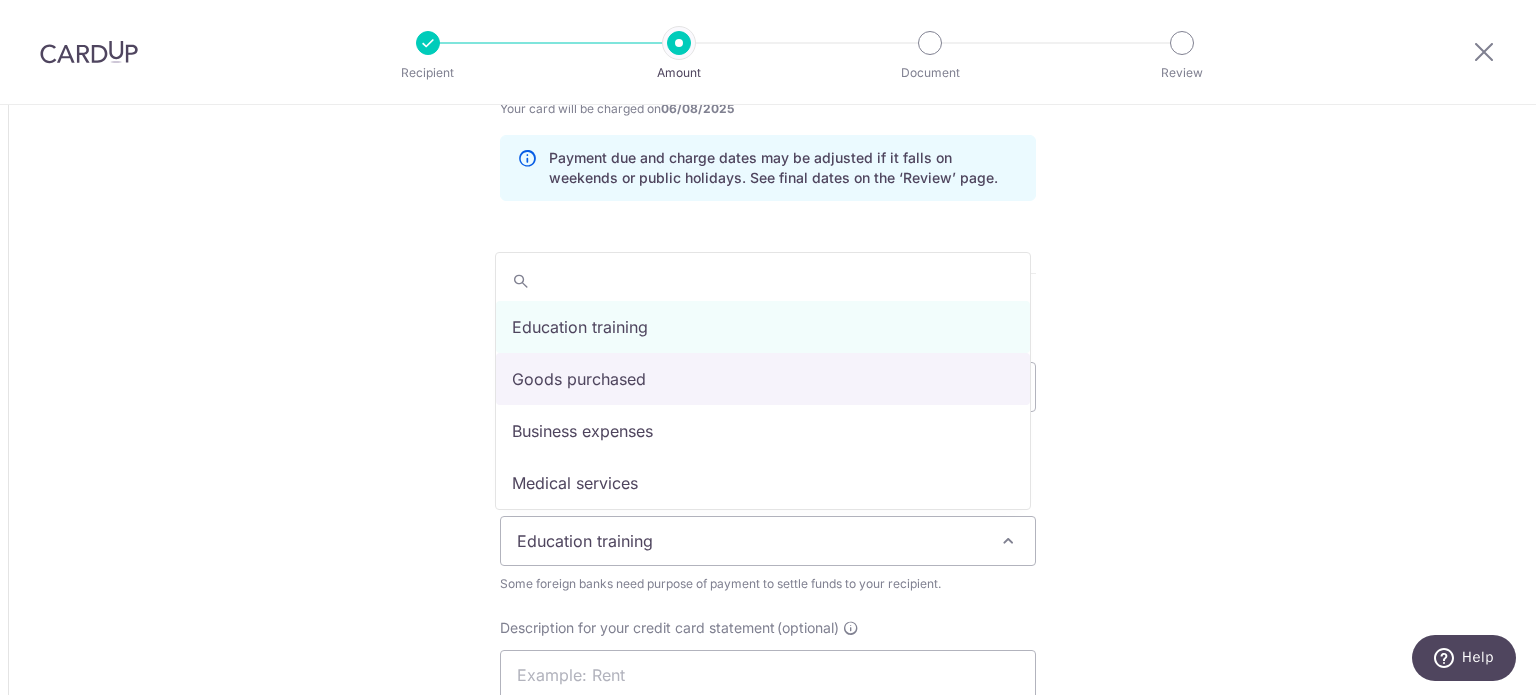 select on "Goods purchased" 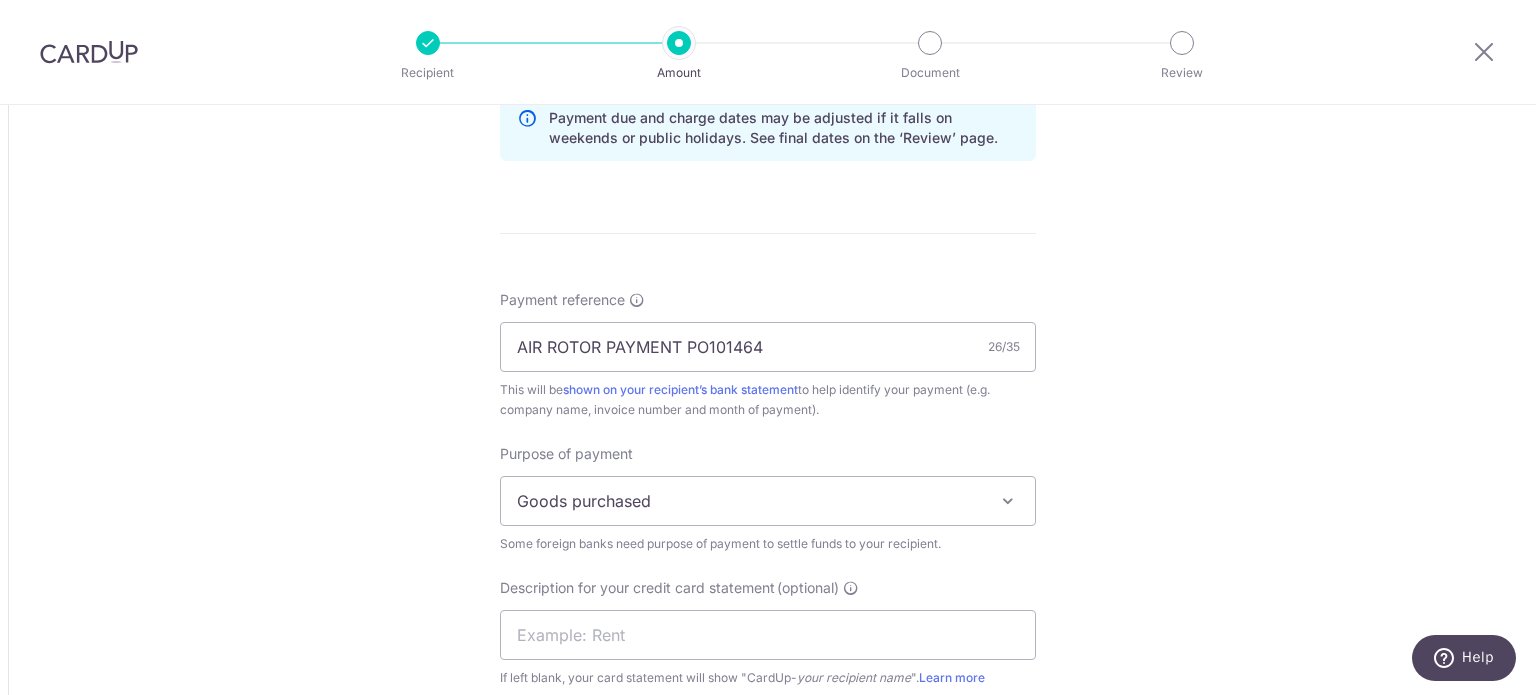 scroll, scrollTop: 1700, scrollLeft: 0, axis: vertical 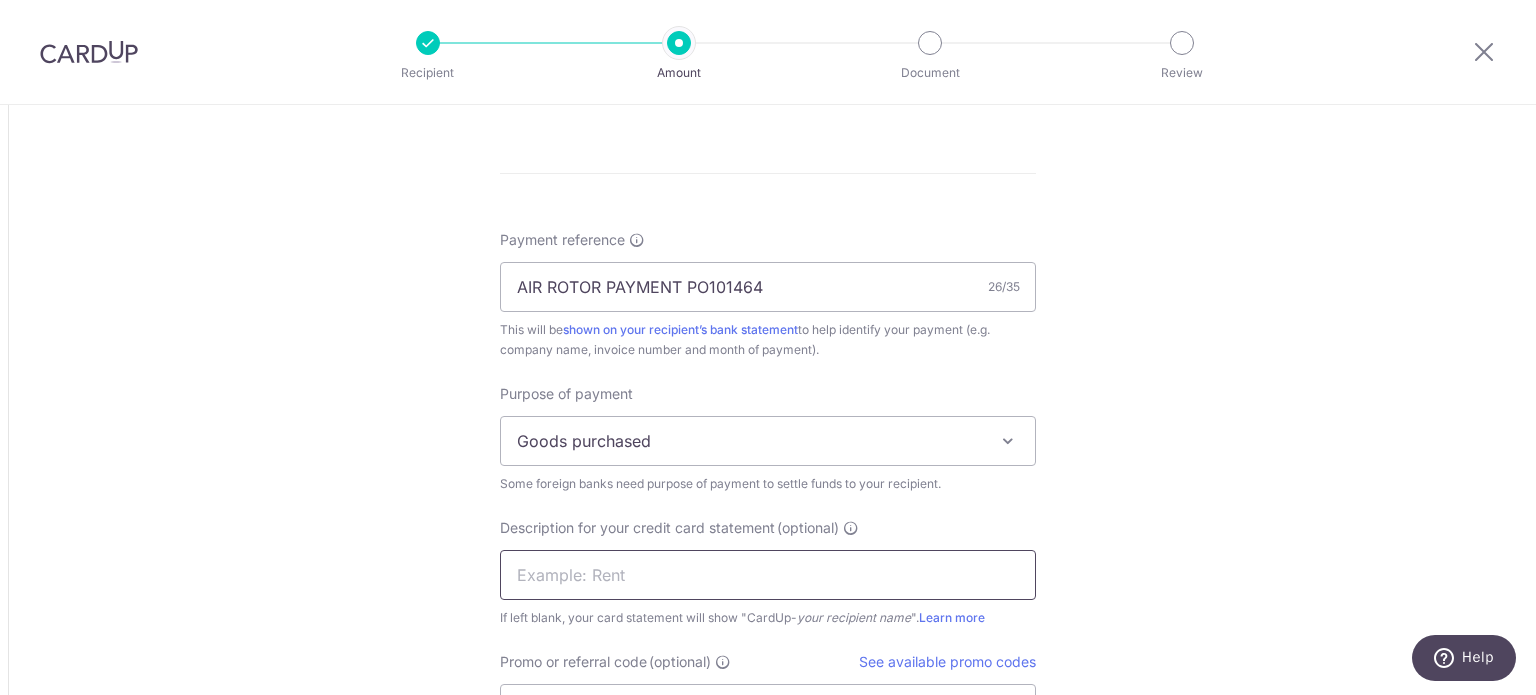 click at bounding box center (768, 575) 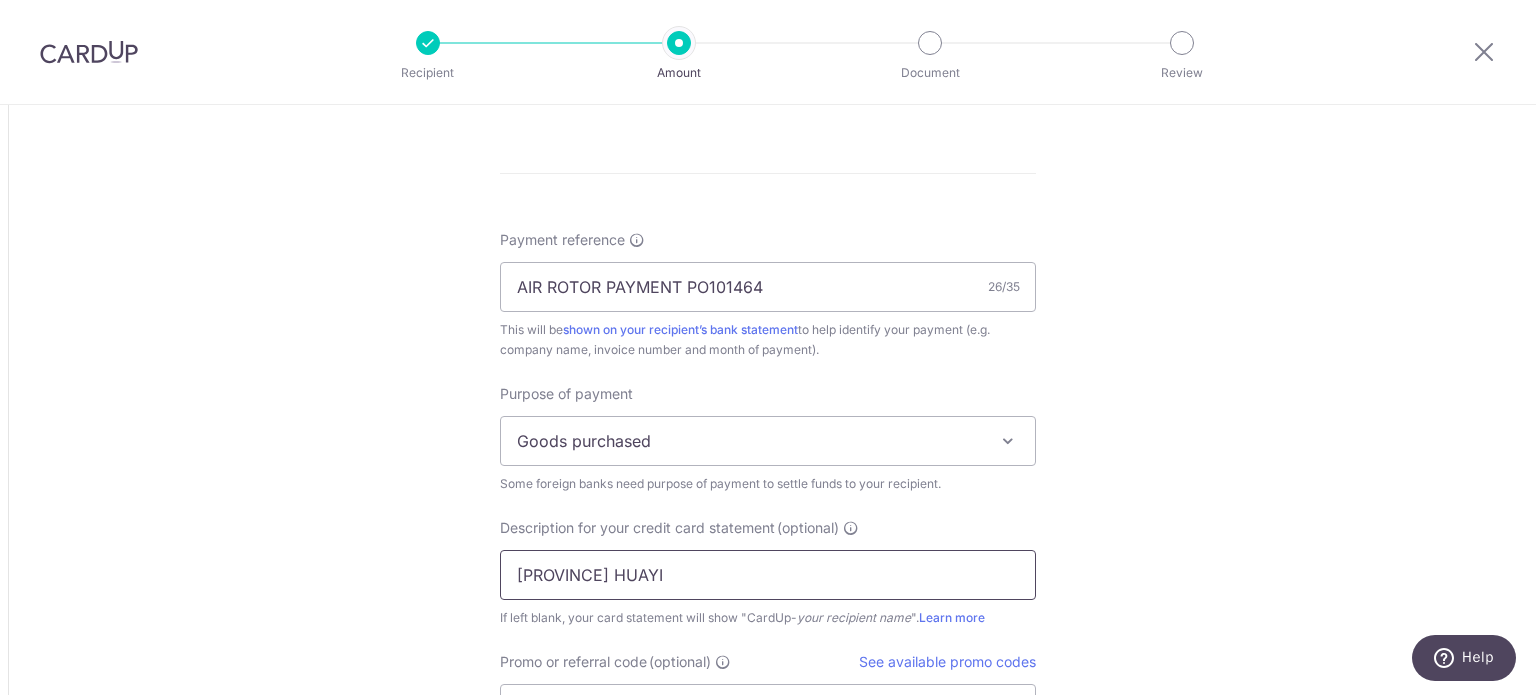type on "ZHEJIANG HUAYI" 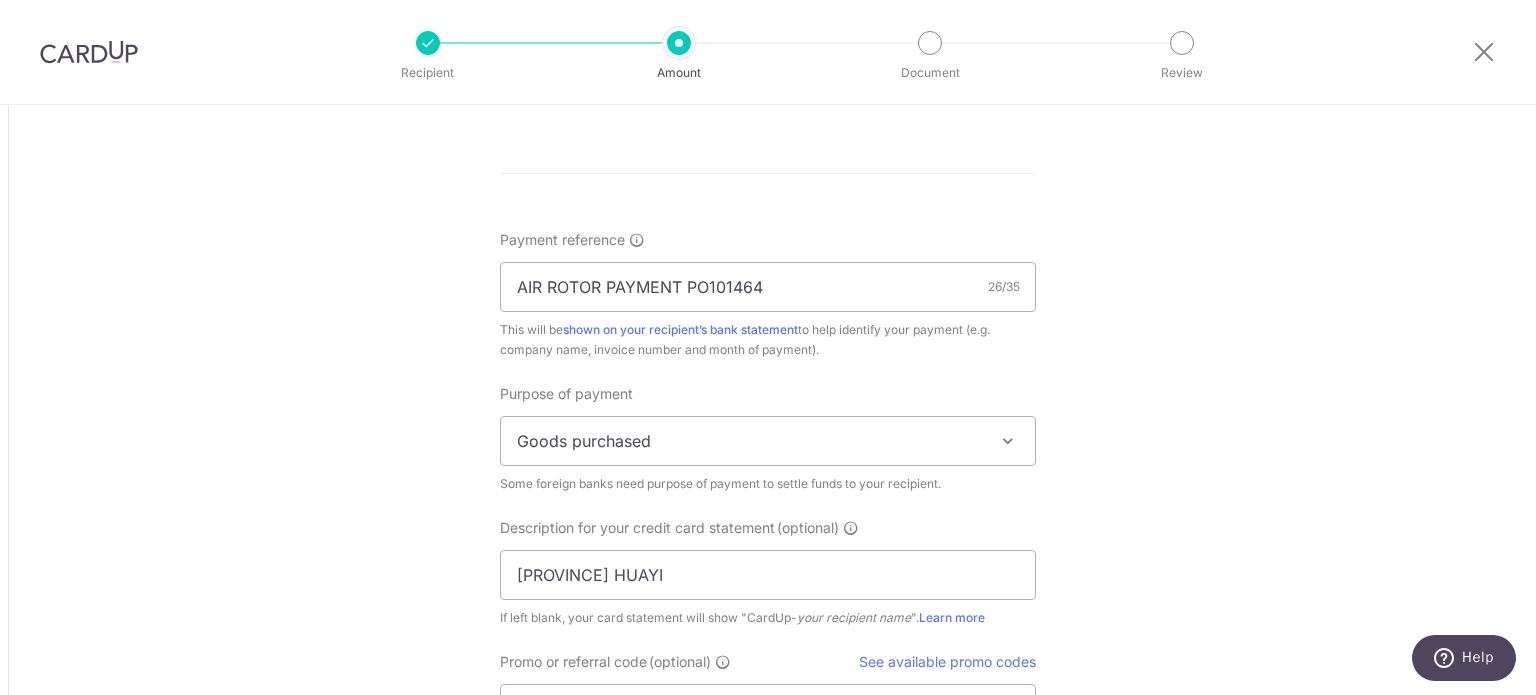 click on "Tell us more about your payment
Amount due to recipient
CNY
5,200.00
5200
1 CNY =  0.1789534   SGD
Market exchange rate
SGD
930.56
Amount we will convert
SGD" at bounding box center [768, -224] 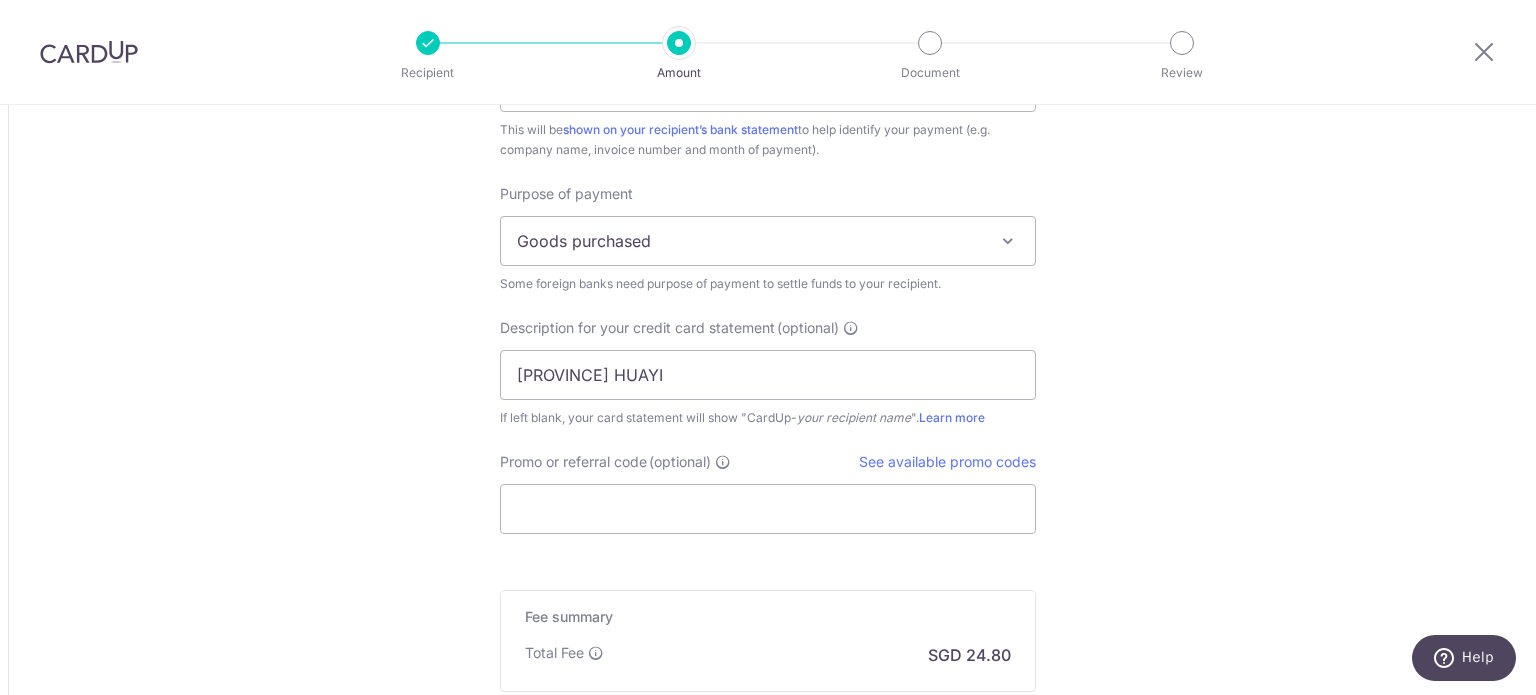 scroll, scrollTop: 2000, scrollLeft: 0, axis: vertical 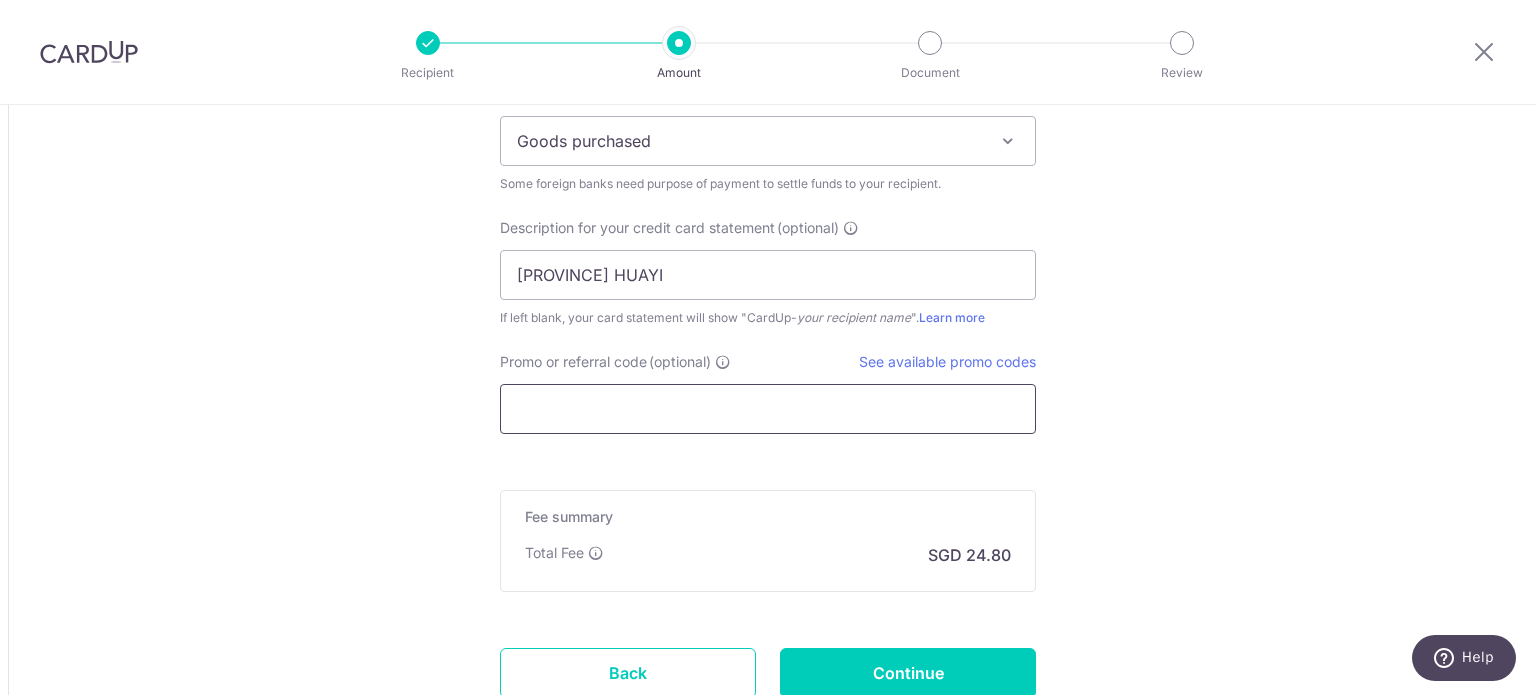 drag, startPoint x: 728, startPoint y: 398, endPoint x: 648, endPoint y: 403, distance: 80.1561 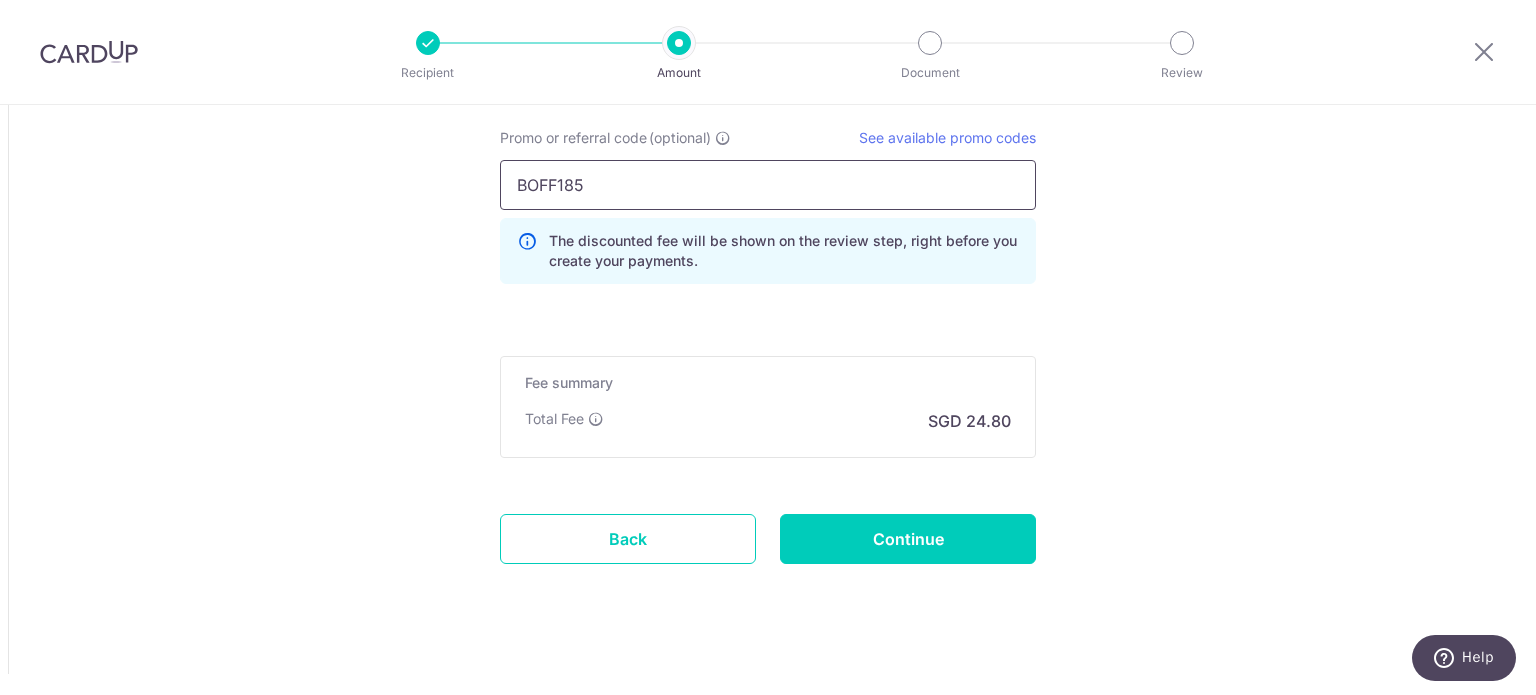 scroll, scrollTop: 2238, scrollLeft: 0, axis: vertical 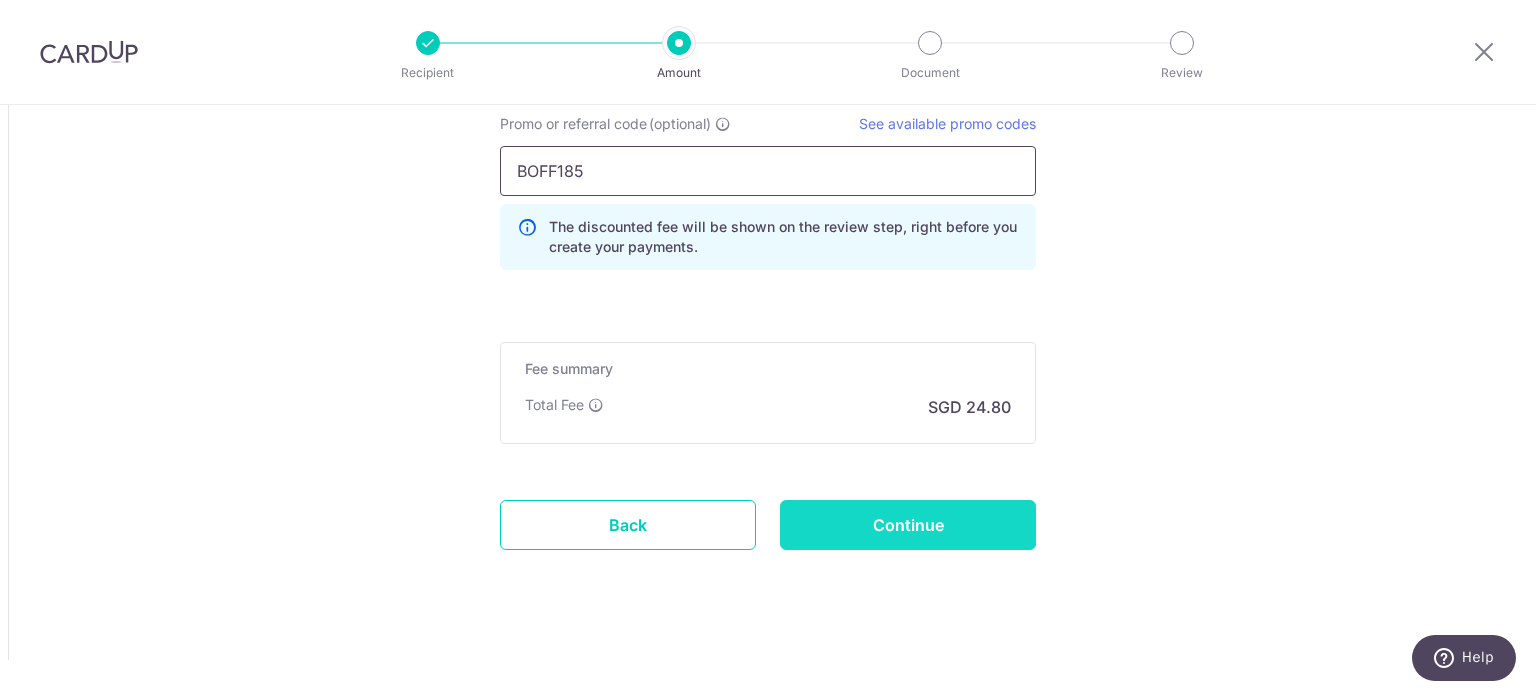 type on "BOFF185" 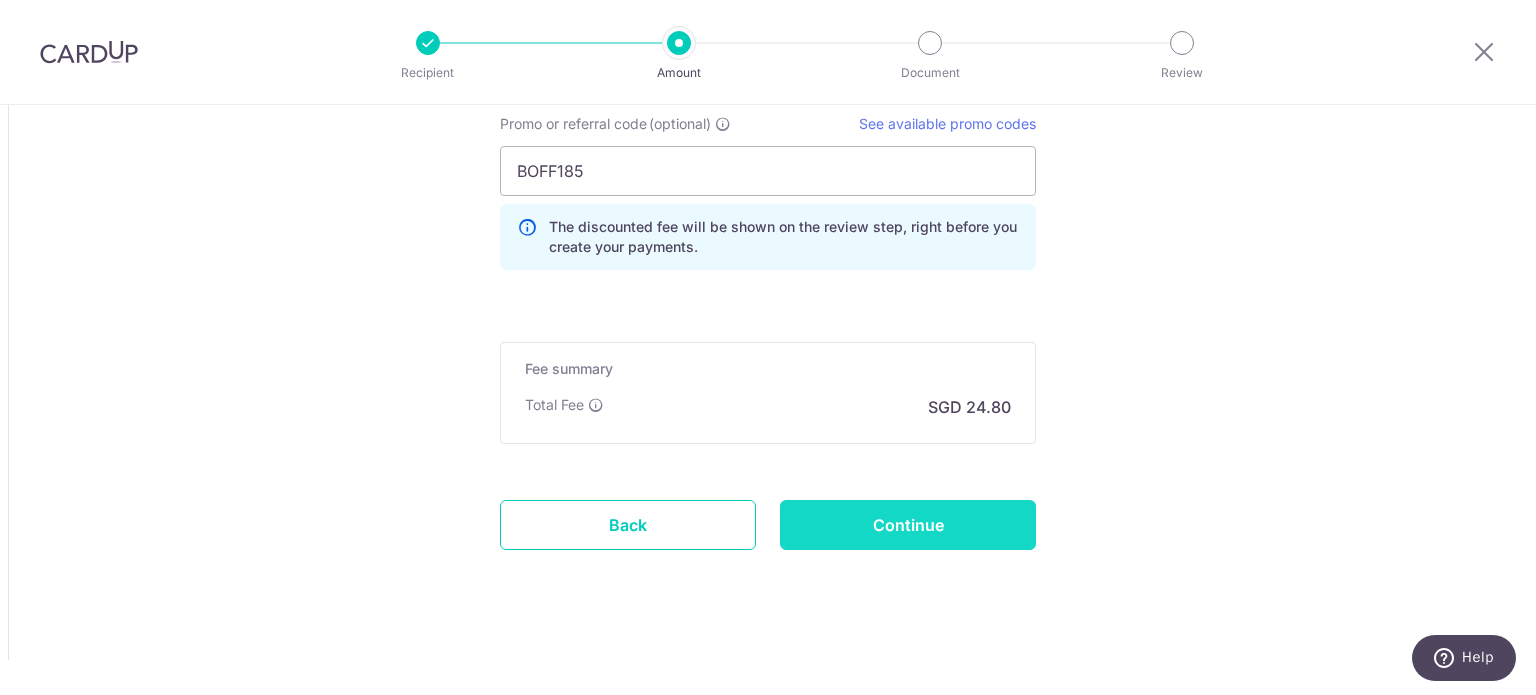 click on "Continue" at bounding box center (908, 525) 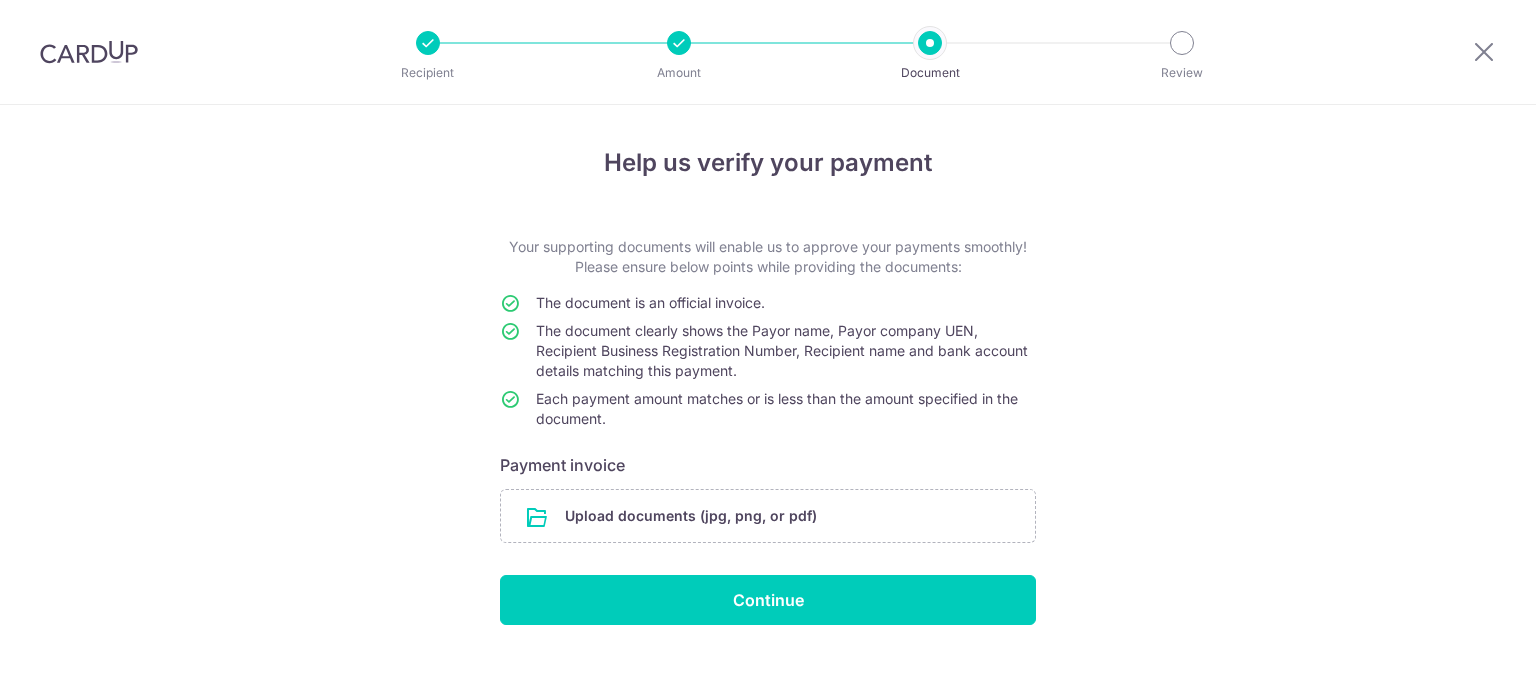 scroll, scrollTop: 0, scrollLeft: 0, axis: both 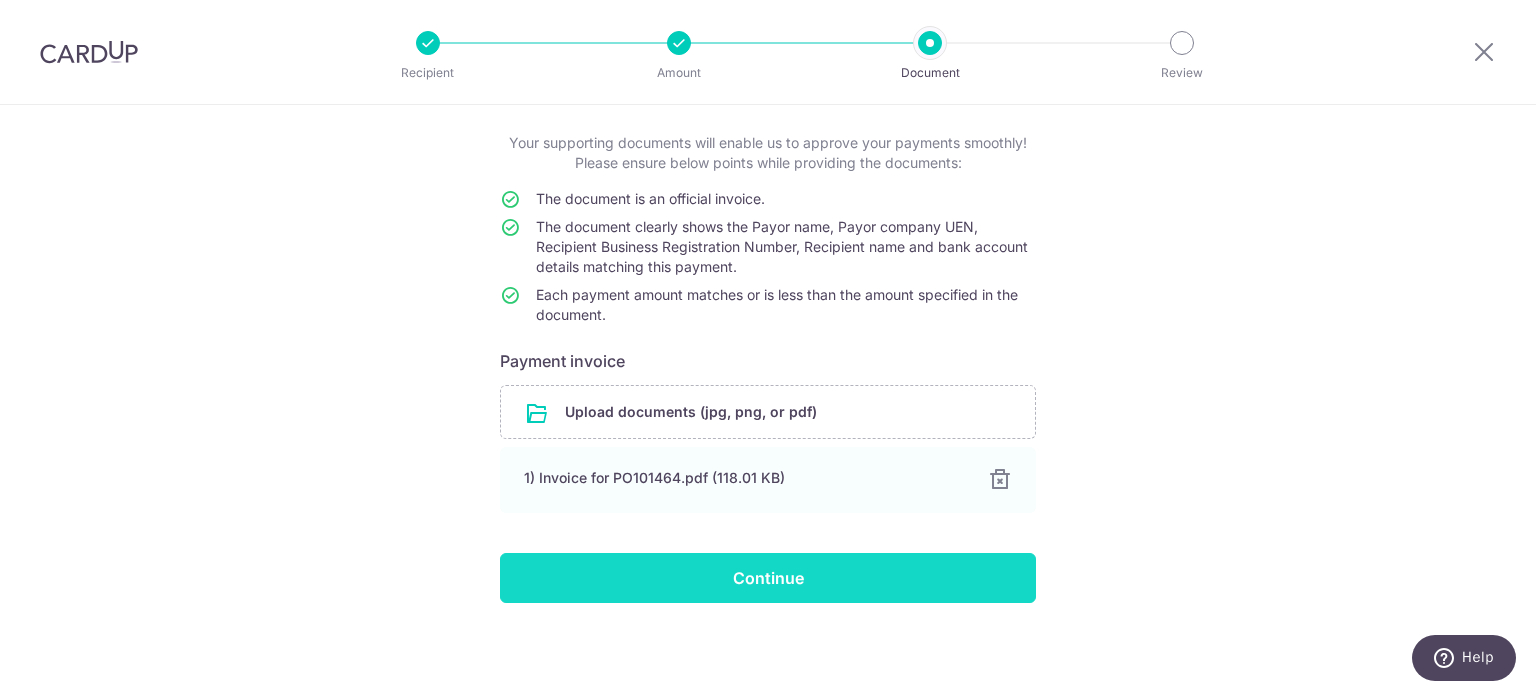 click on "Continue" at bounding box center (768, 578) 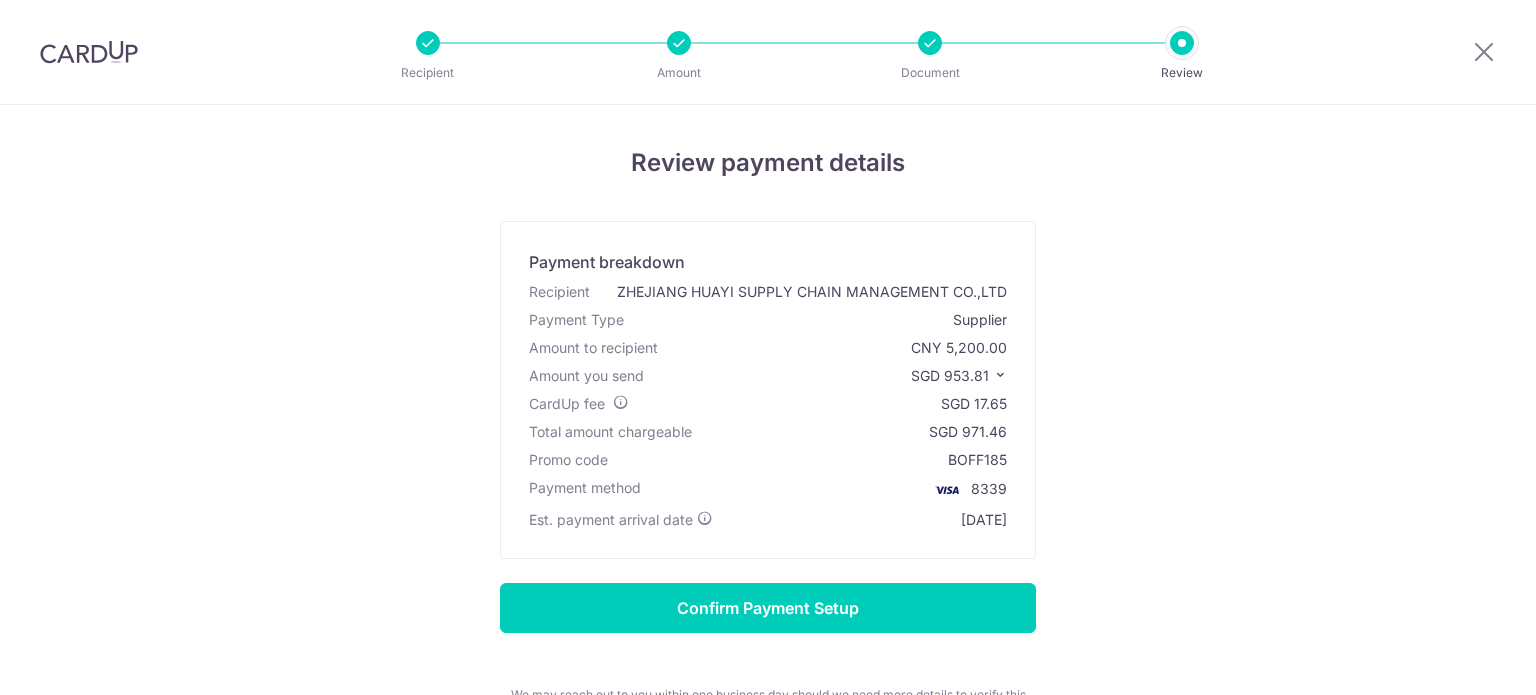 scroll, scrollTop: 0, scrollLeft: 0, axis: both 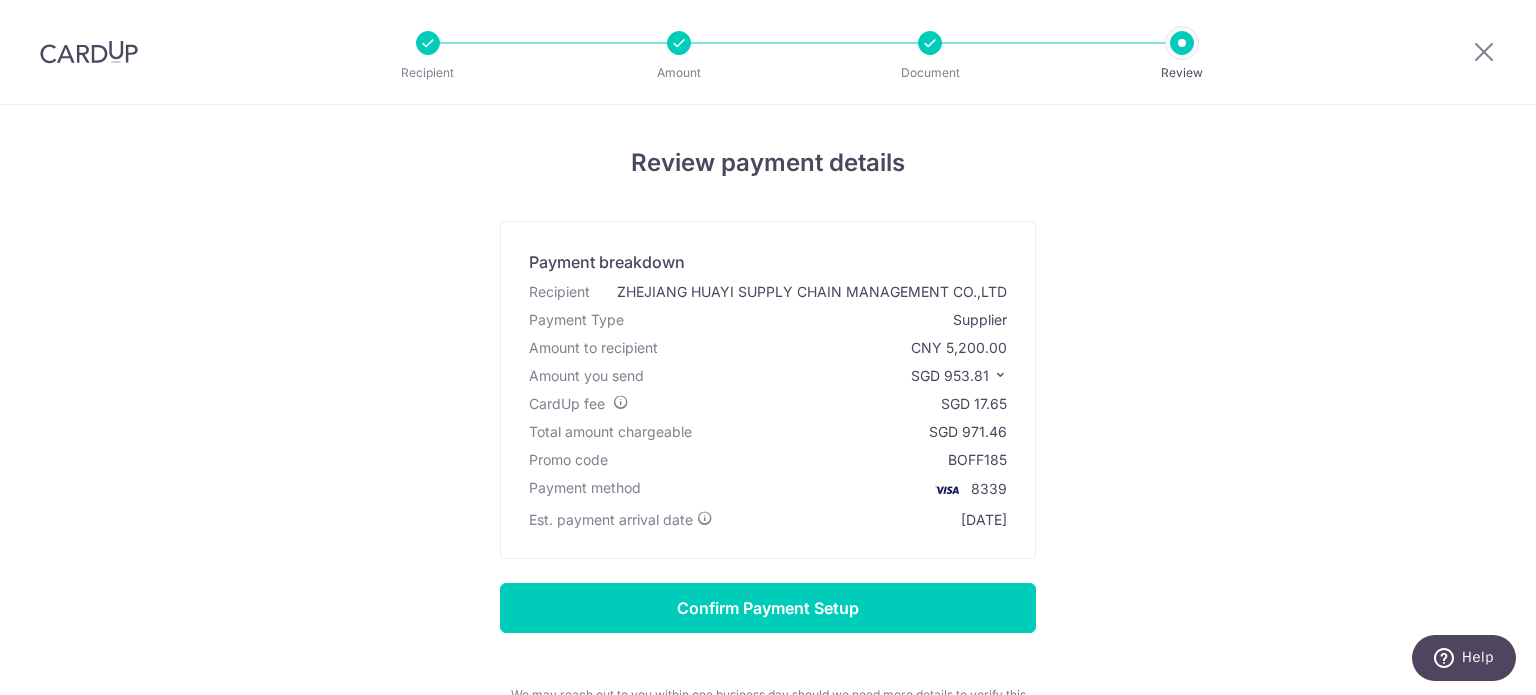 click at bounding box center (1000, 375) 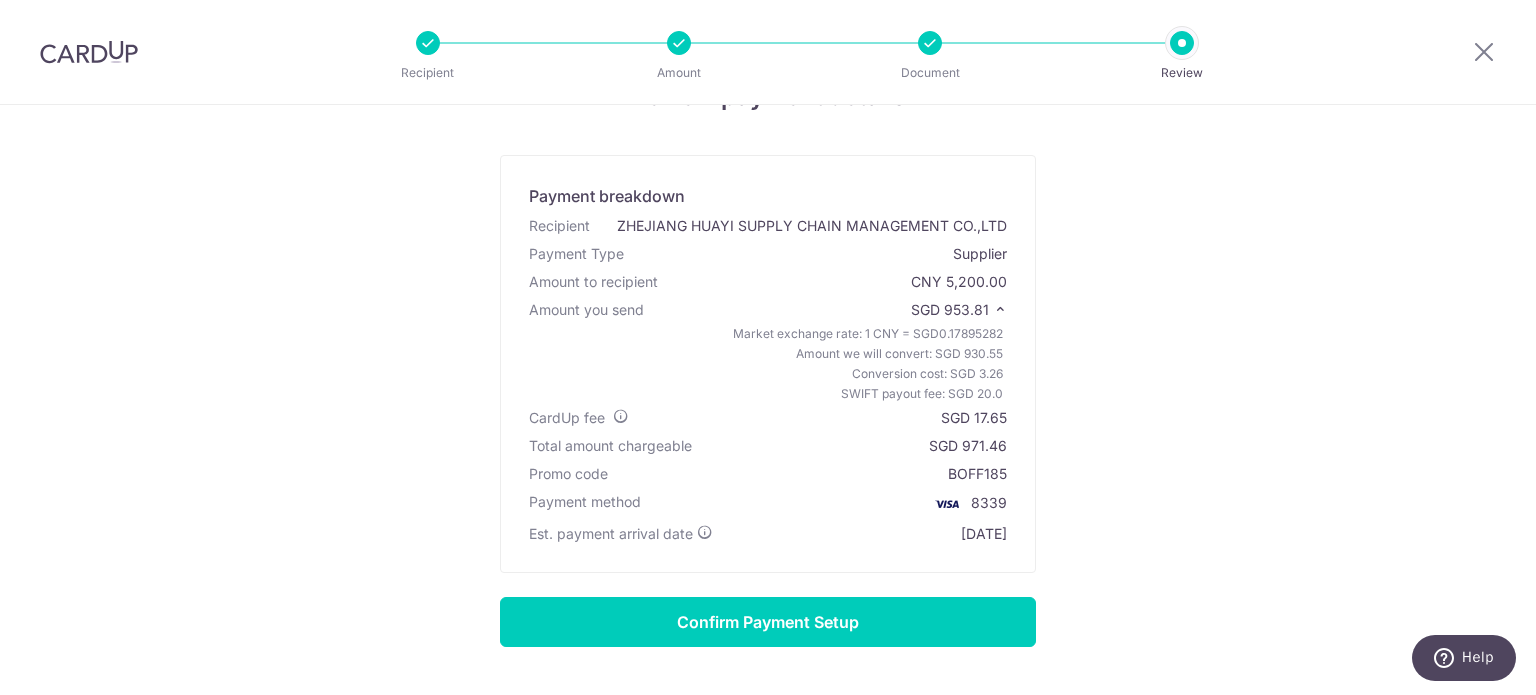scroll, scrollTop: 100, scrollLeft: 0, axis: vertical 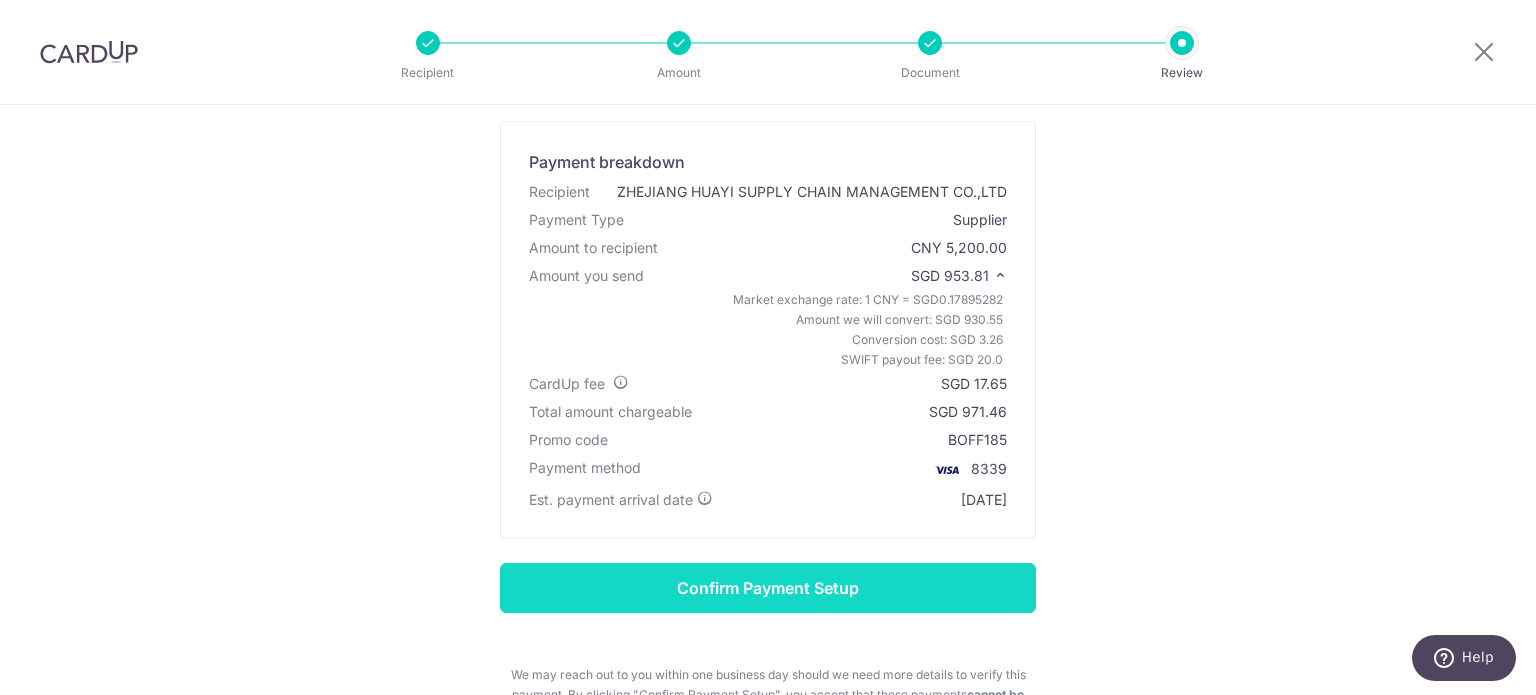 click on "Confirm Payment Setup" at bounding box center [768, 588] 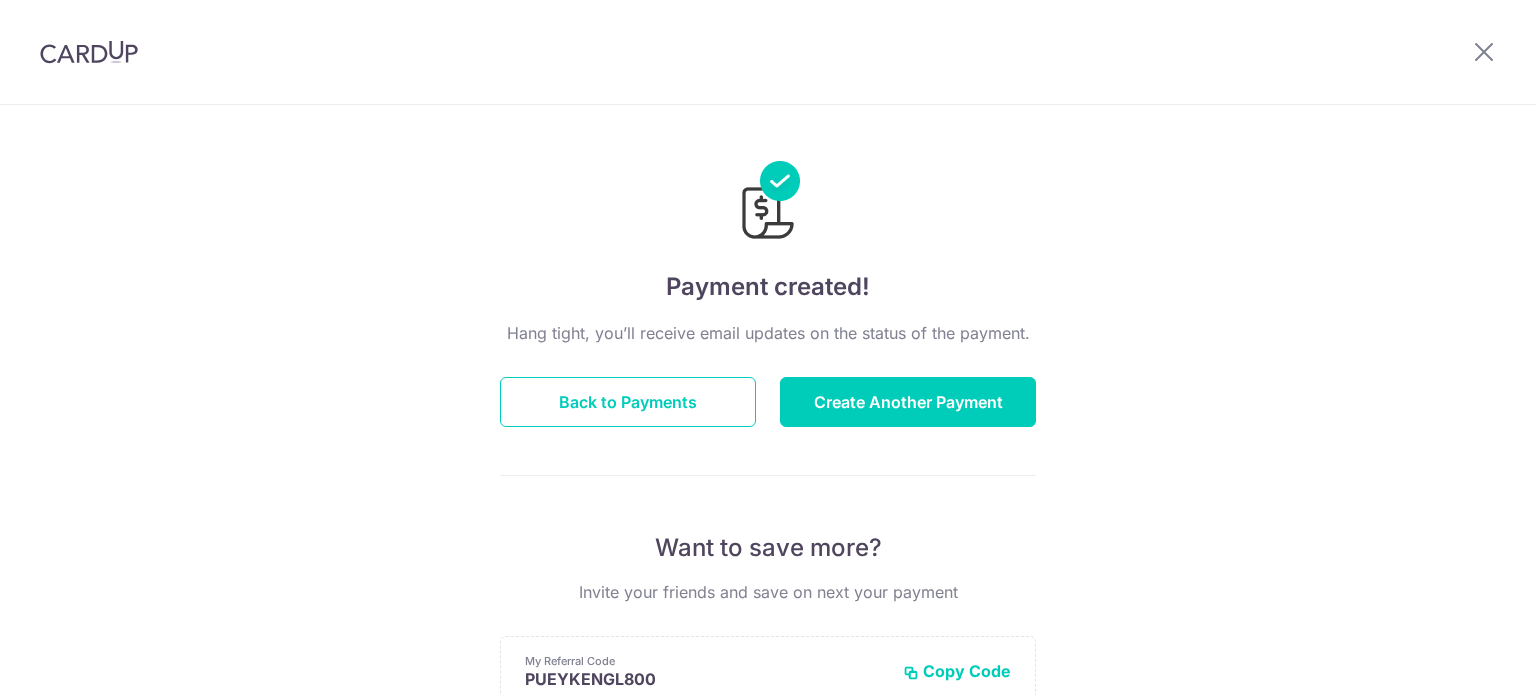 scroll, scrollTop: 0, scrollLeft: 0, axis: both 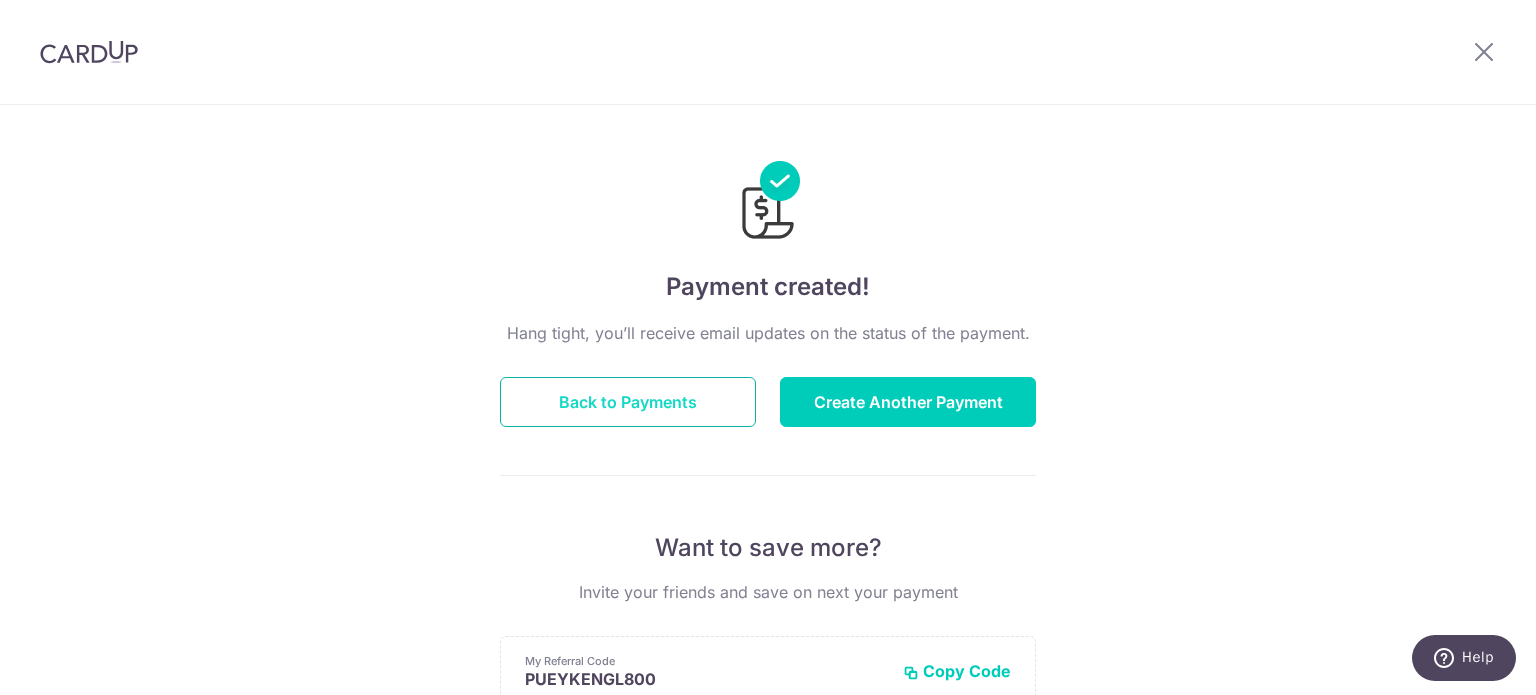 click on "Back to Payments" at bounding box center (628, 402) 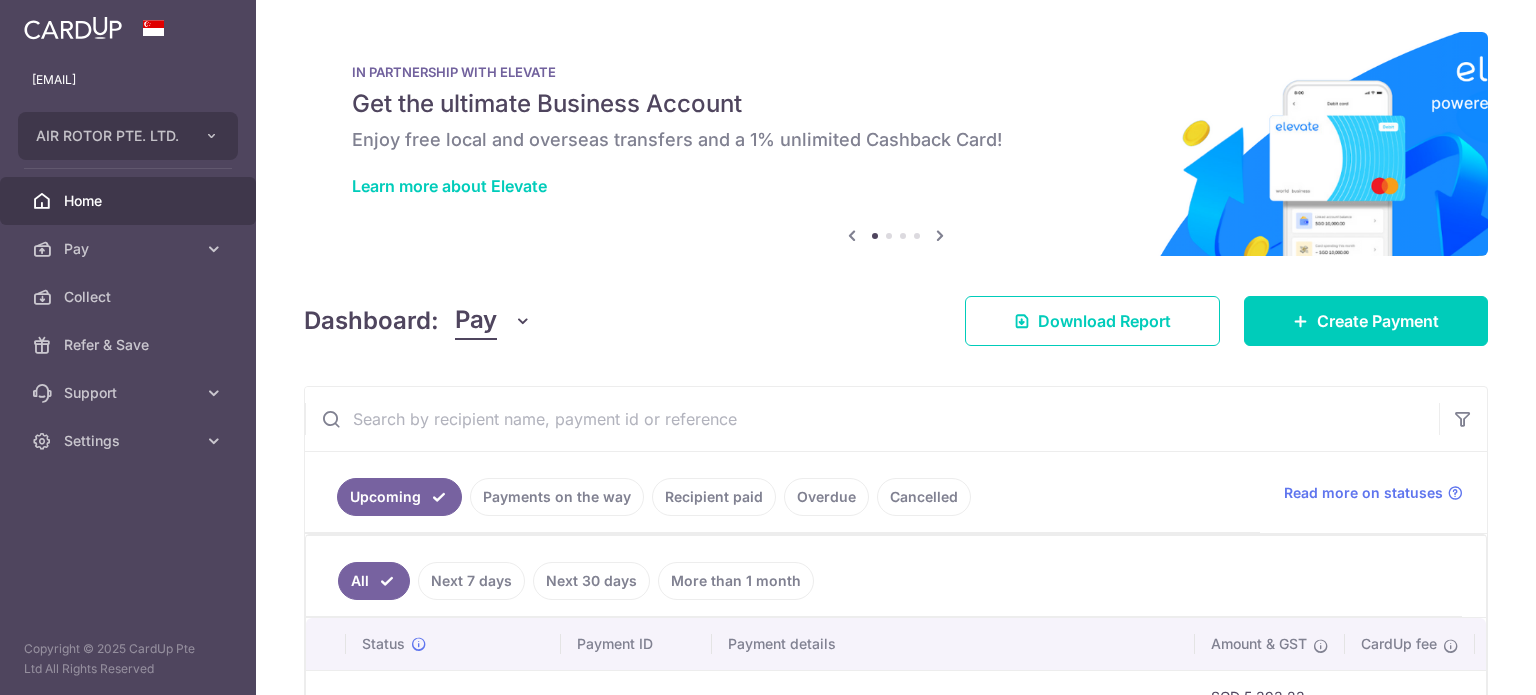 scroll, scrollTop: 0, scrollLeft: 0, axis: both 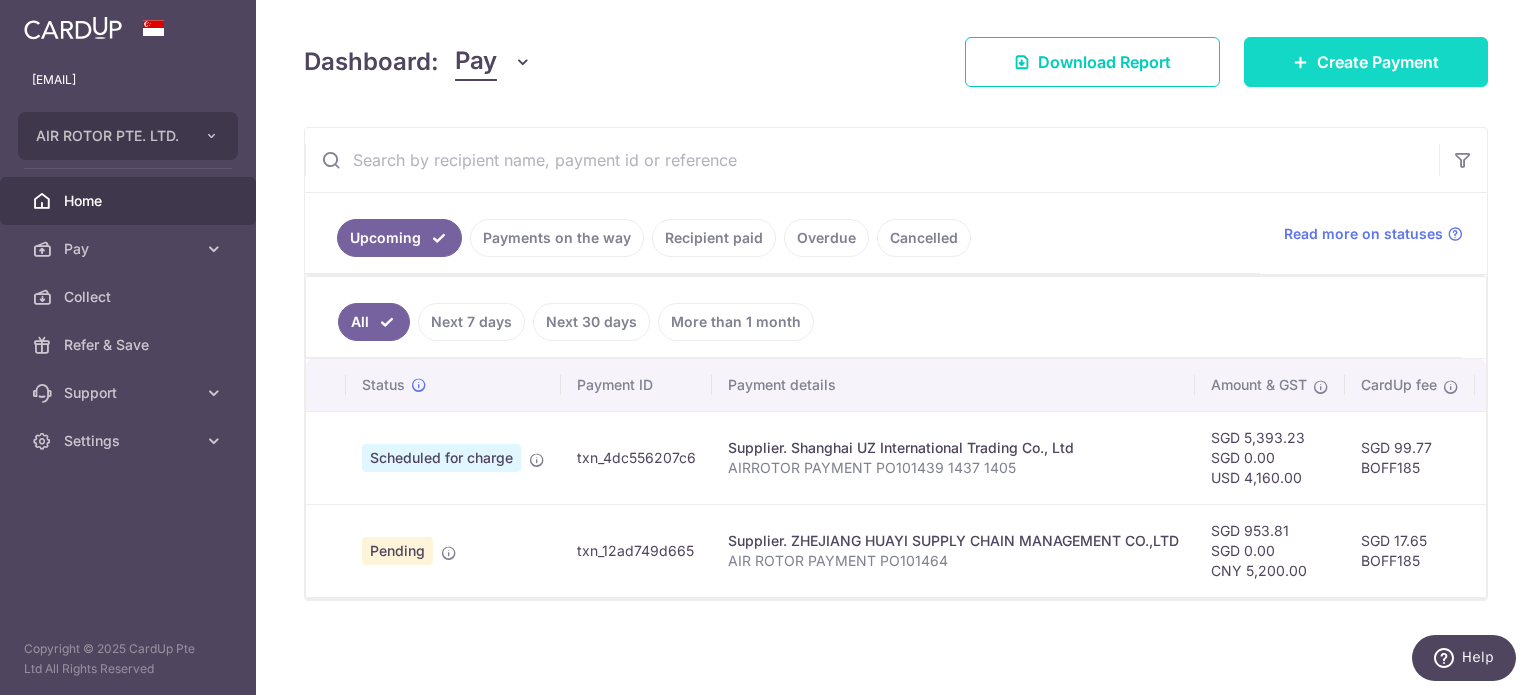 click on "Create Payment" at bounding box center [1378, 62] 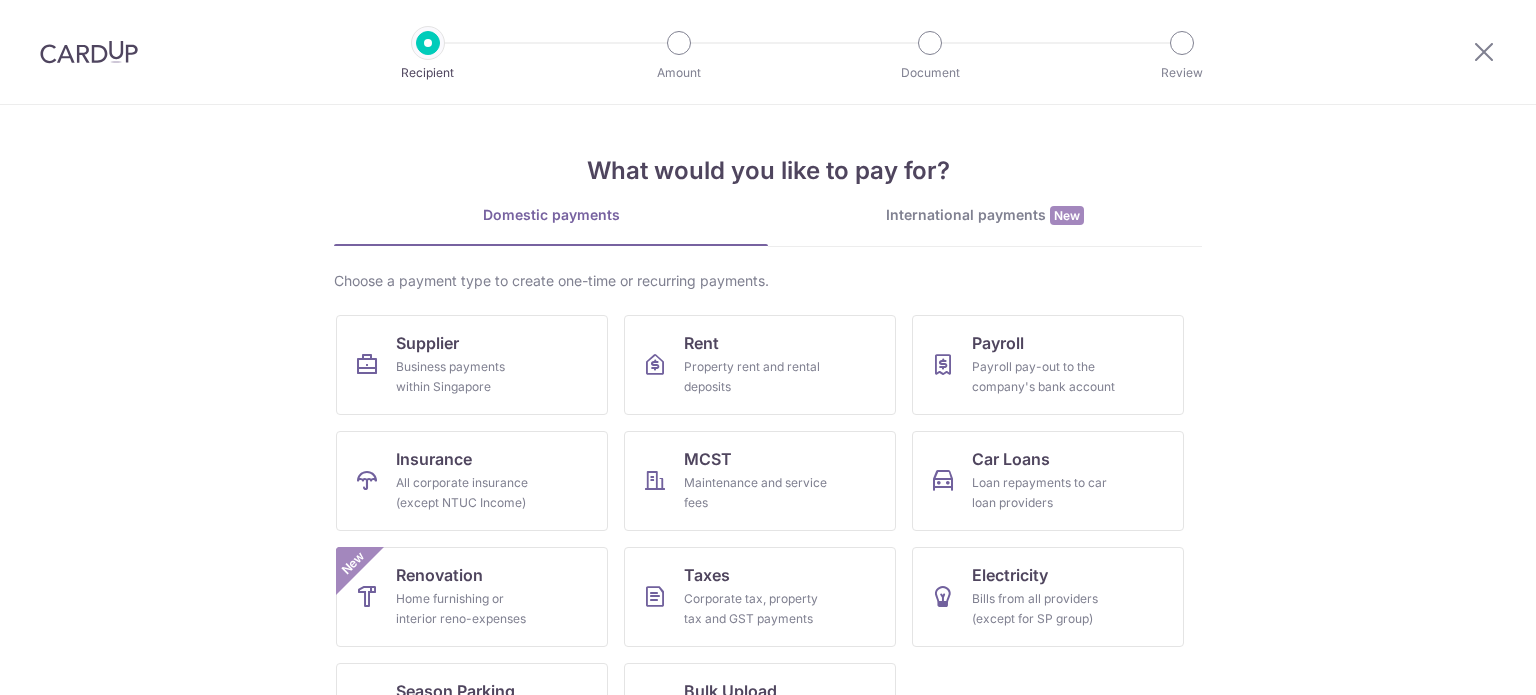 scroll, scrollTop: 0, scrollLeft: 0, axis: both 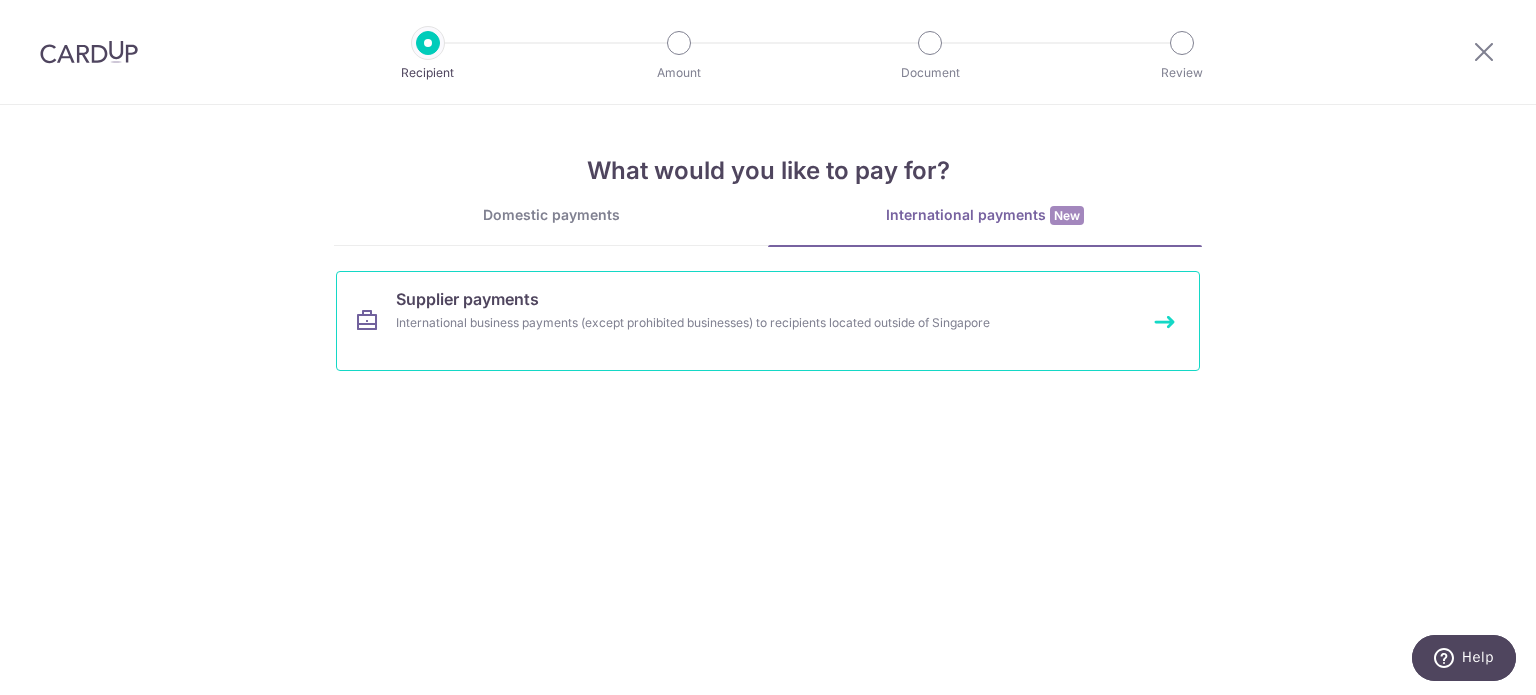 click on "Supplier payments International business payments (except prohibited businesses) to recipients located outside of Singapore" at bounding box center [768, 321] 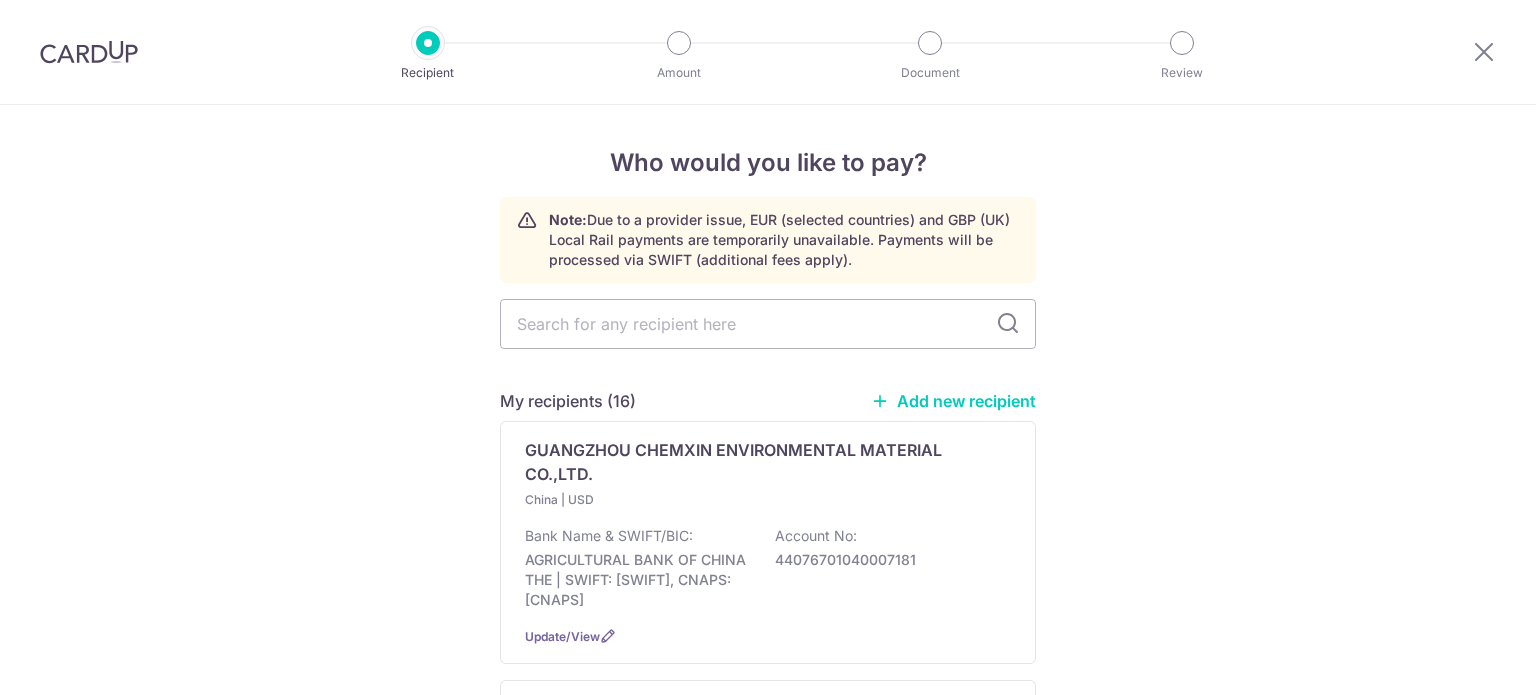 scroll, scrollTop: 0, scrollLeft: 0, axis: both 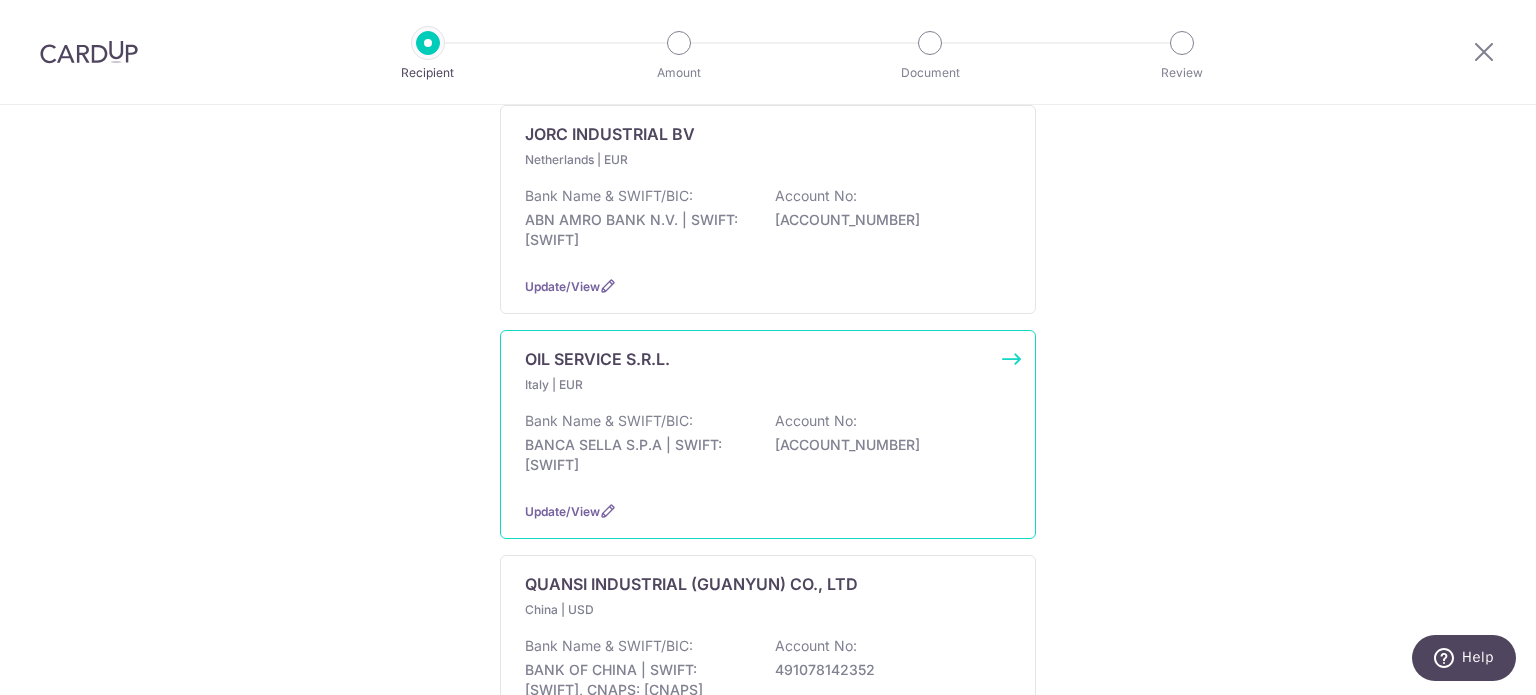 click on "Bank Name & SWIFT/BIC:
BANCA SELLA S.P.A | SWIFT: [SWIFT]
Account No:
[ACCOUNT_NUMBER]" at bounding box center (768, 448) 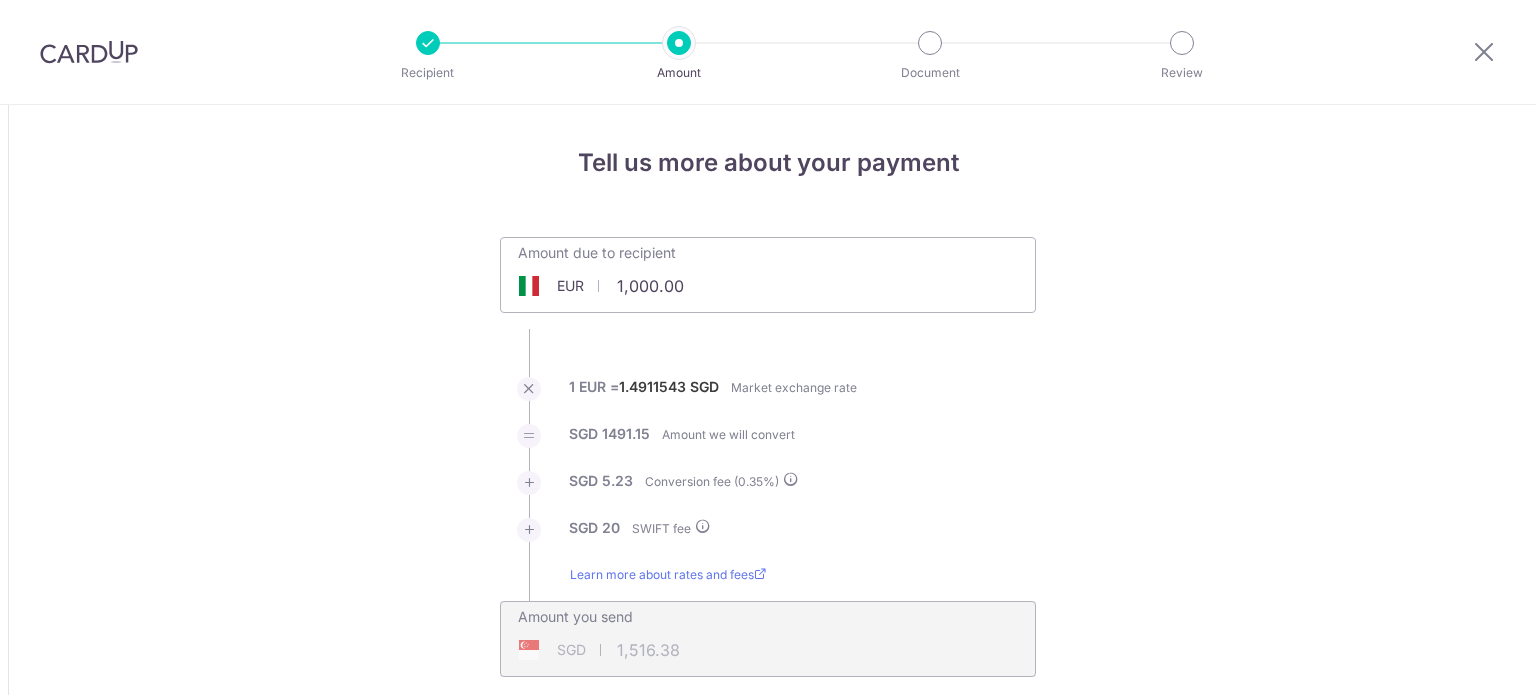 scroll, scrollTop: 0, scrollLeft: 0, axis: both 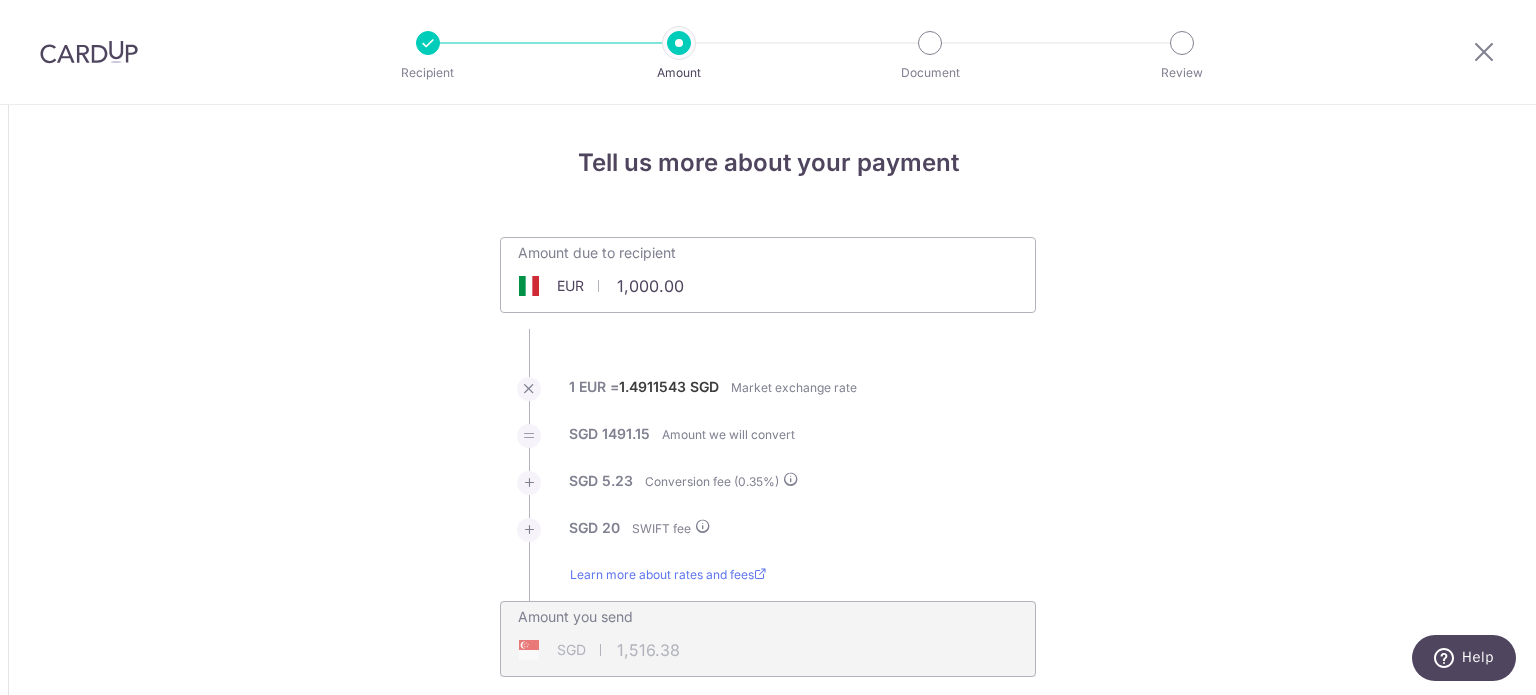click on "1,000.00" at bounding box center (655, 286) 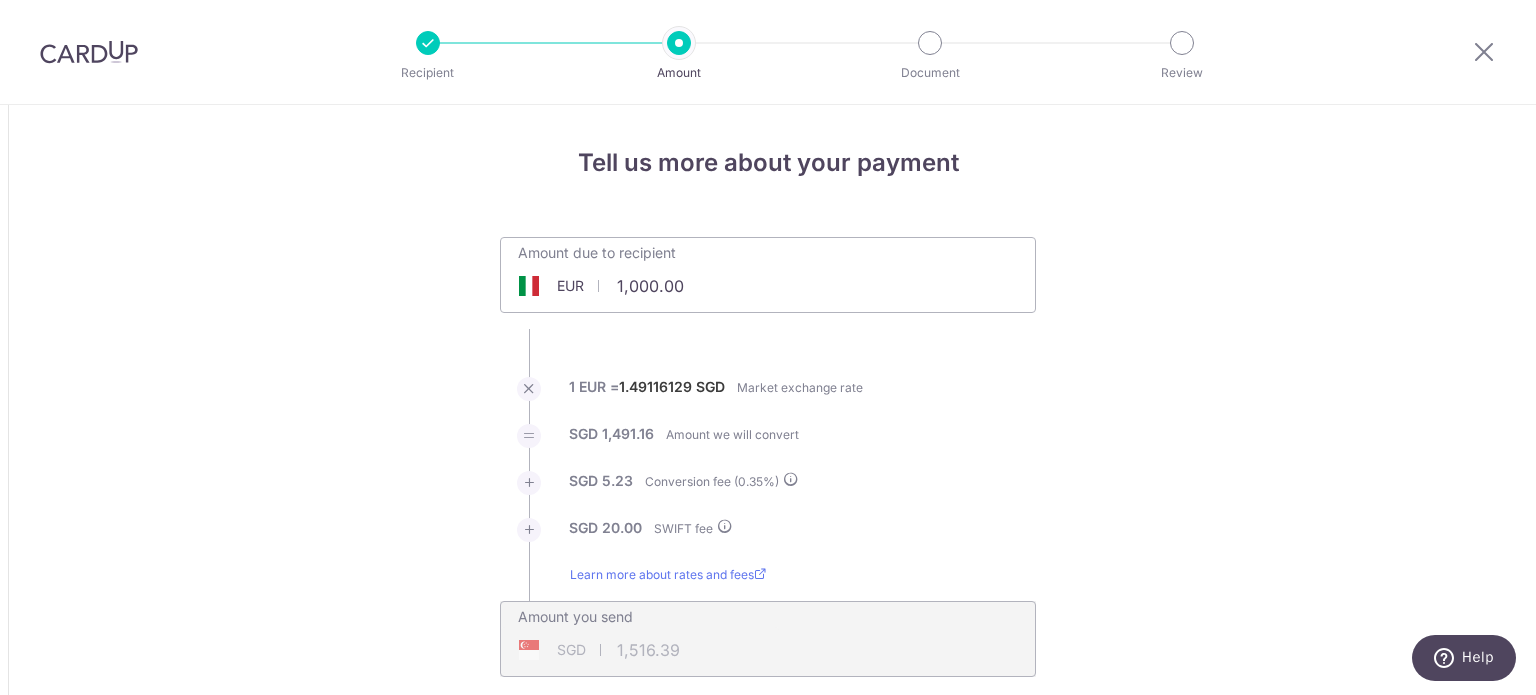 click on "Amount due to recipient
EUR
1,000.00
1000" at bounding box center (768, 261) 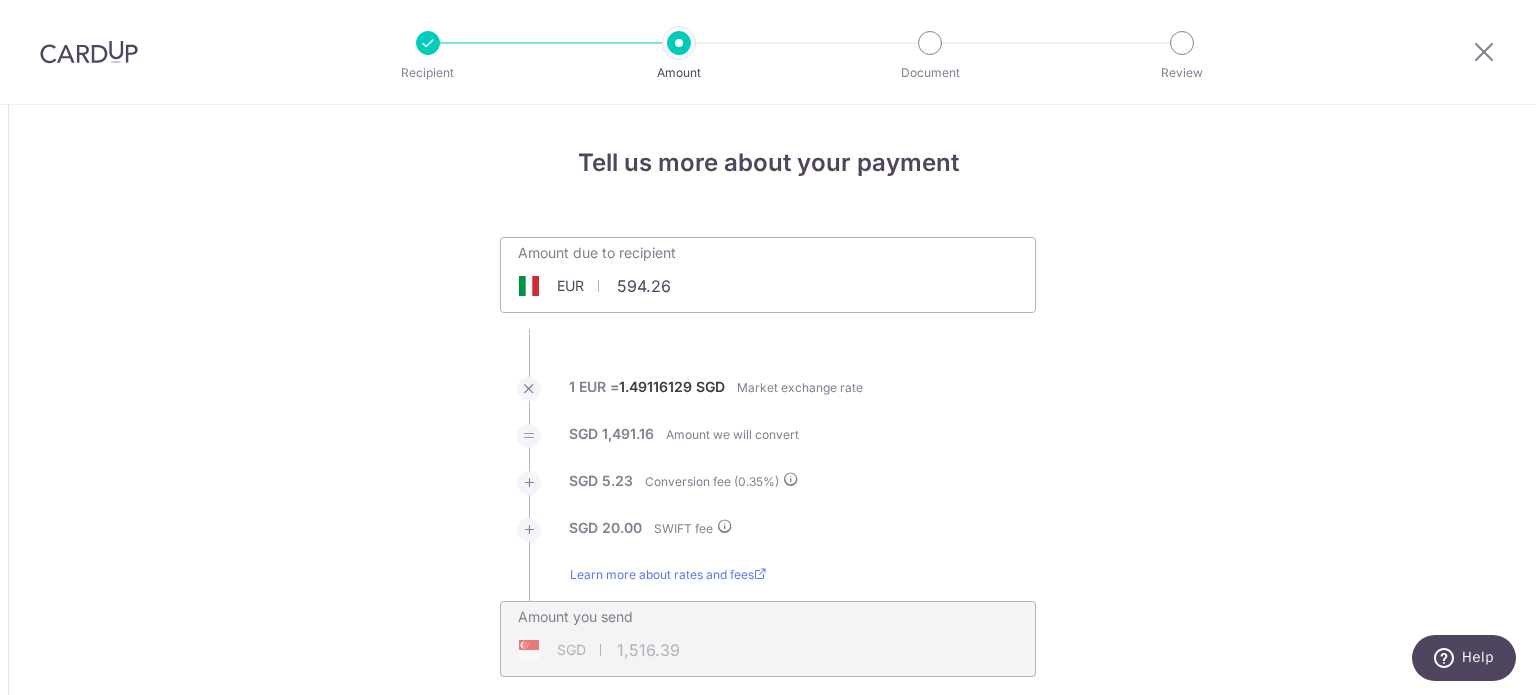 type on "594.26" 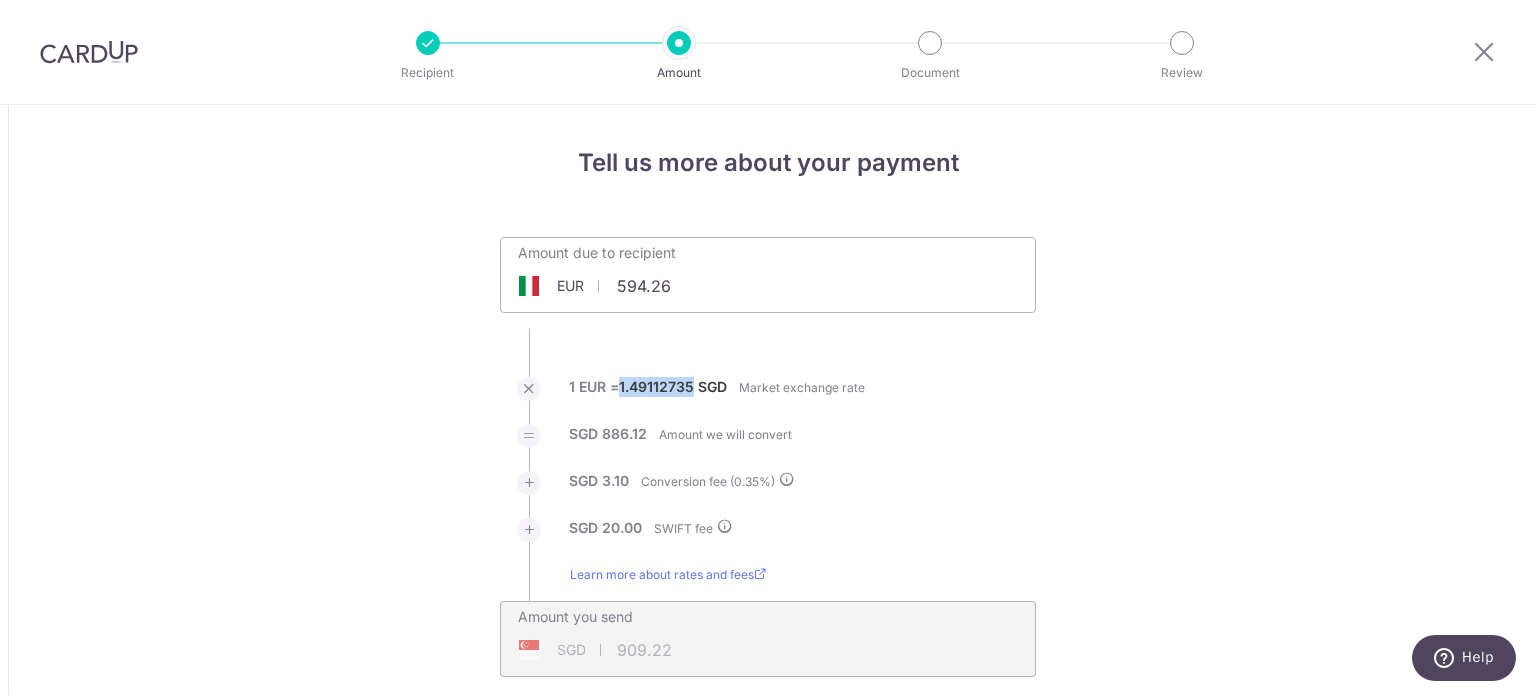 drag, startPoint x: 618, startPoint y: 386, endPoint x: 691, endPoint y: 390, distance: 73.109505 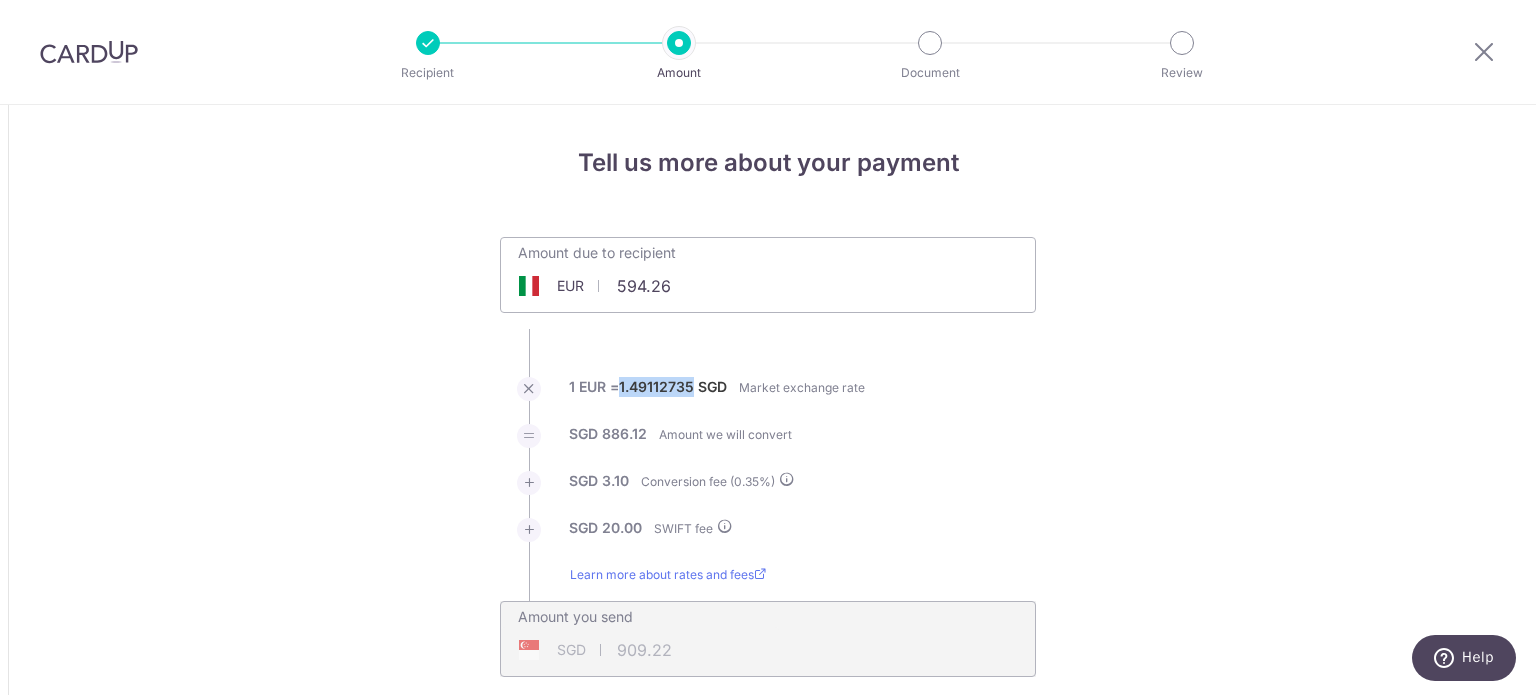 click on "Tell us more about your payment
Amount due to recipient
EUR
594.26
594.26
1 EUR =  1.49112735   SGD
Market exchange rate
SGD
886.12
Amount we will convert" at bounding box center [768, 1476] 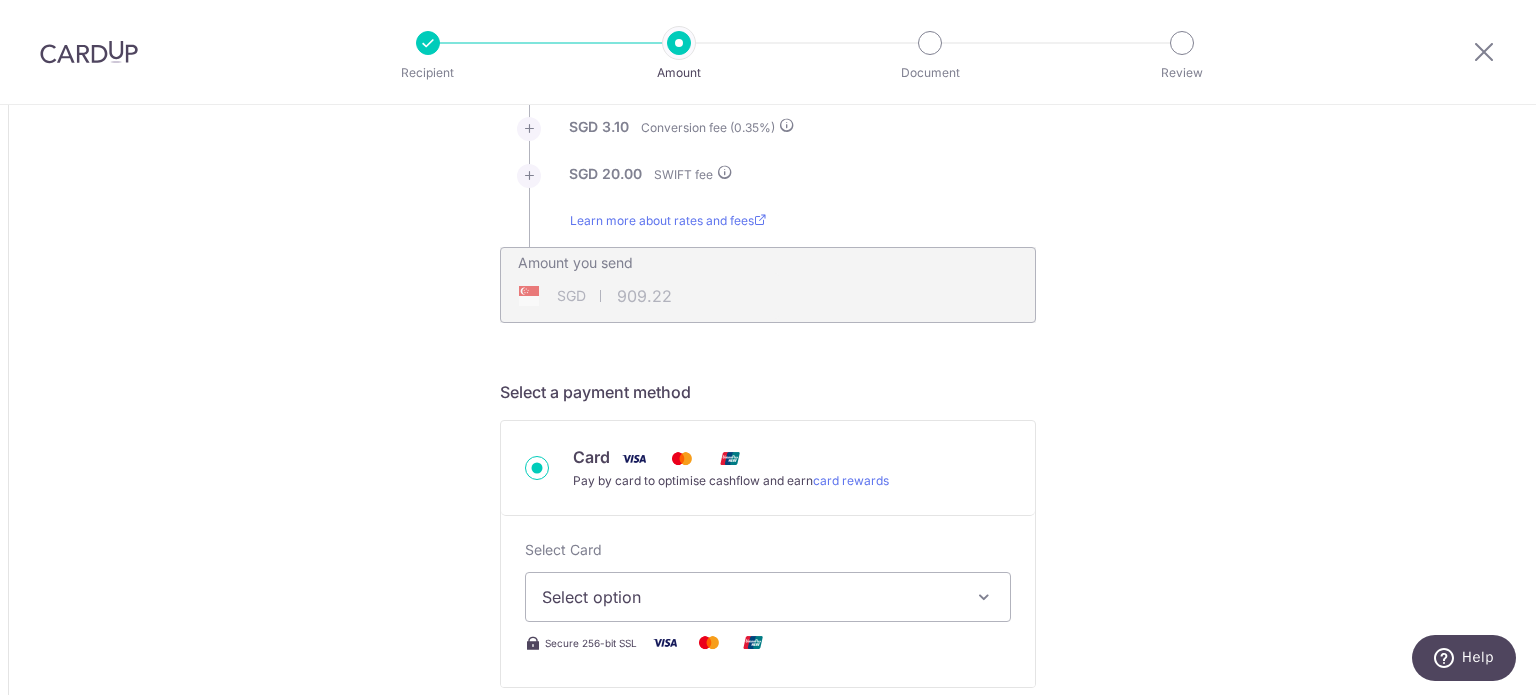 scroll, scrollTop: 400, scrollLeft: 0, axis: vertical 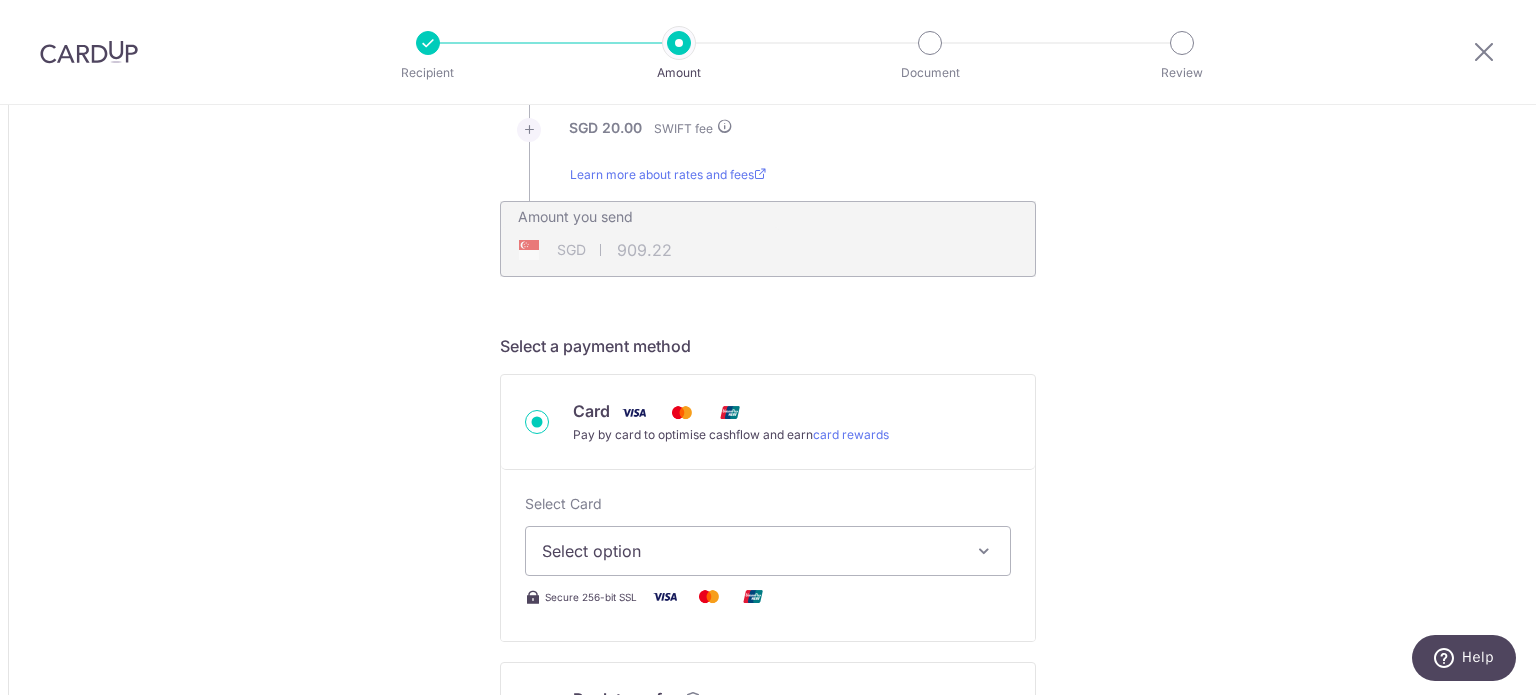 click on "Select option" at bounding box center [750, 551] 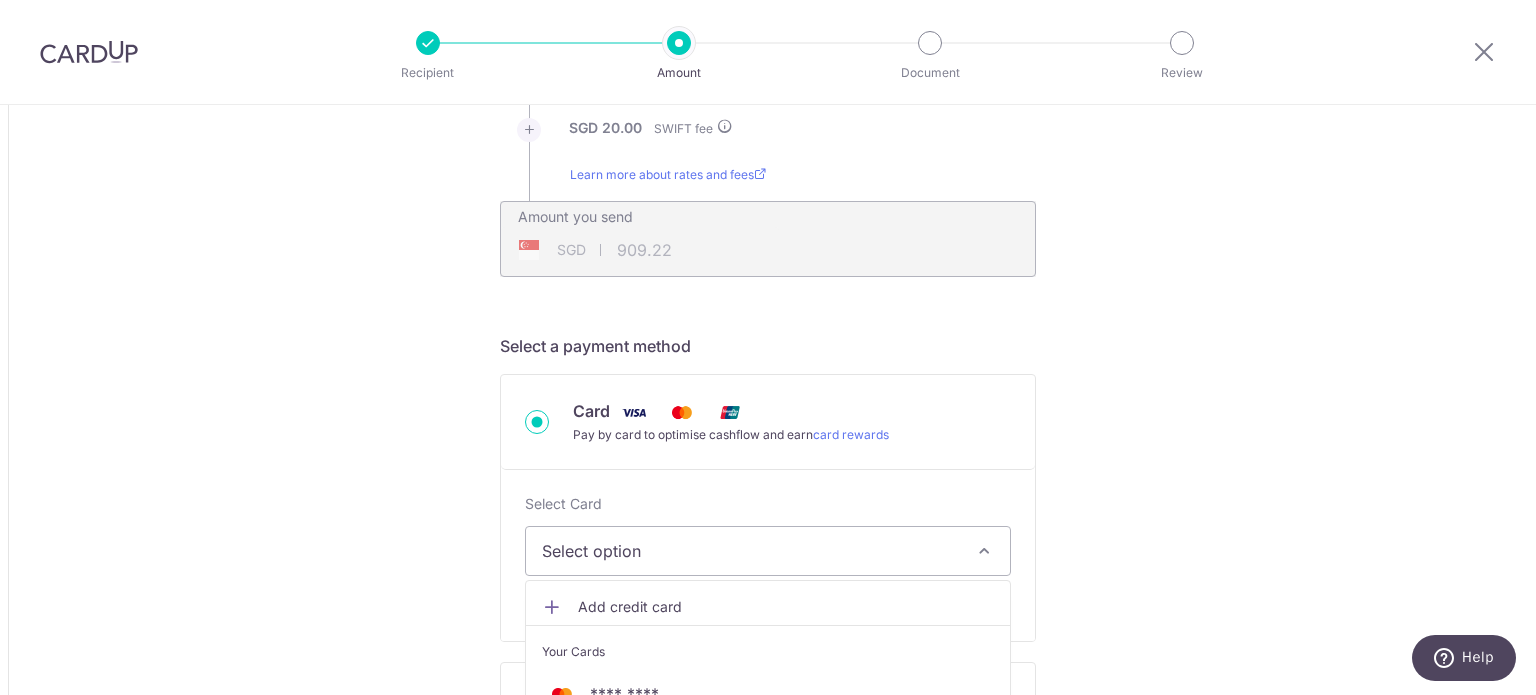 scroll, scrollTop: 500, scrollLeft: 0, axis: vertical 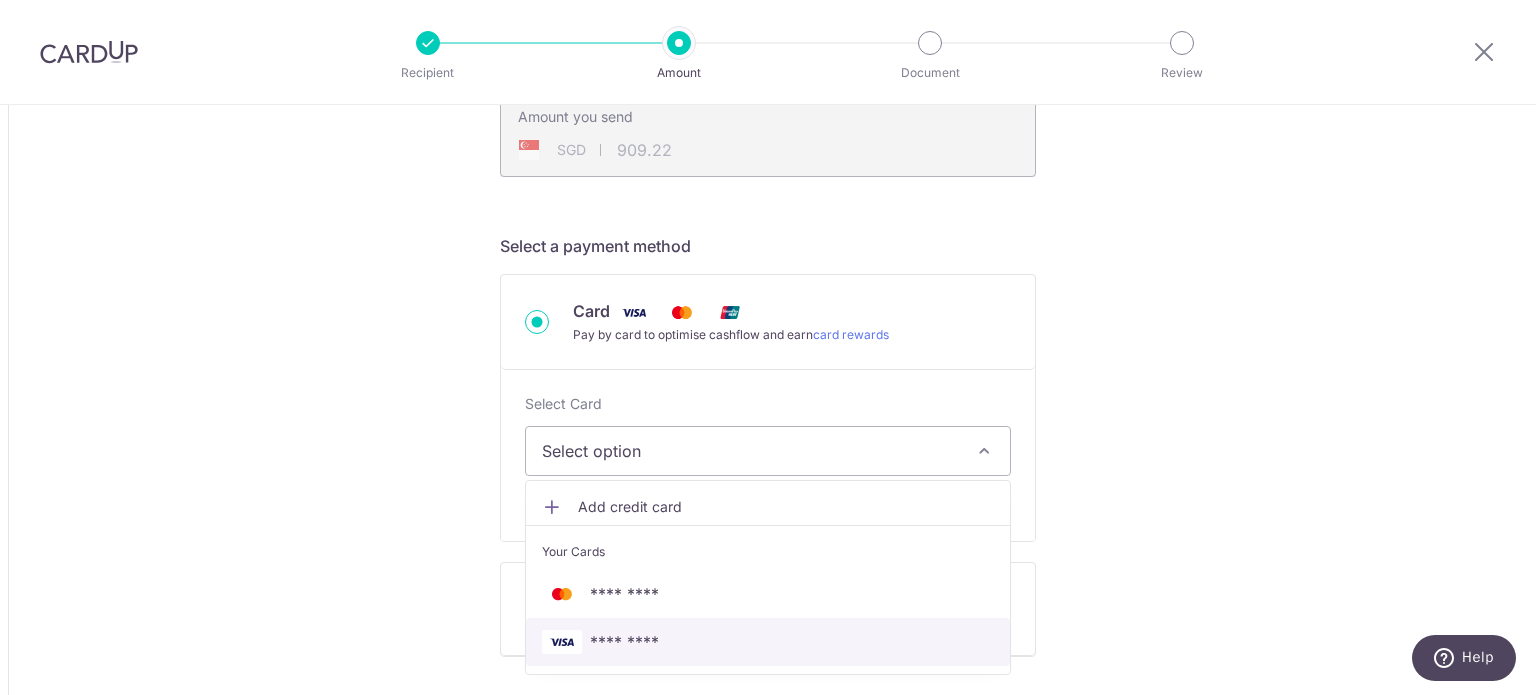 click on "**** [CARD]" at bounding box center [624, 642] 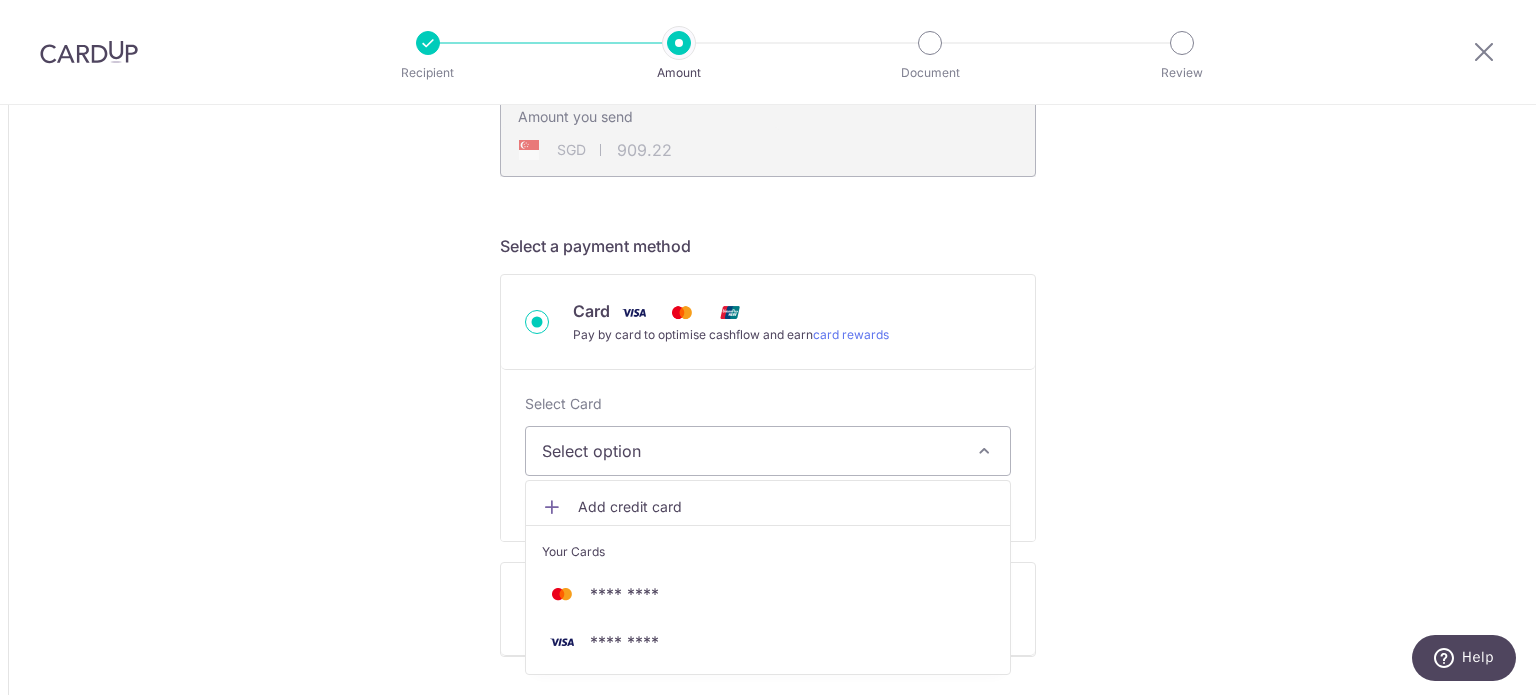 type on "594.26" 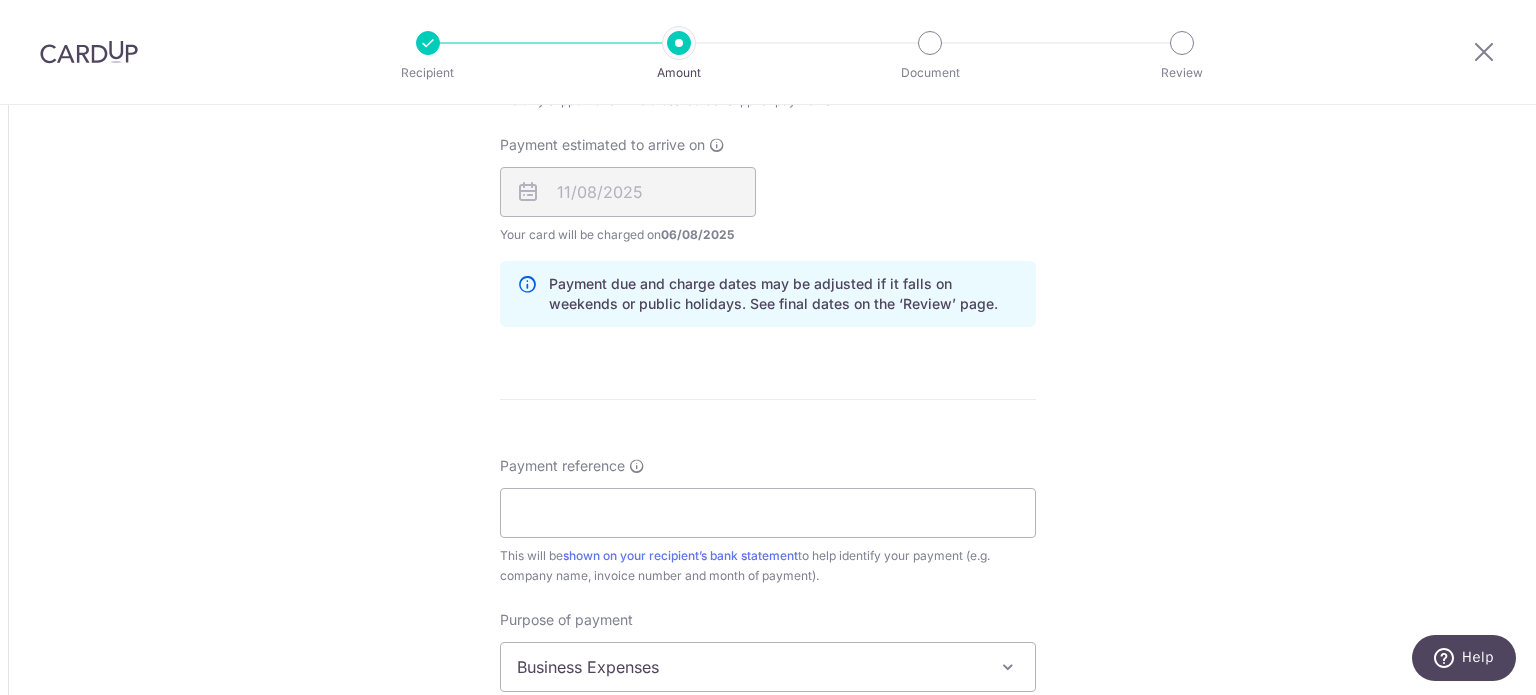 scroll, scrollTop: 1600, scrollLeft: 0, axis: vertical 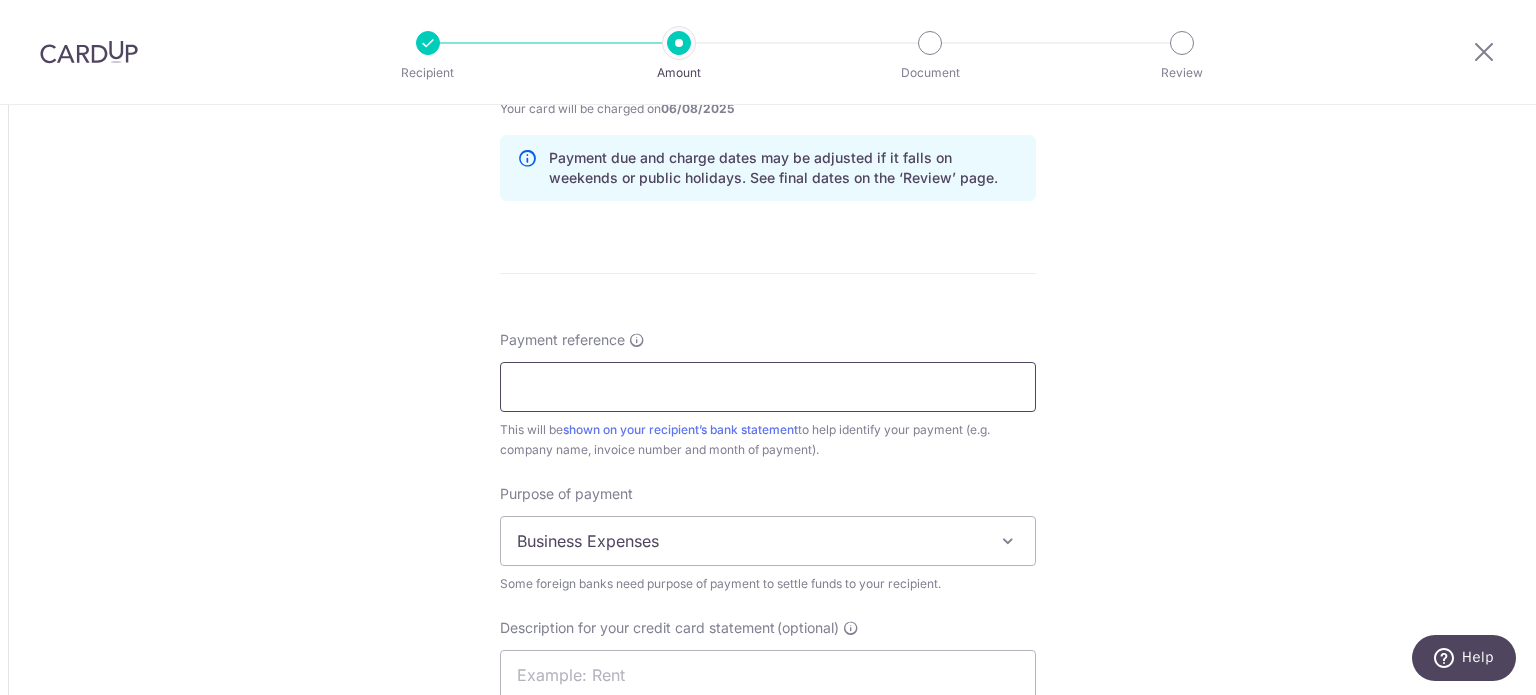 click on "Payment reference" at bounding box center [768, 387] 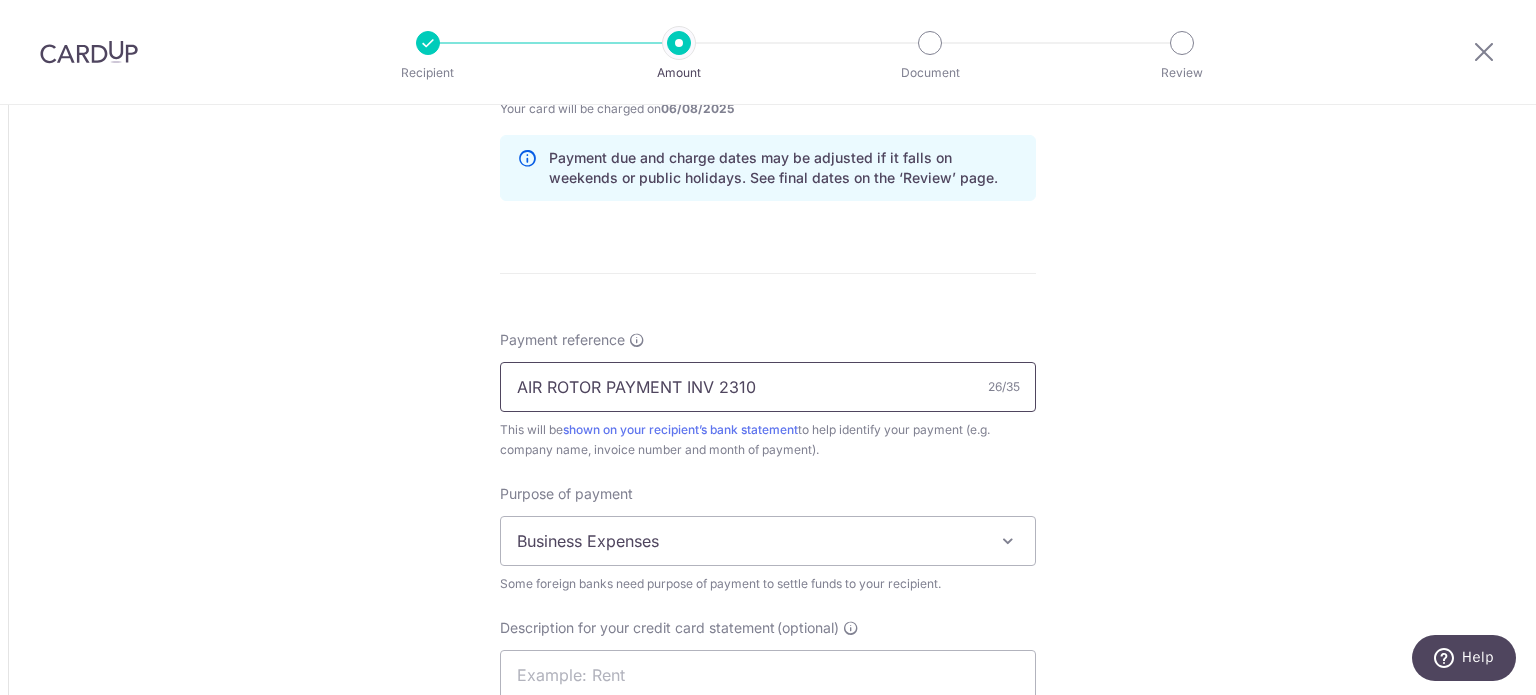type on "AIR ROTOR PAYMENT INV 2310" 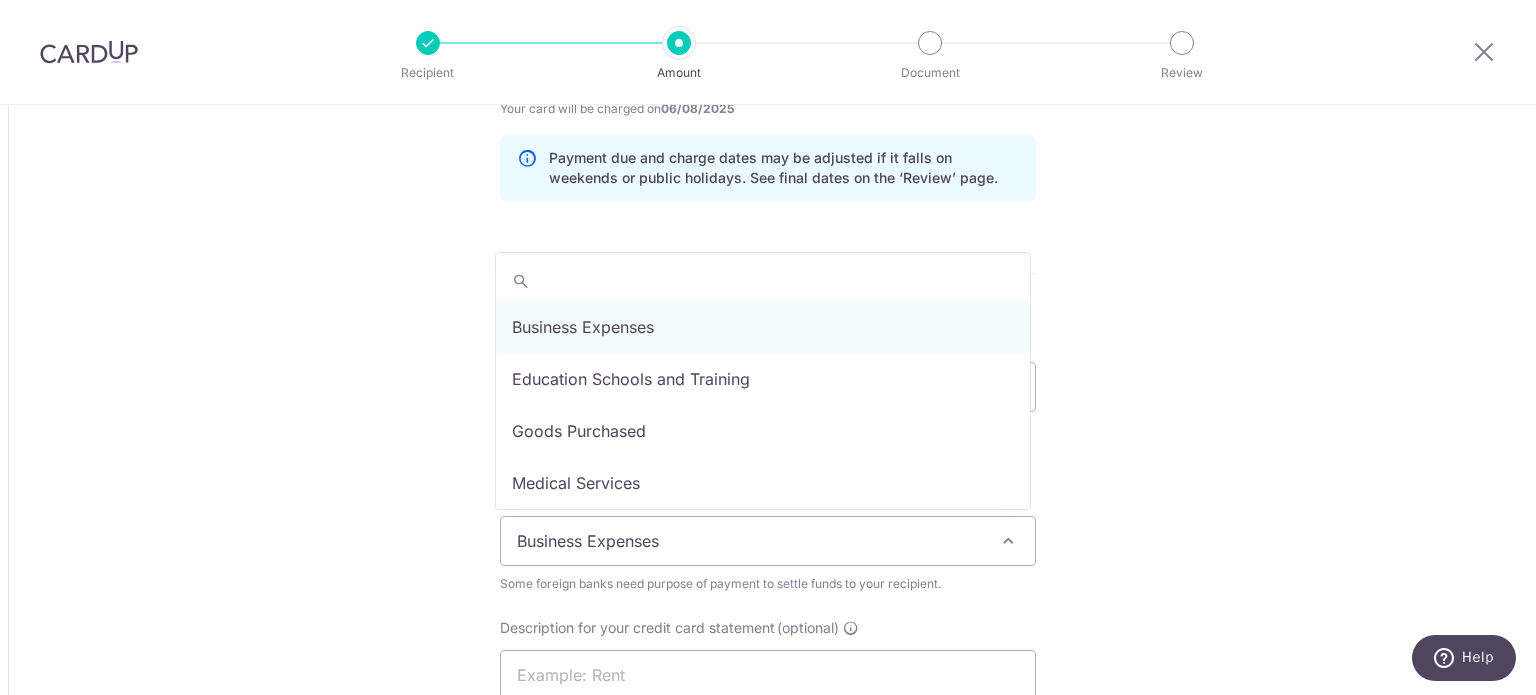 click on "Business Expenses" at bounding box center [768, 541] 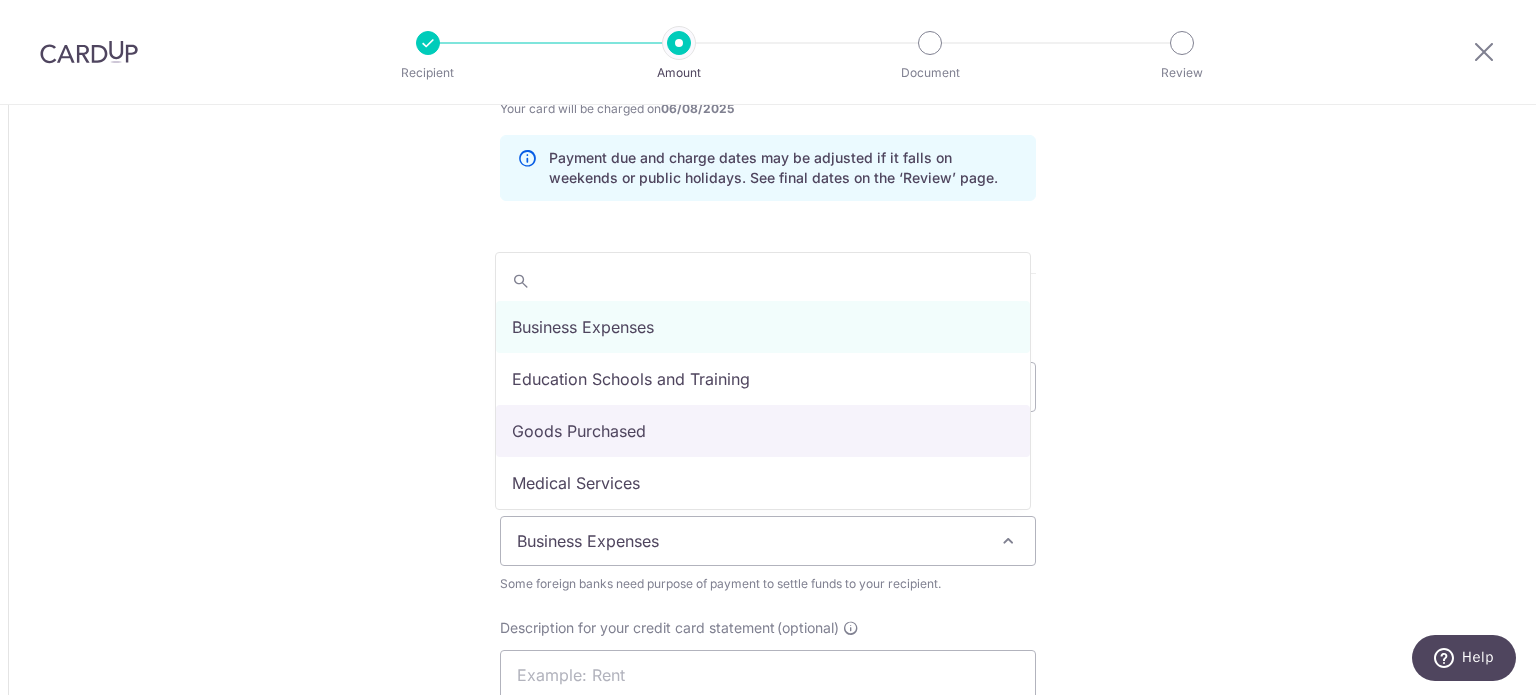 select on "Goods Purchased" 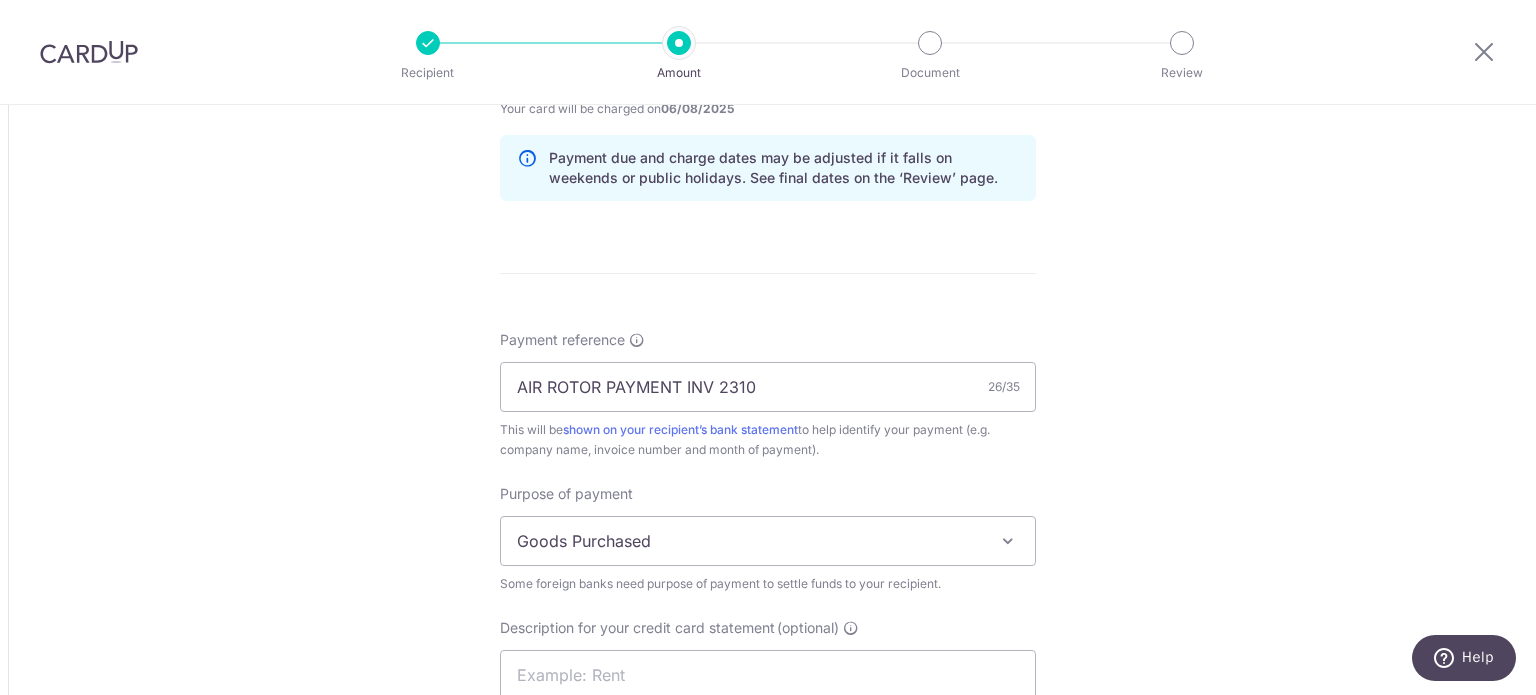 click on "Tell us more about your payment
Amount due to recipient
EUR
594.26
594.26
1 EUR =  1.49111238   SGD
Market exchange rate
SGD
886.11
Amount we will convert
20" at bounding box center (768, -124) 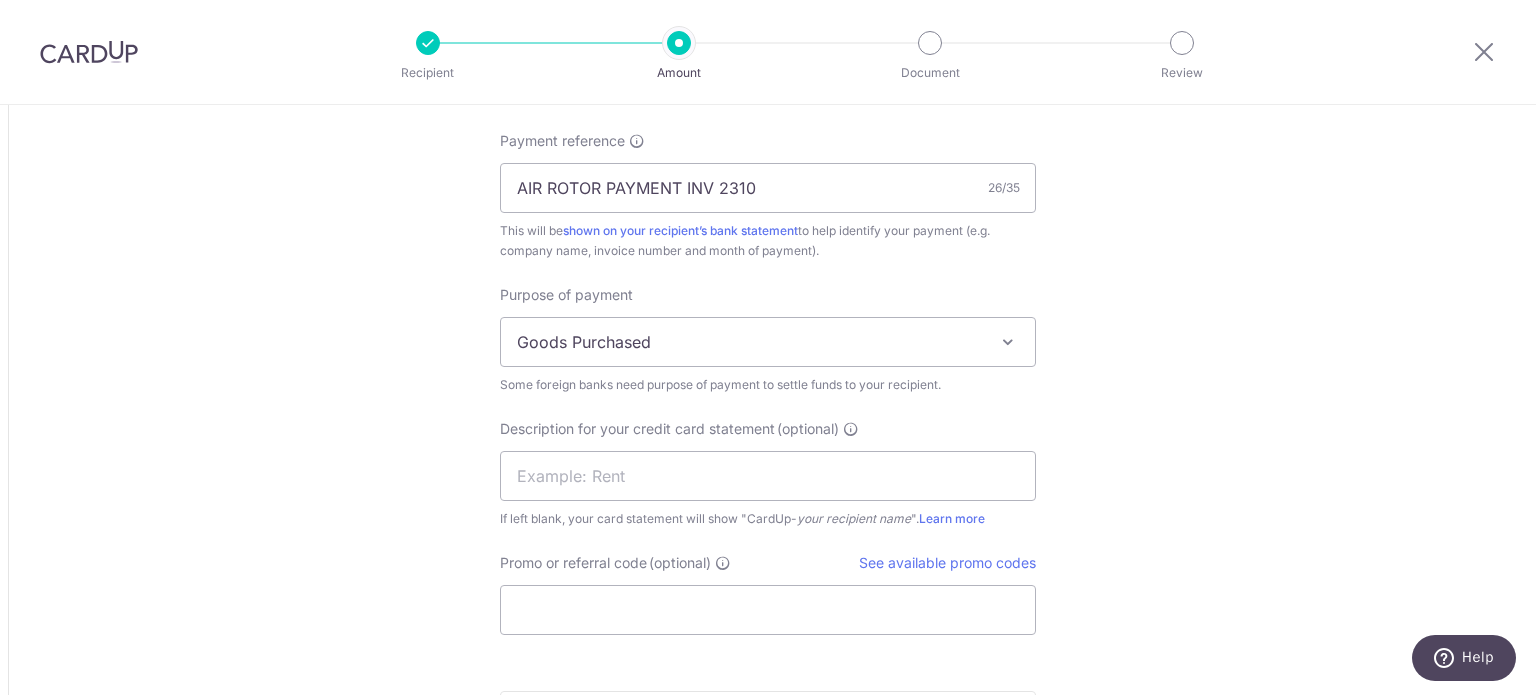 scroll, scrollTop: 1800, scrollLeft: 0, axis: vertical 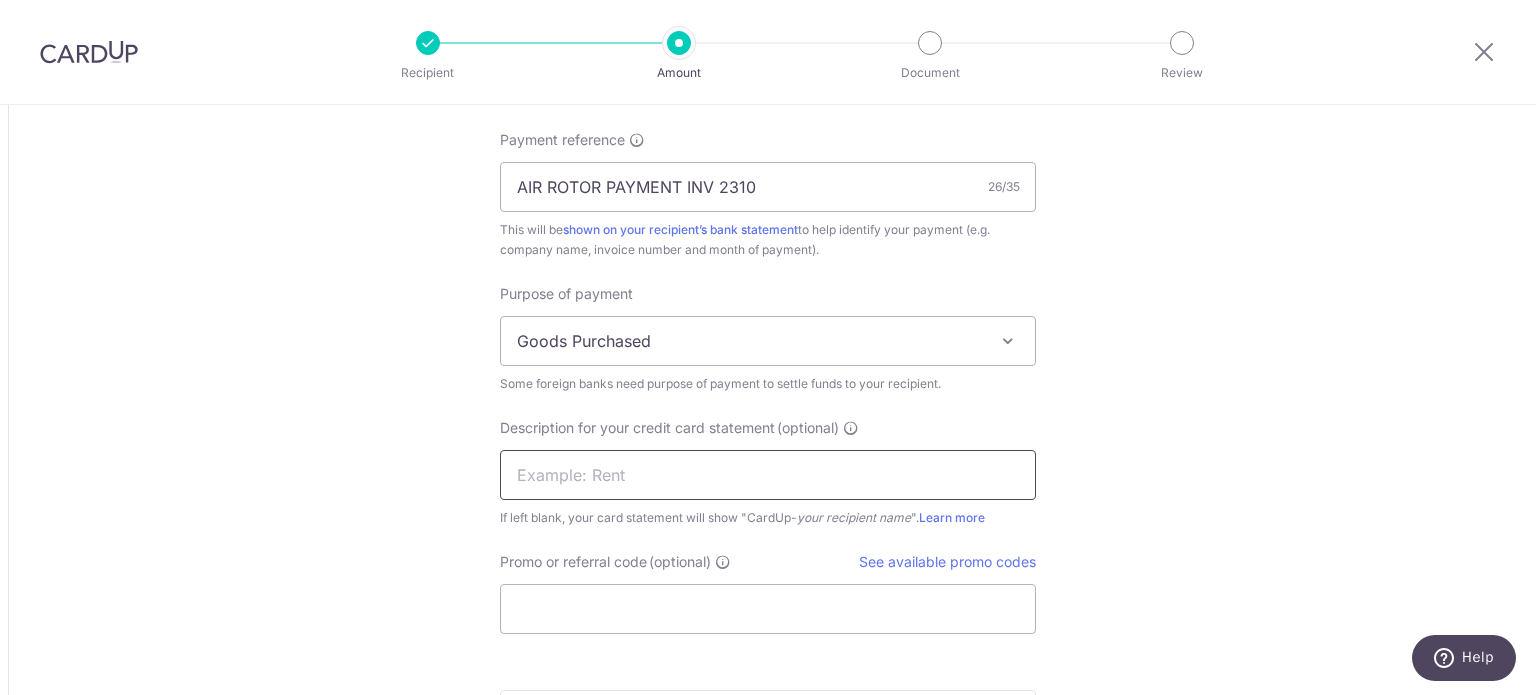 click at bounding box center [768, 475] 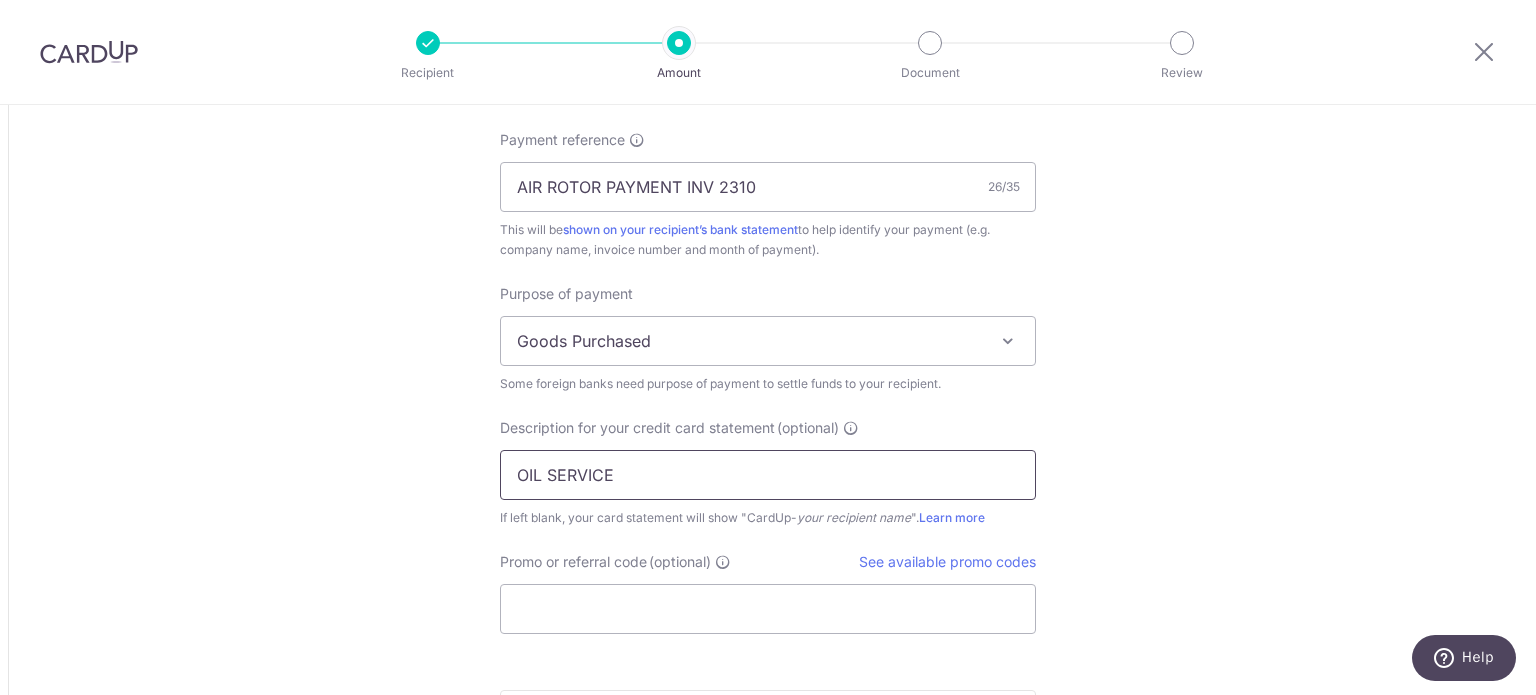 type on "OIL SERVICE" 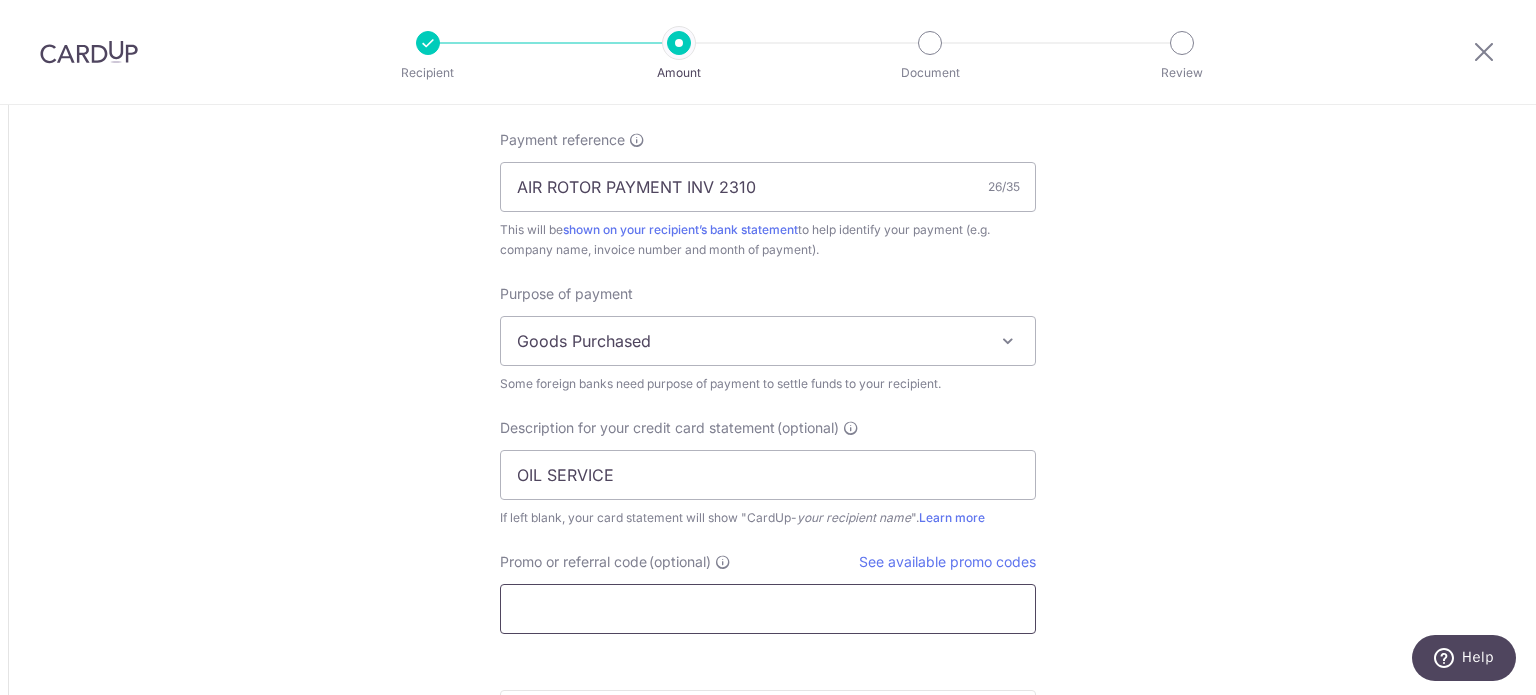 click on "Promo or referral code
(optional)" at bounding box center (768, 609) 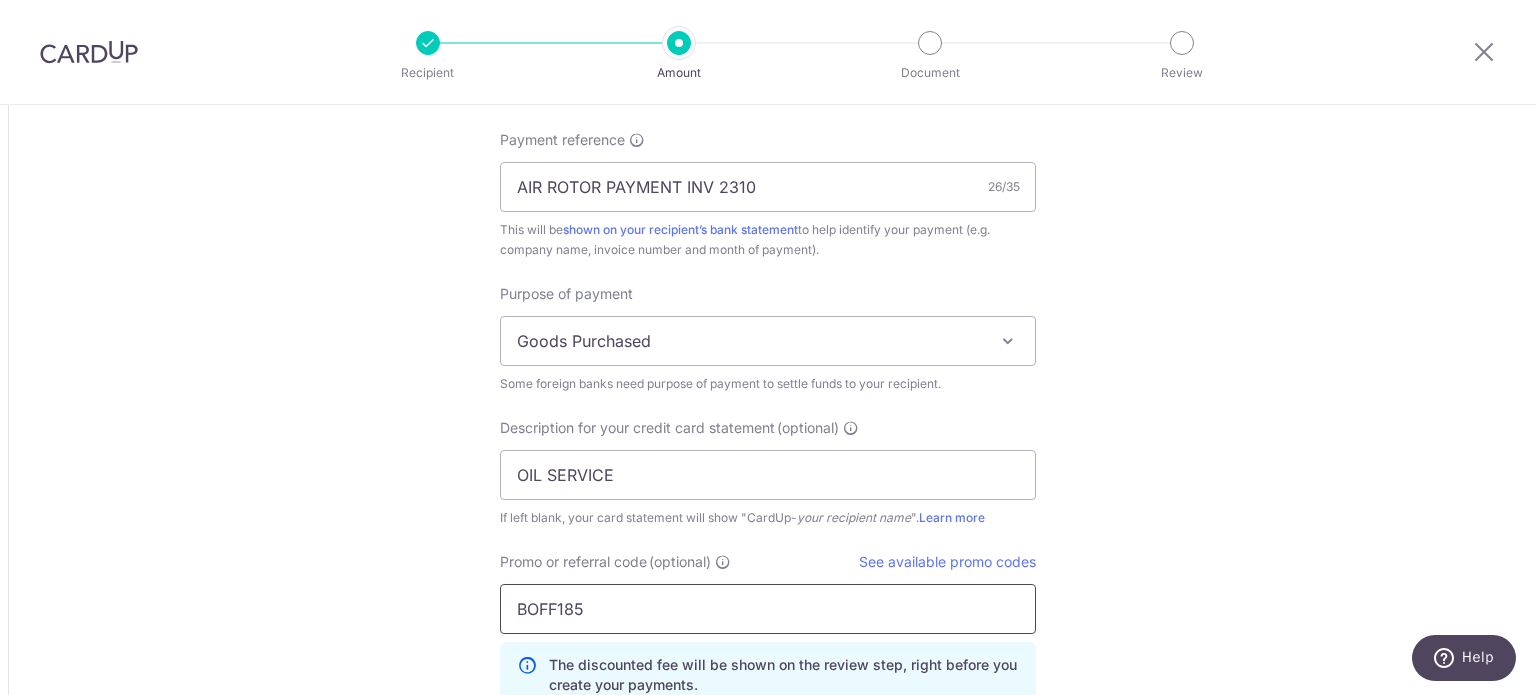 scroll, scrollTop: 2238, scrollLeft: 0, axis: vertical 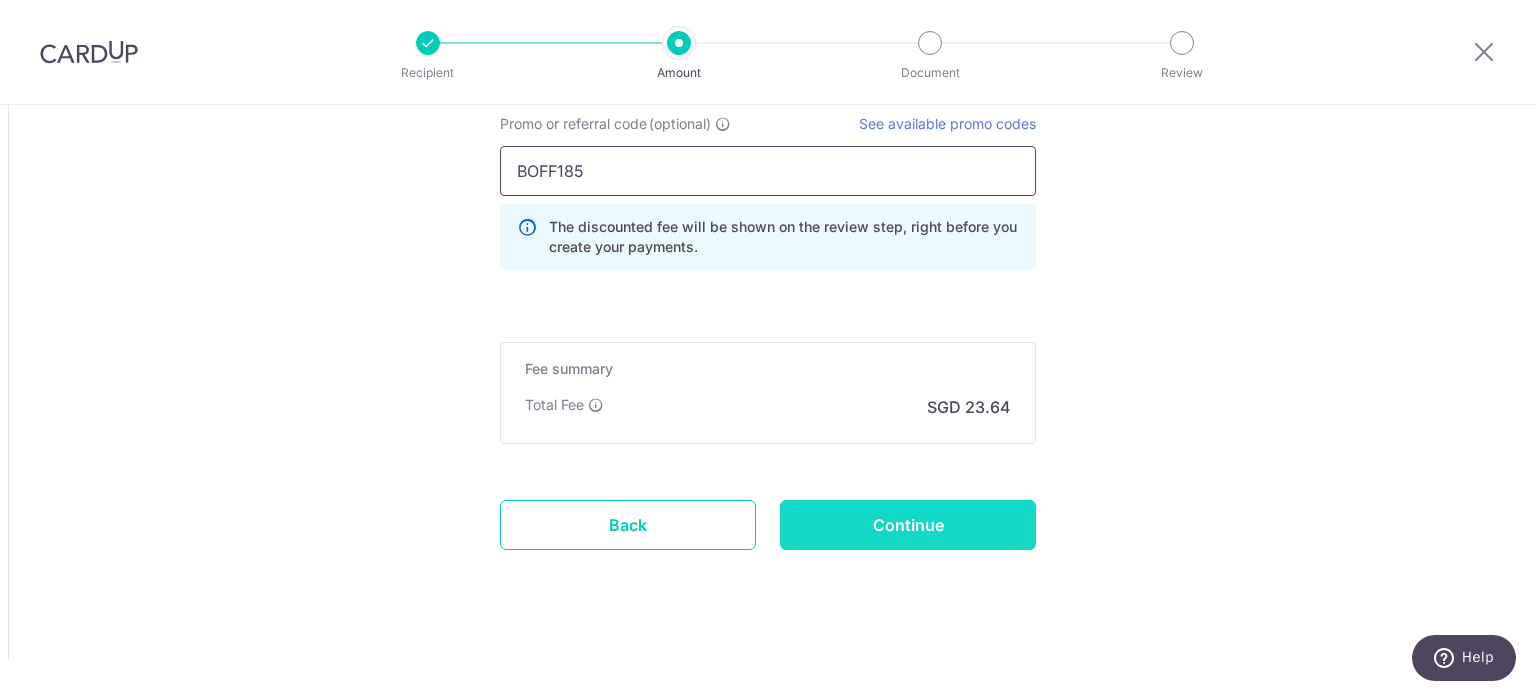 type on "BOFF185" 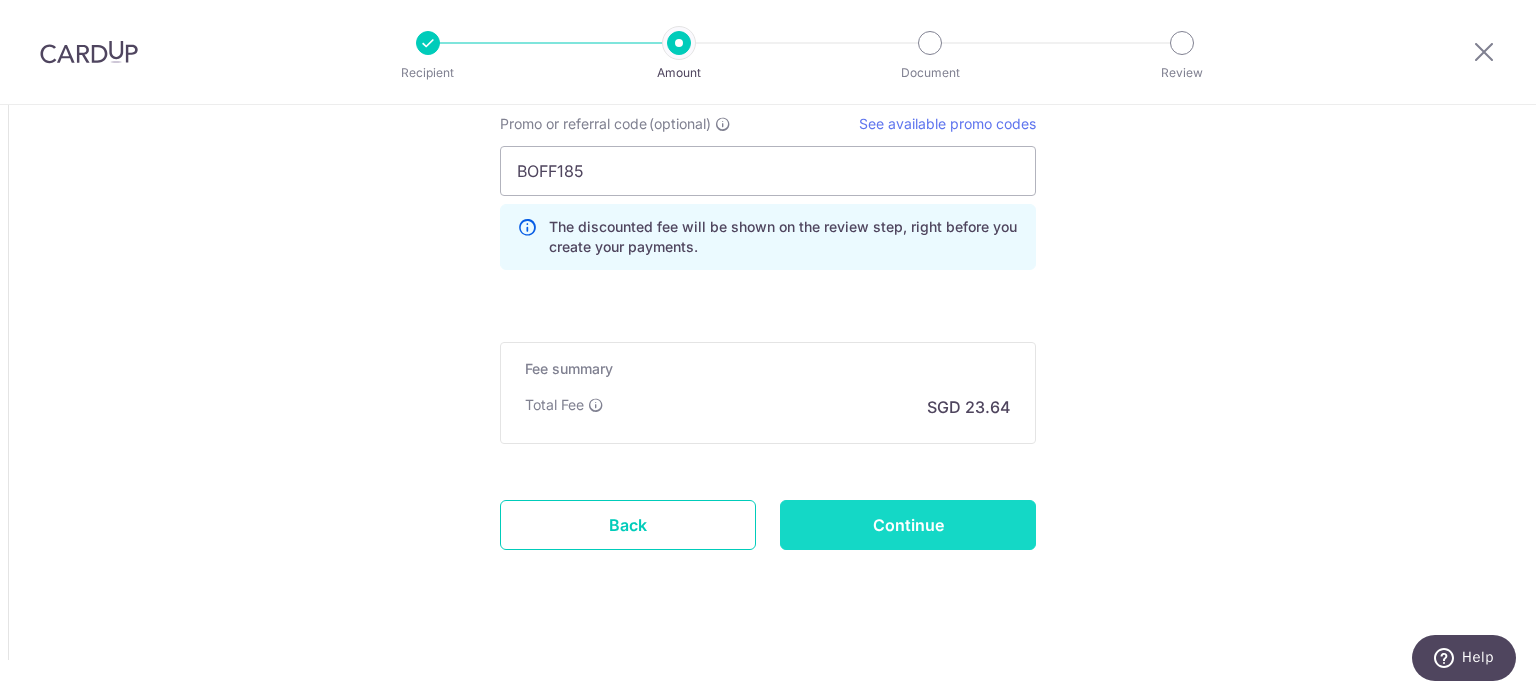 click on "Continue" at bounding box center (908, 525) 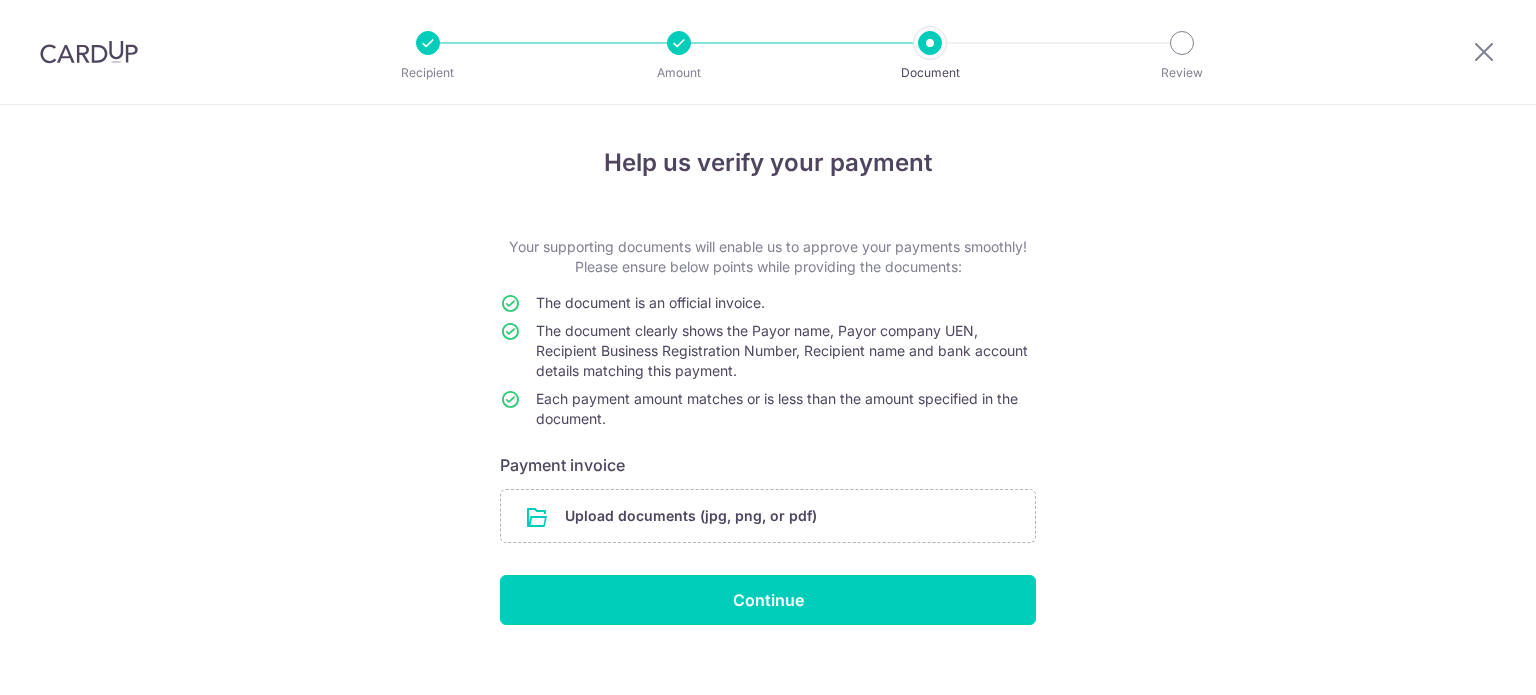 scroll, scrollTop: 0, scrollLeft: 0, axis: both 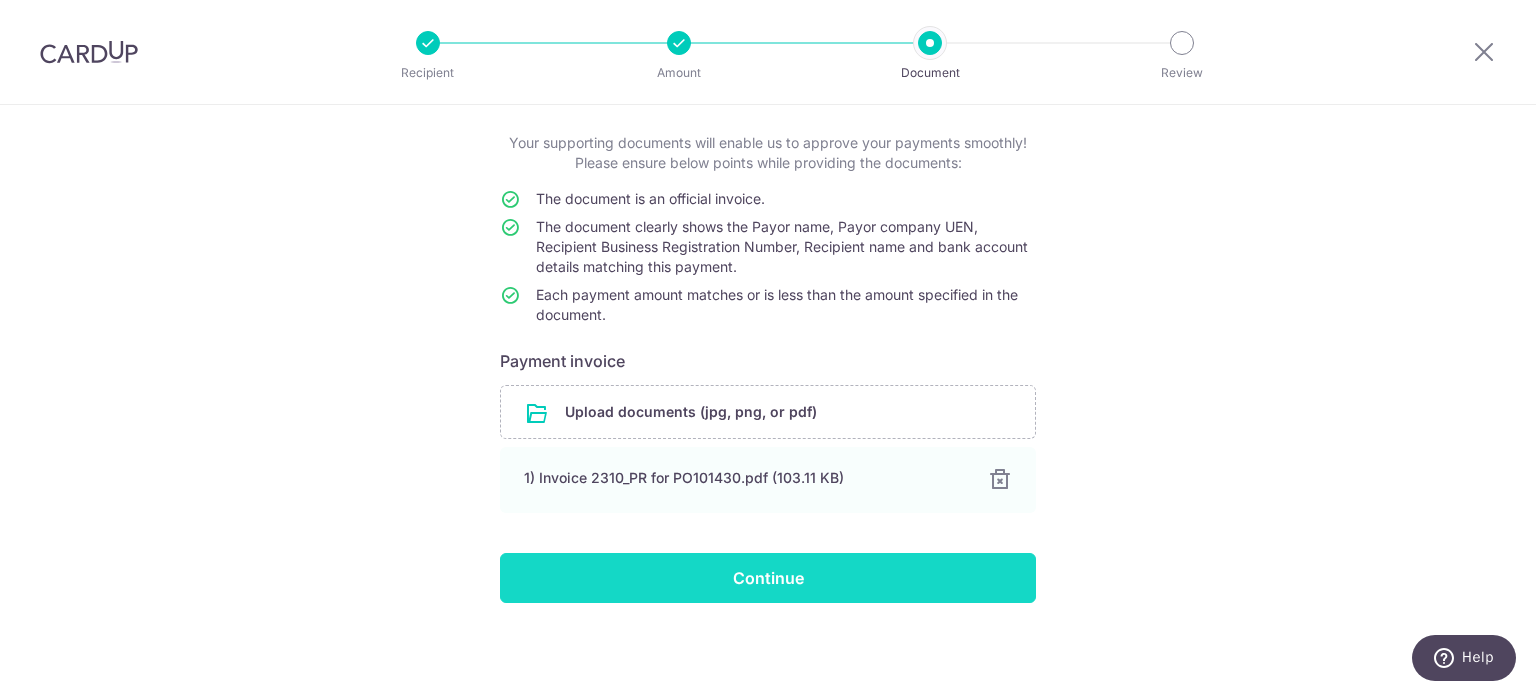 click on "Continue" at bounding box center (768, 578) 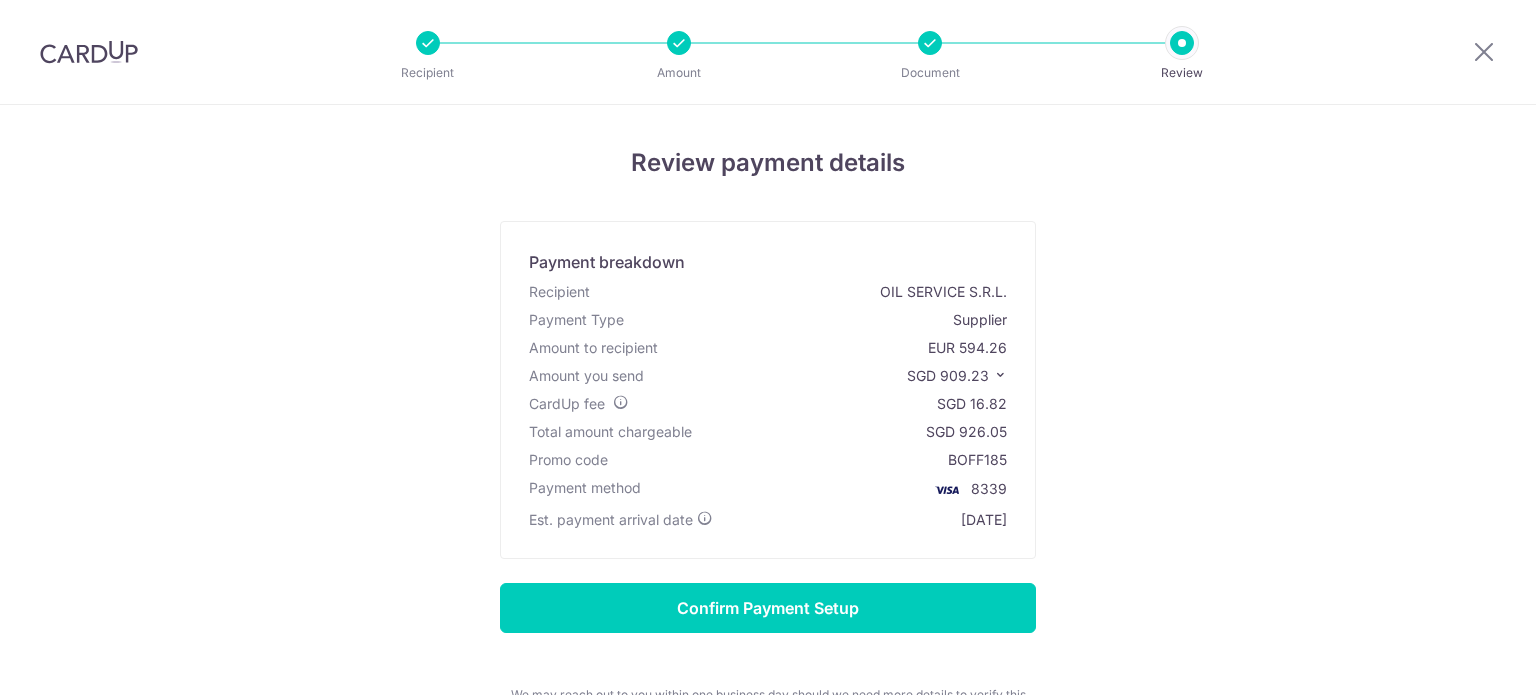 scroll, scrollTop: 0, scrollLeft: 0, axis: both 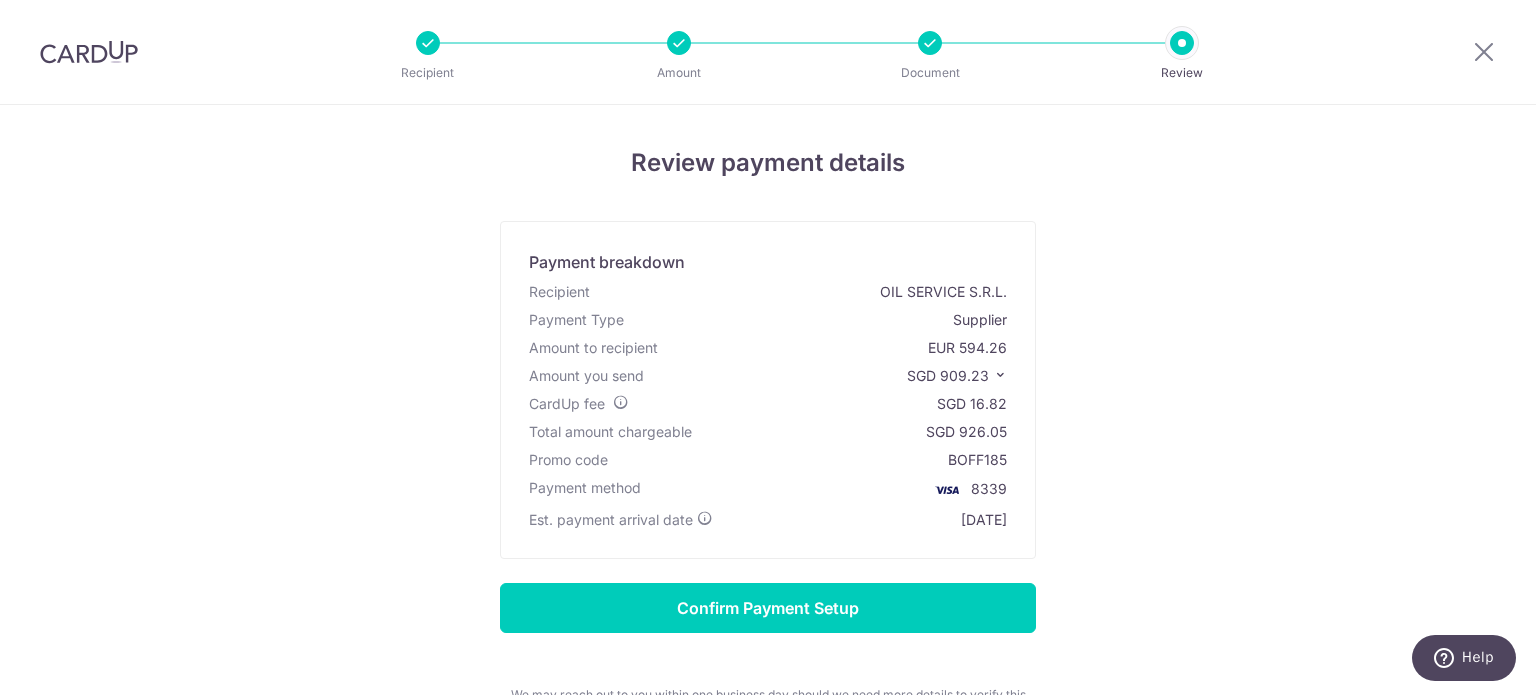 click at bounding box center [1000, 375] 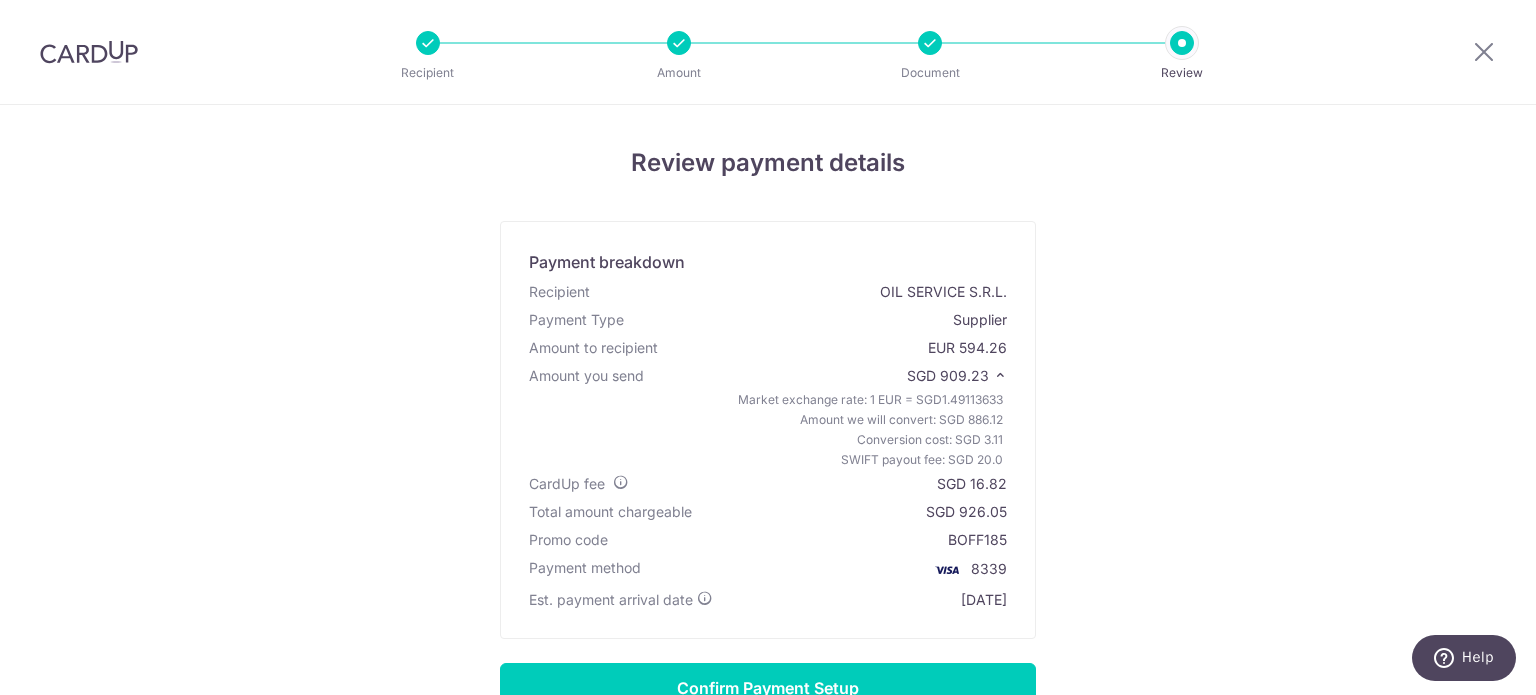 scroll, scrollTop: 100, scrollLeft: 0, axis: vertical 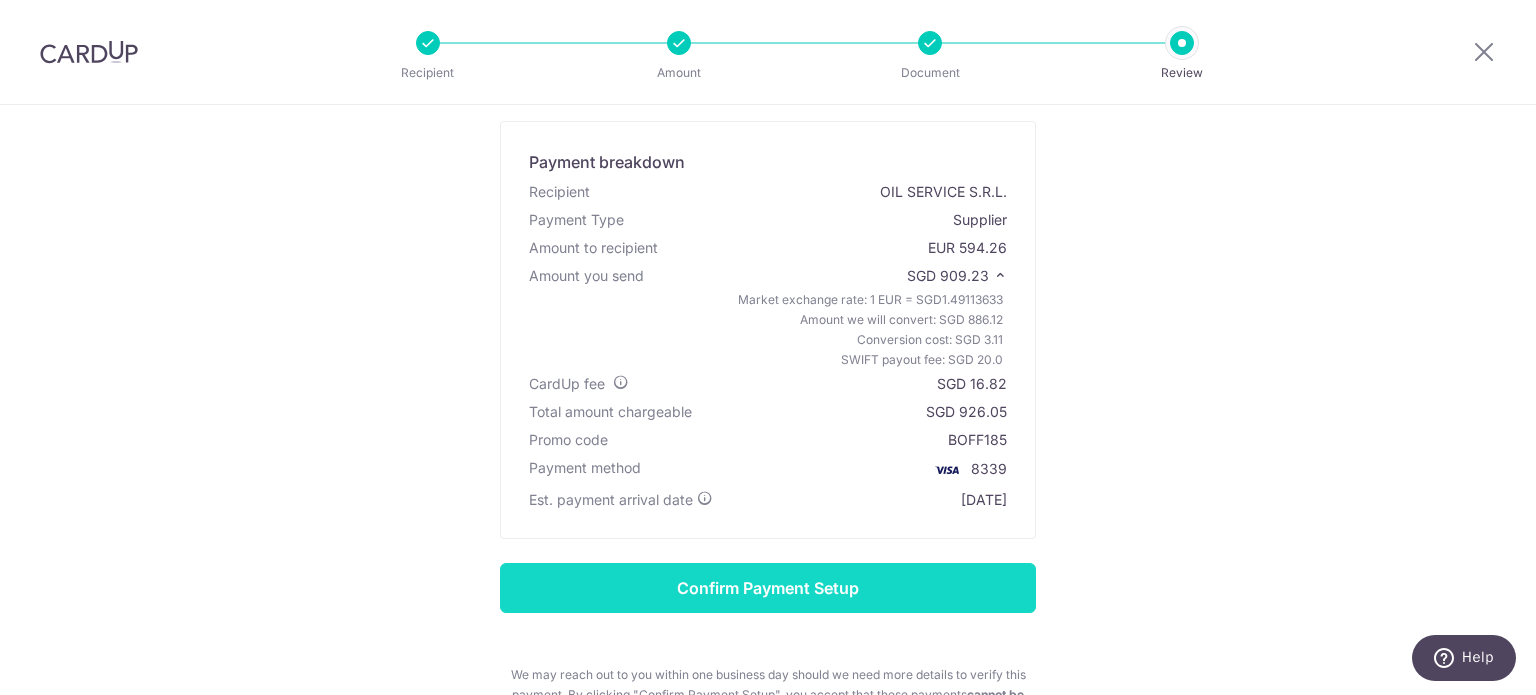 click on "Confirm Payment Setup" at bounding box center (768, 588) 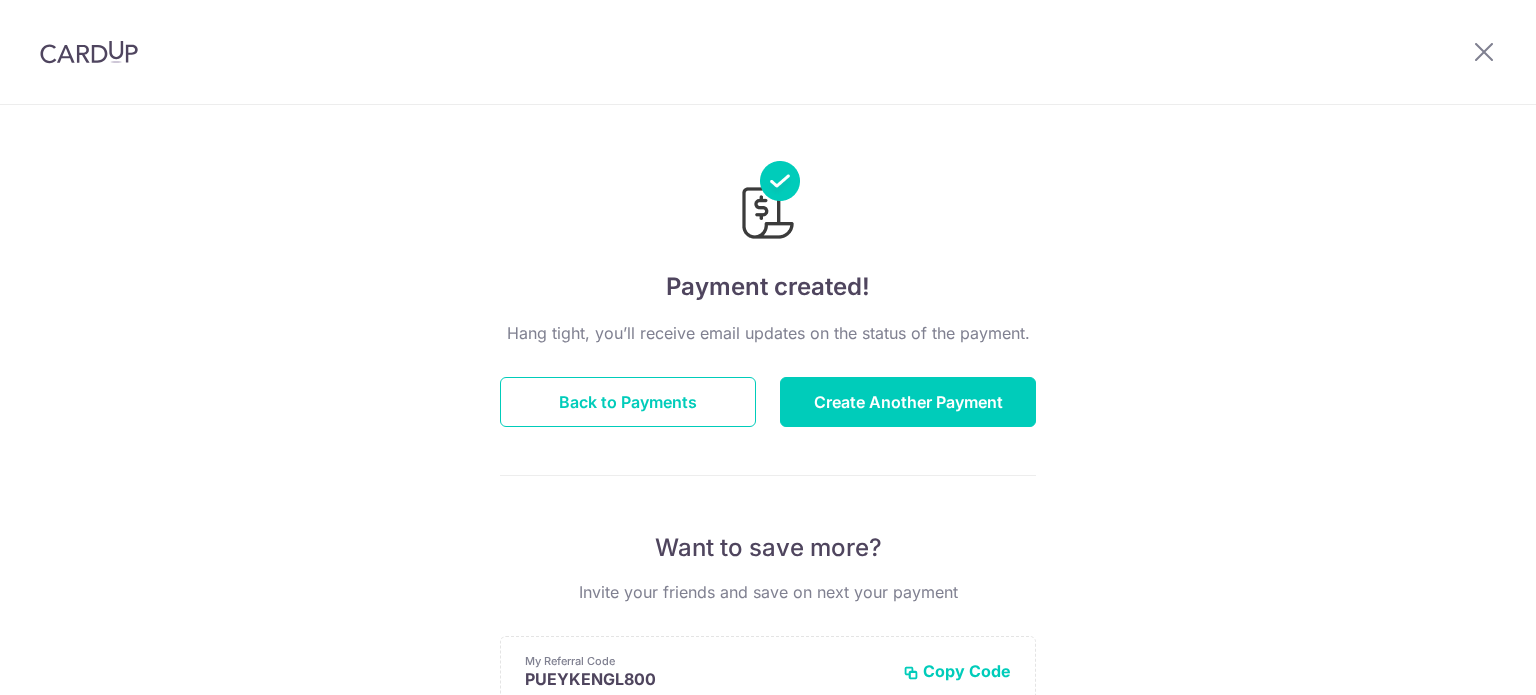 scroll, scrollTop: 0, scrollLeft: 0, axis: both 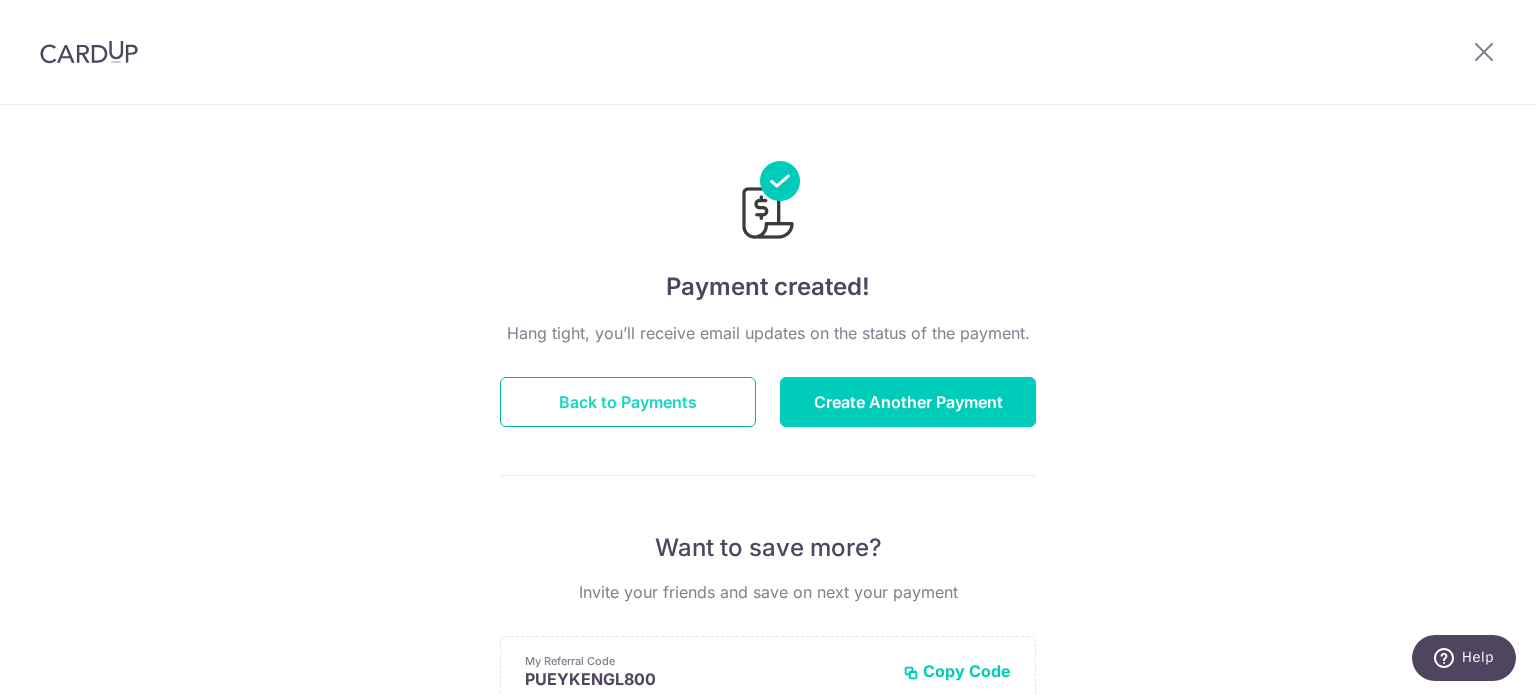 click on "Back to Payments" at bounding box center [628, 402] 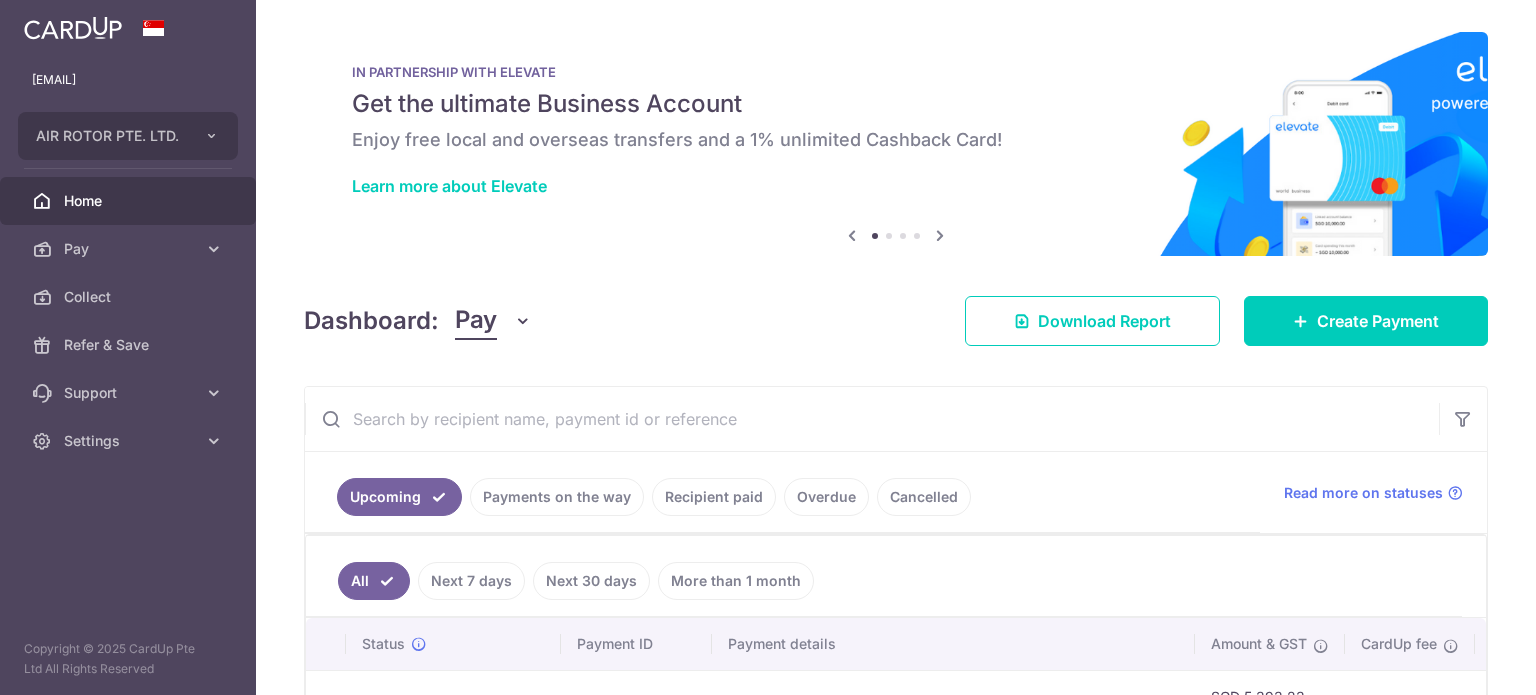 scroll, scrollTop: 0, scrollLeft: 0, axis: both 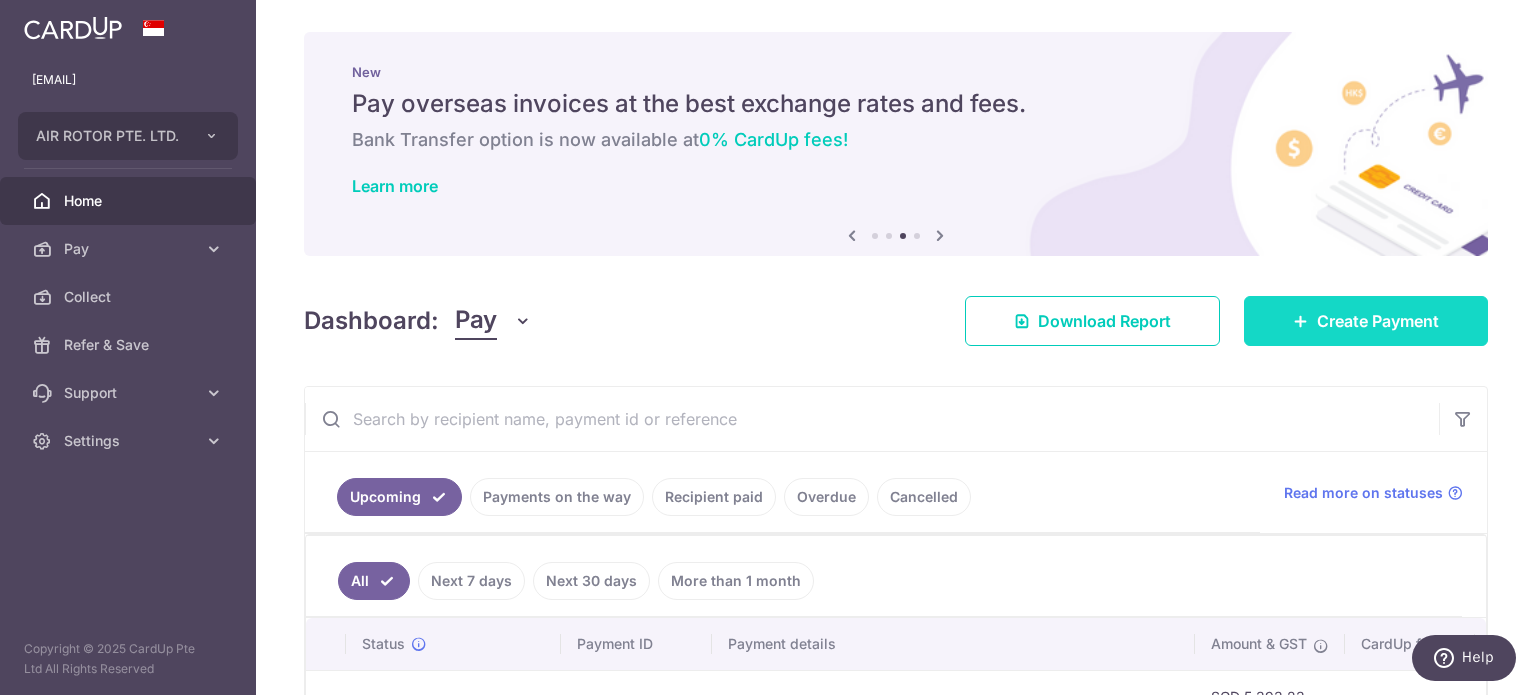 click on "Create Payment" at bounding box center (1378, 321) 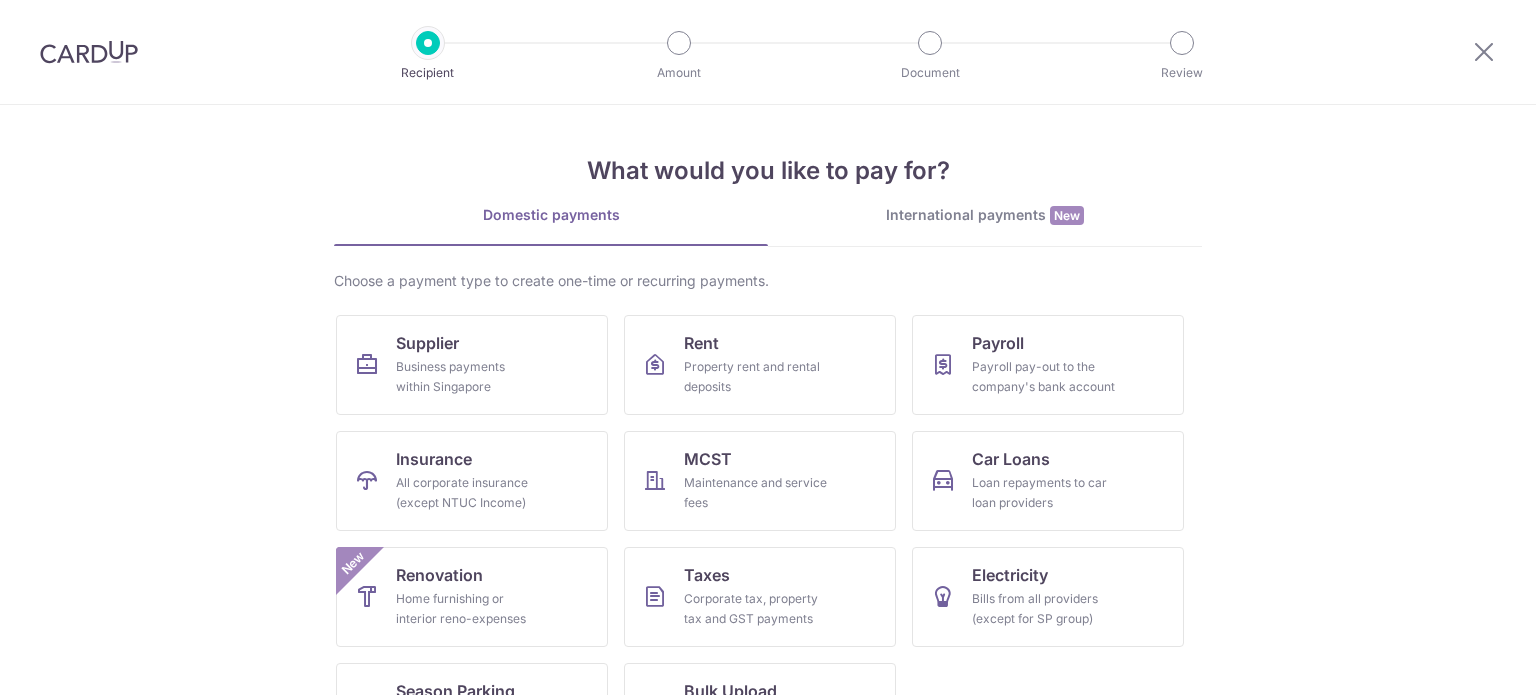 scroll, scrollTop: 0, scrollLeft: 0, axis: both 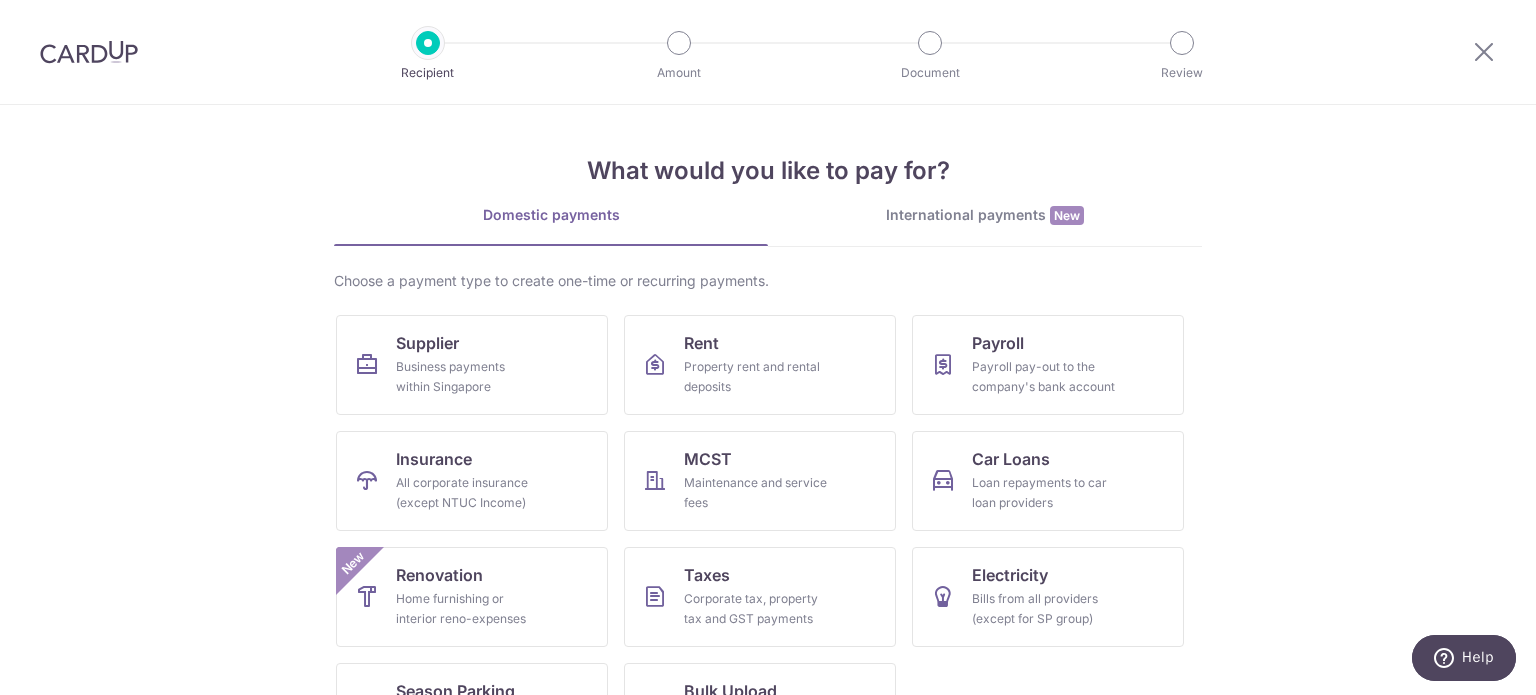 drag, startPoint x: 960, startPoint y: 212, endPoint x: 1251, endPoint y: 257, distance: 294.45883 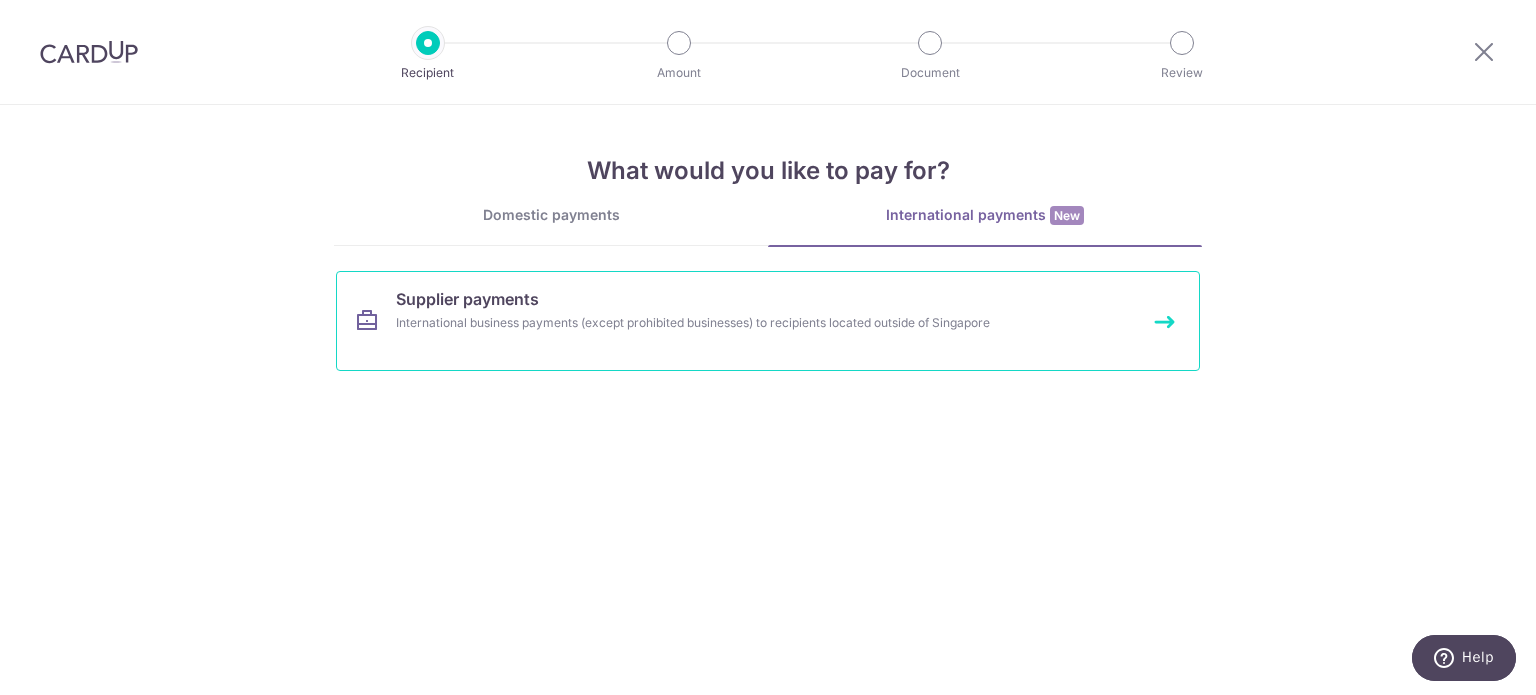 click on "International business payments (except prohibited businesses) to recipients located outside of Singapore" at bounding box center [741, 323] 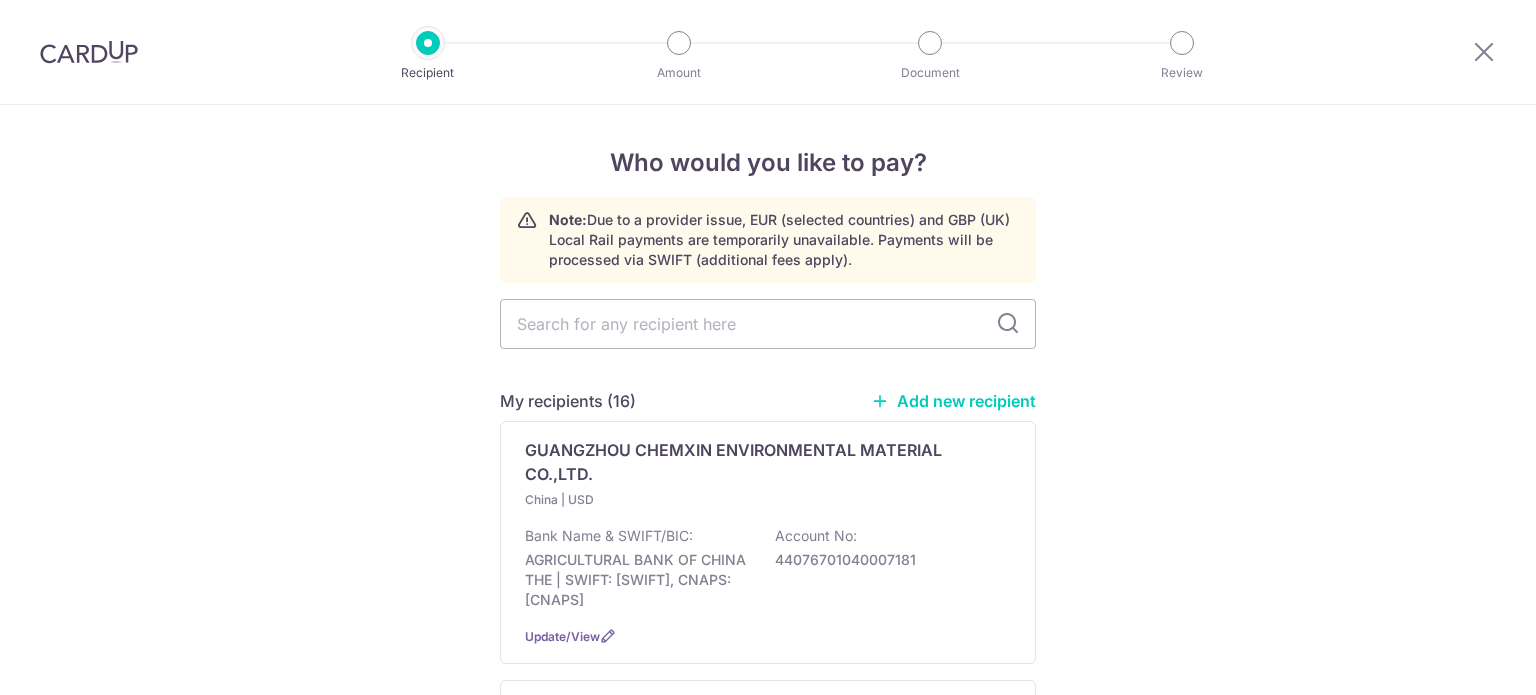 scroll, scrollTop: 0, scrollLeft: 0, axis: both 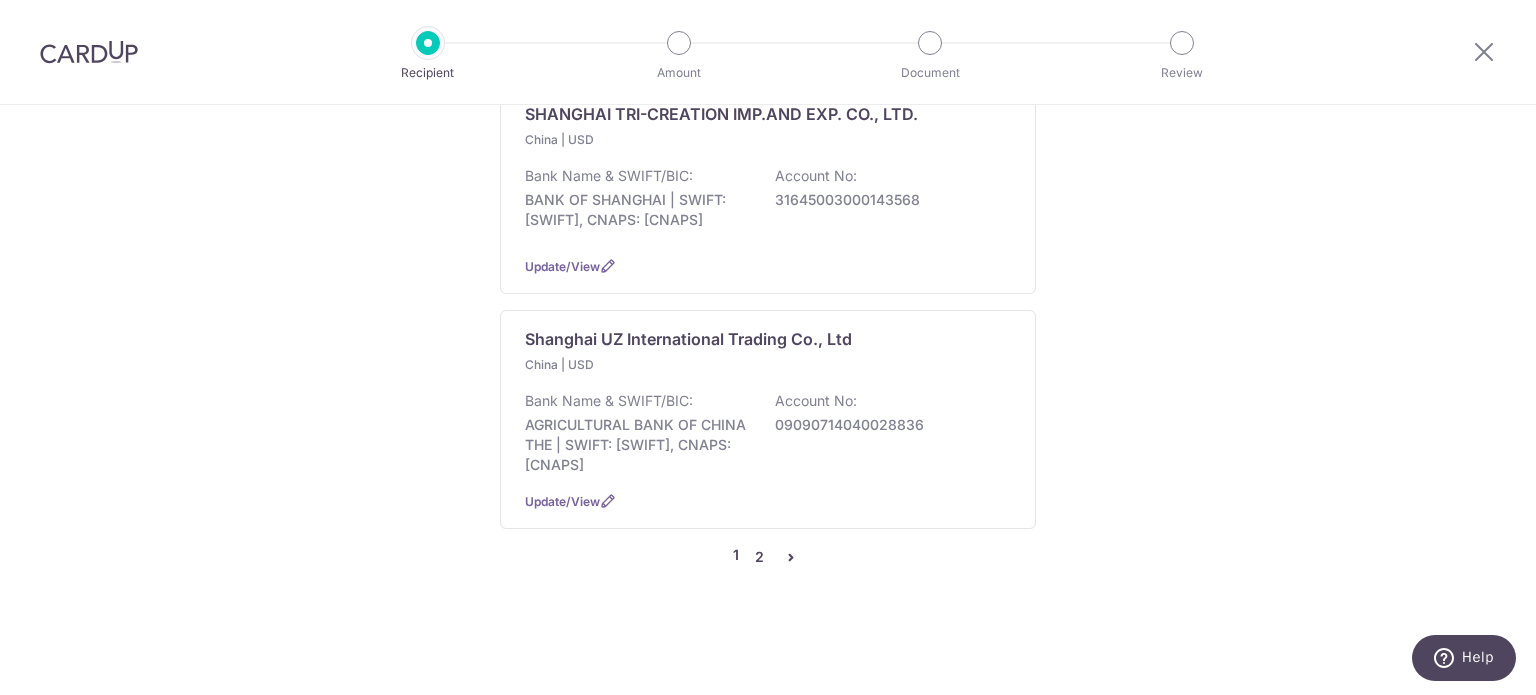 click on "2" at bounding box center [759, 557] 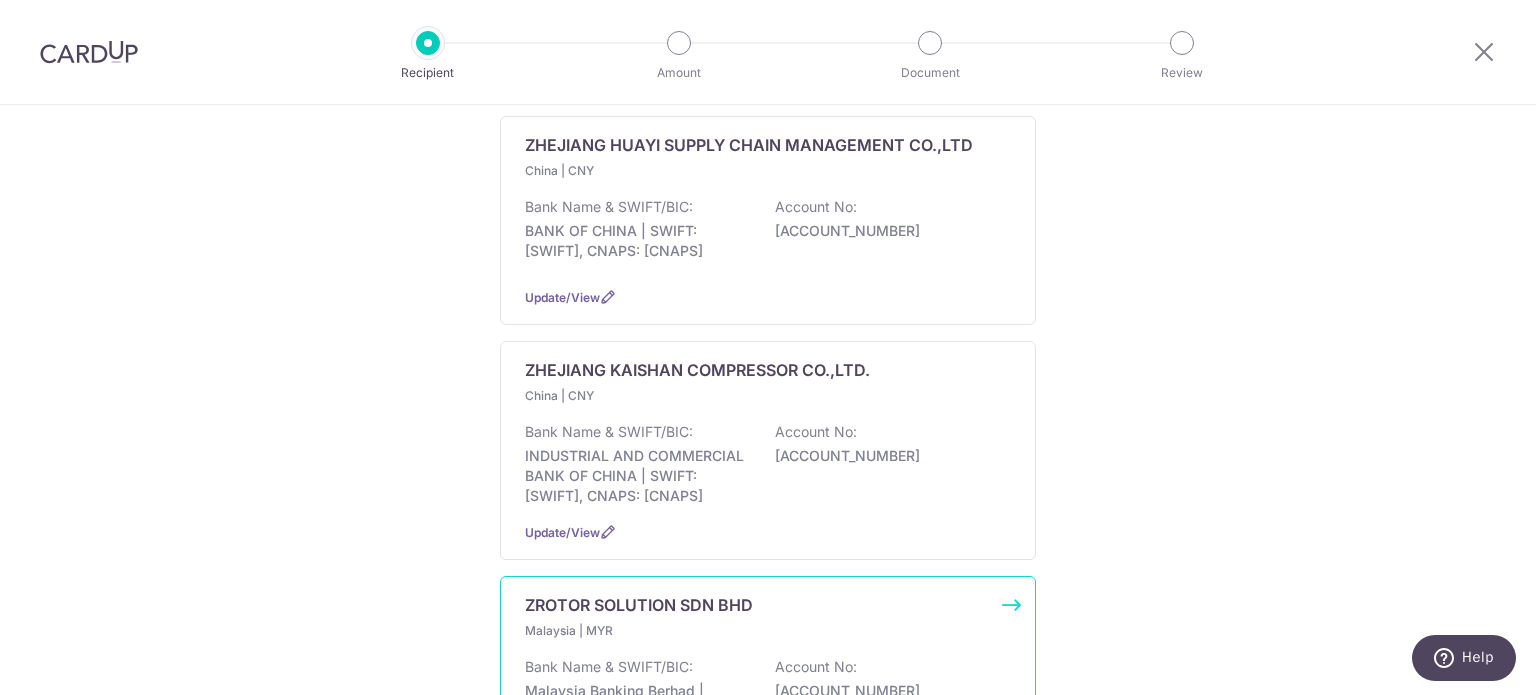scroll, scrollTop: 1300, scrollLeft: 0, axis: vertical 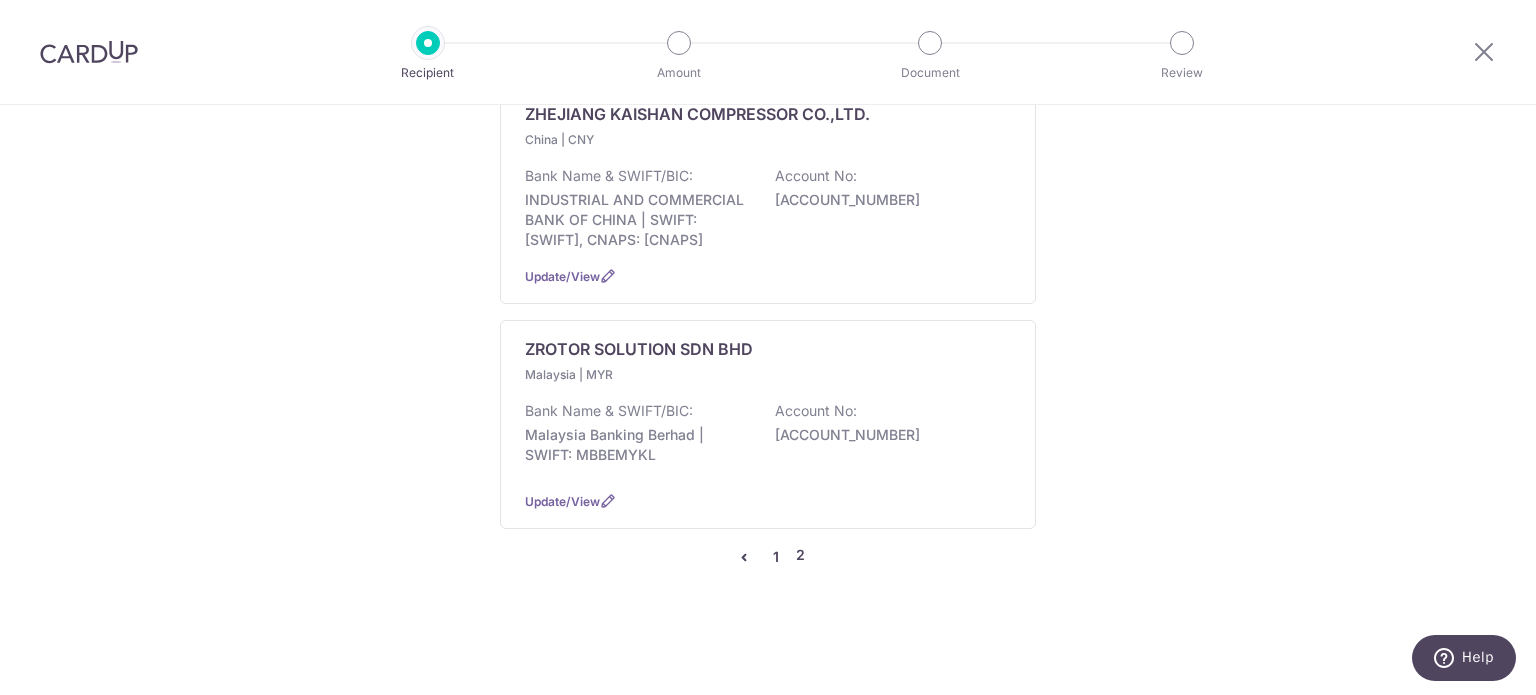 click on "1" at bounding box center [776, 557] 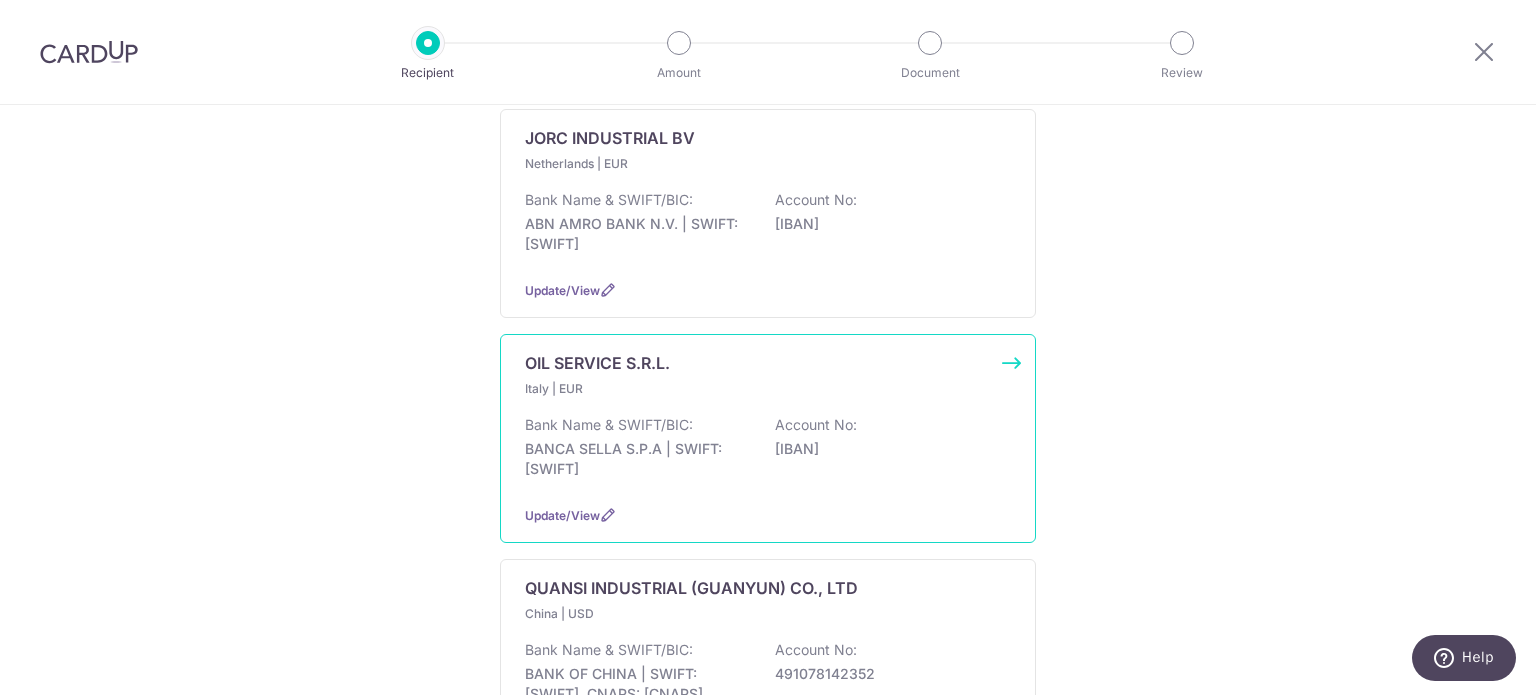 scroll, scrollTop: 800, scrollLeft: 0, axis: vertical 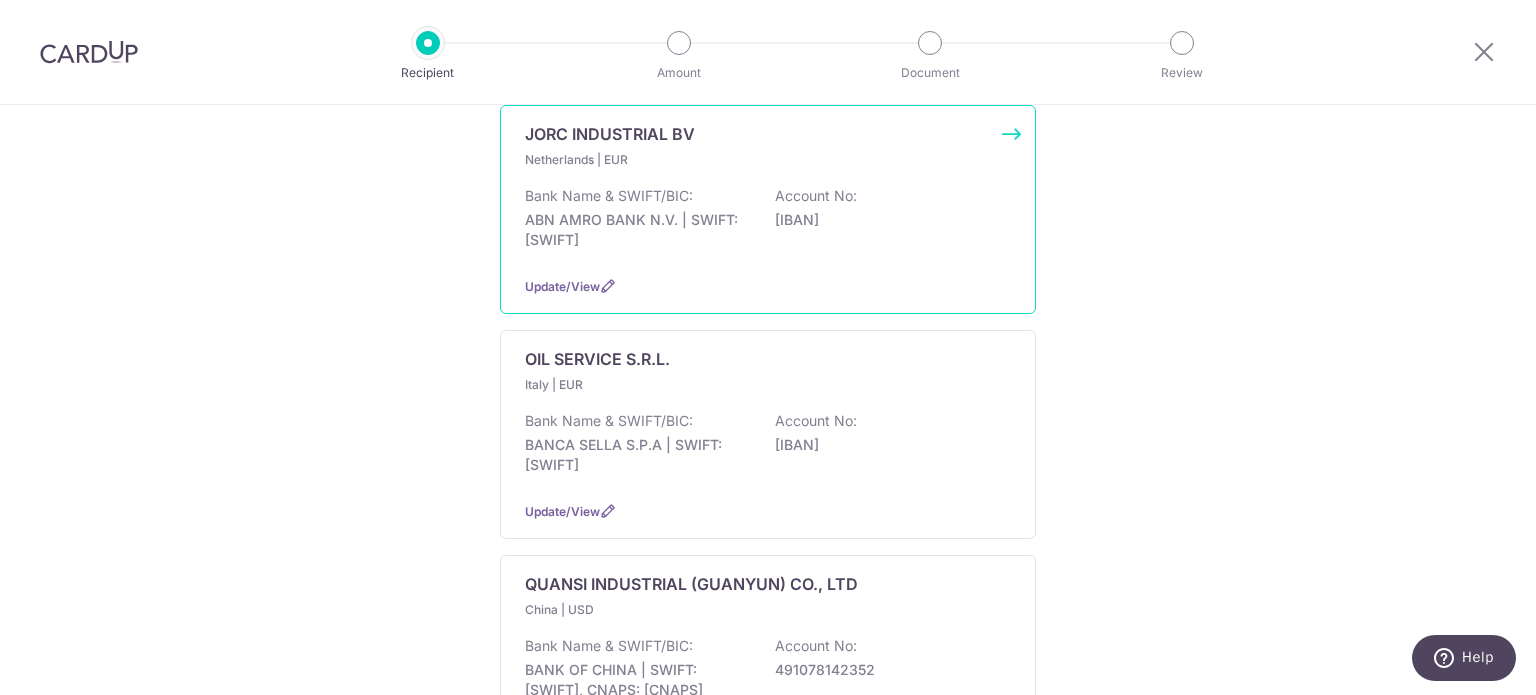 click on "ABN AMRO BANK N.V. | SWIFT: ABNANL2A" at bounding box center [637, 230] 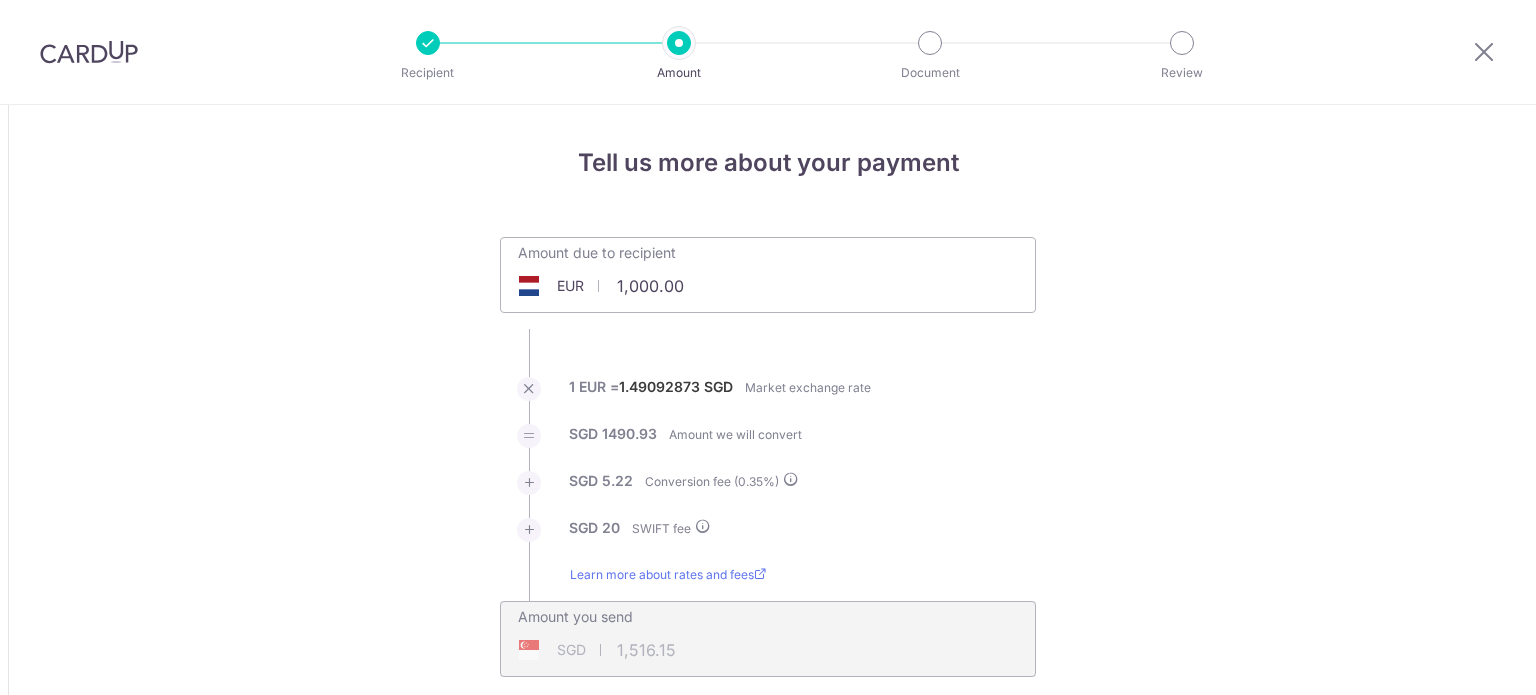 scroll, scrollTop: 0, scrollLeft: 0, axis: both 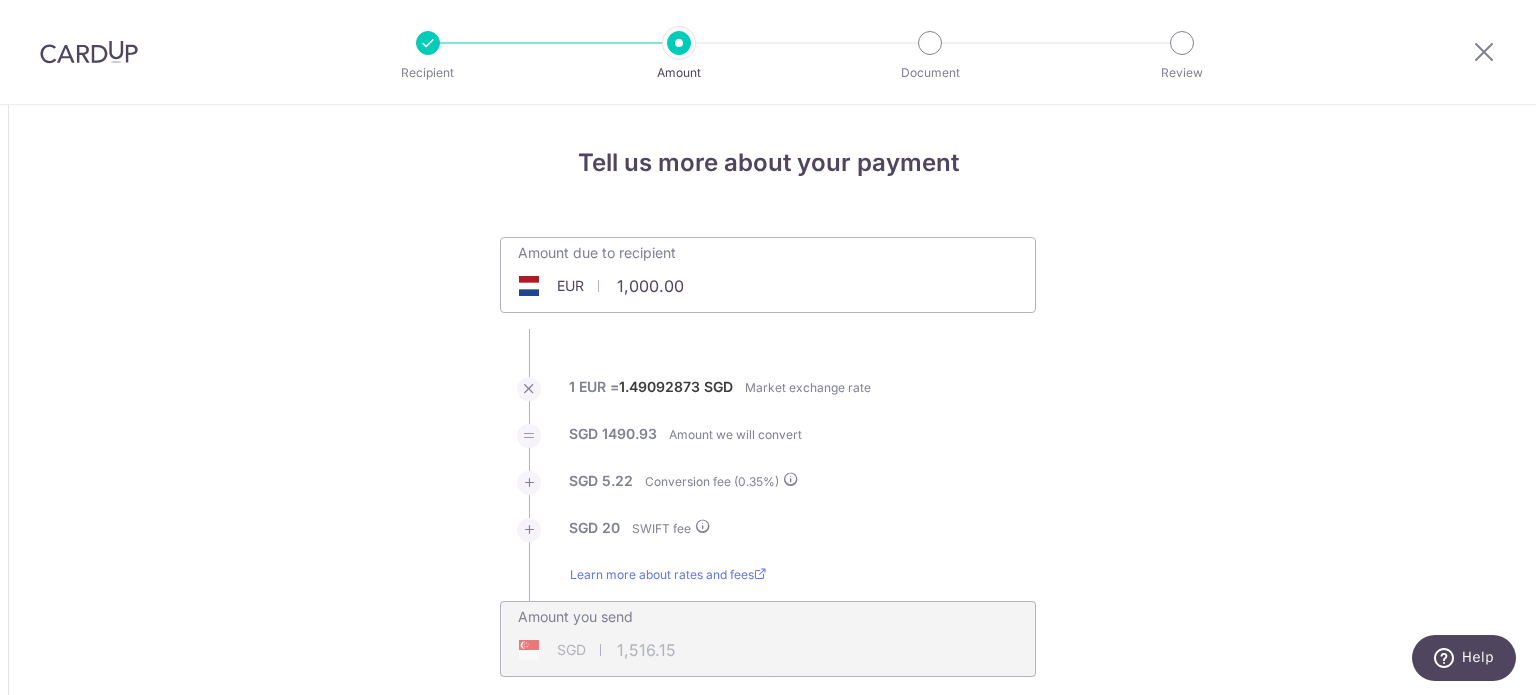 drag, startPoint x: 611, startPoint y: 284, endPoint x: 676, endPoint y: 286, distance: 65.03076 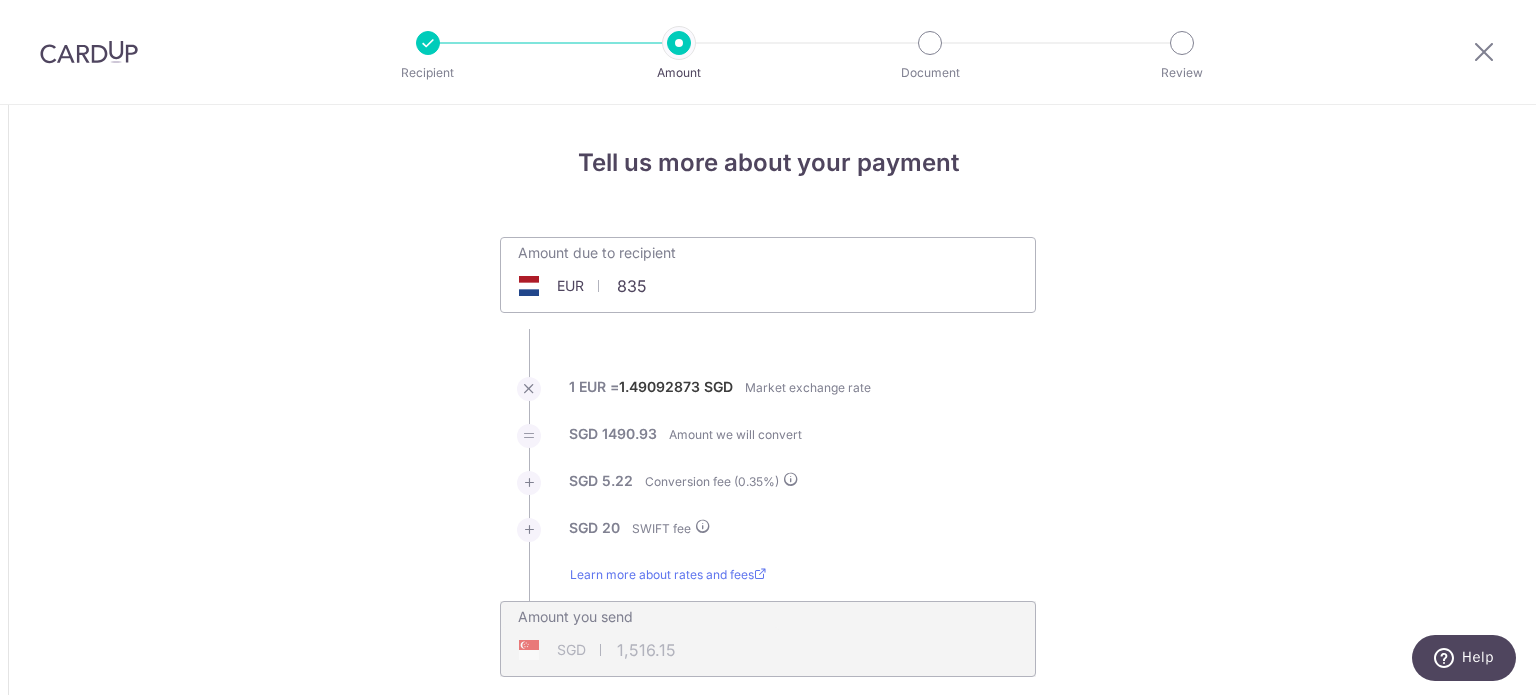 click on "1 EUR =  1.49092873   SGD
Market exchange rate" at bounding box center (768, 400) 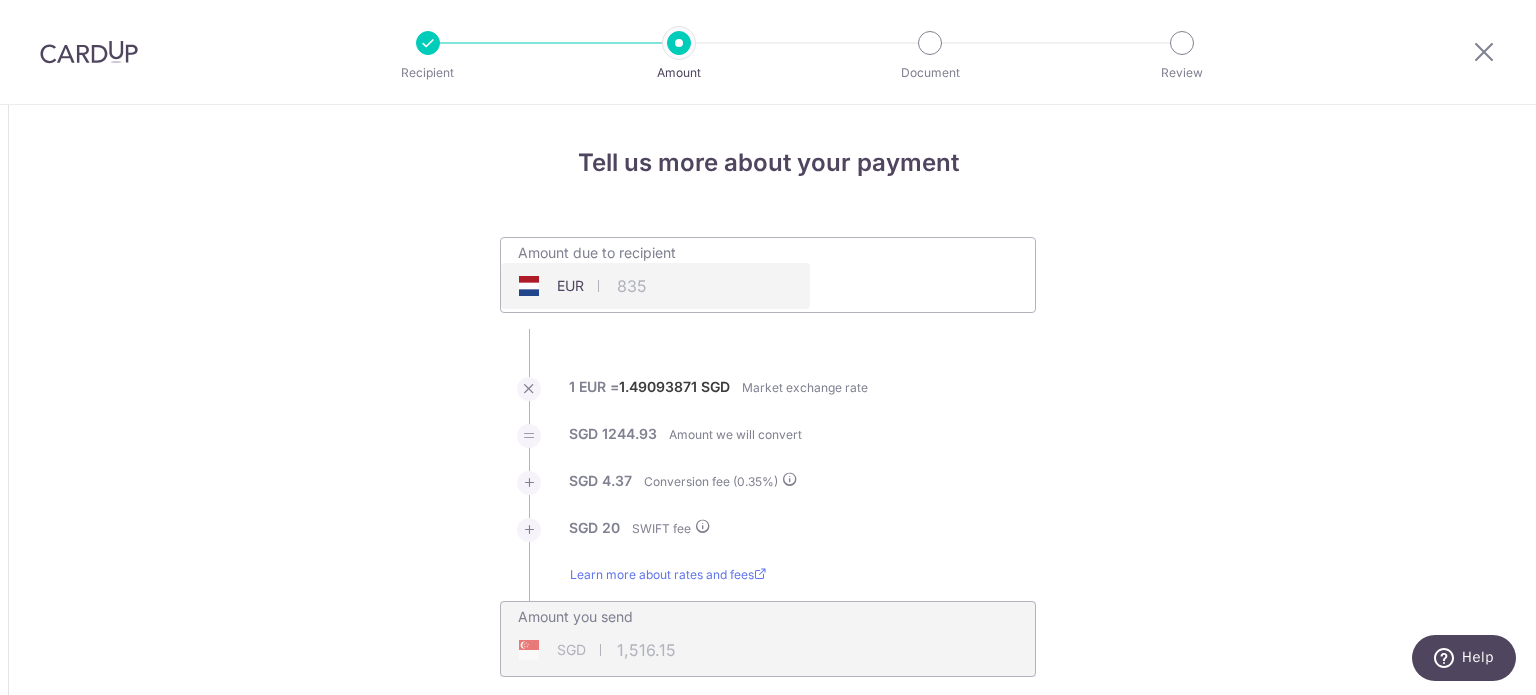 type on "835.00" 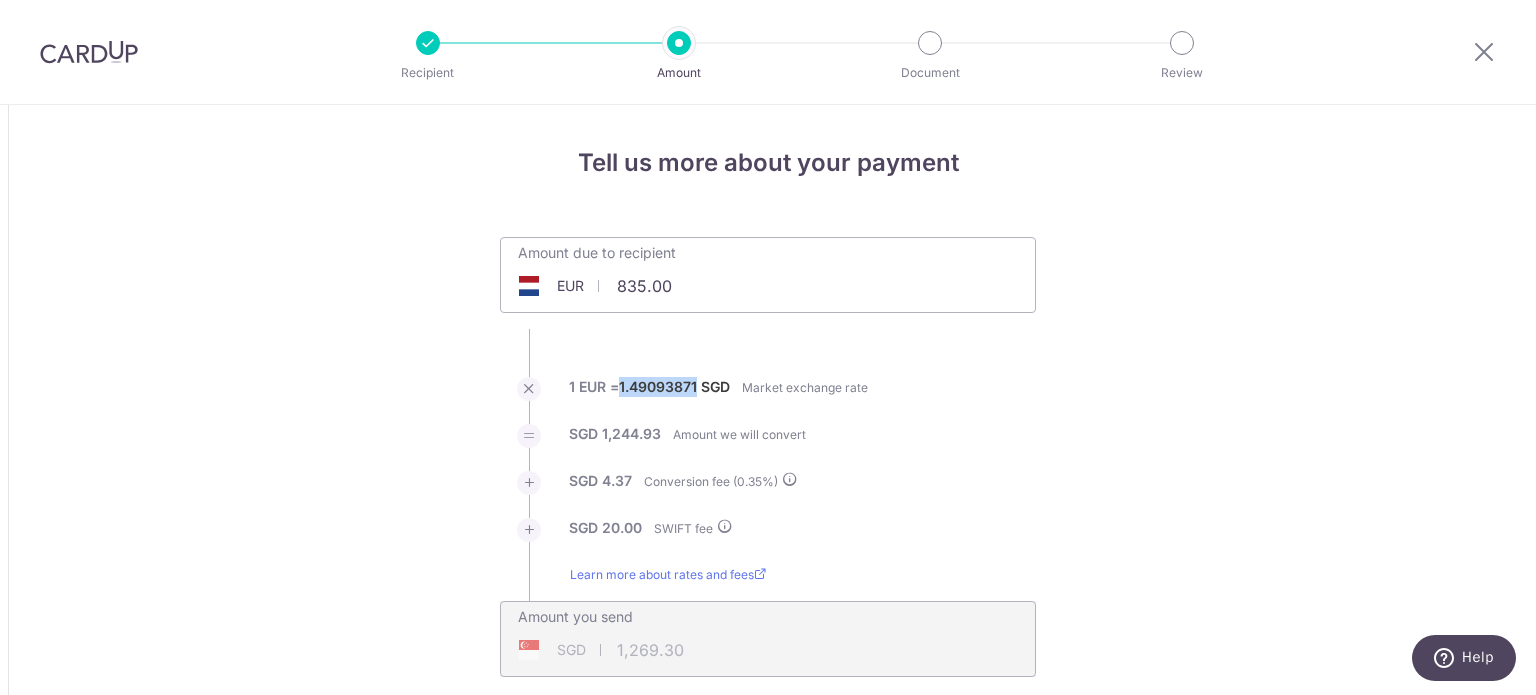 drag, startPoint x: 616, startPoint y: 386, endPoint x: 695, endPoint y: 389, distance: 79.05694 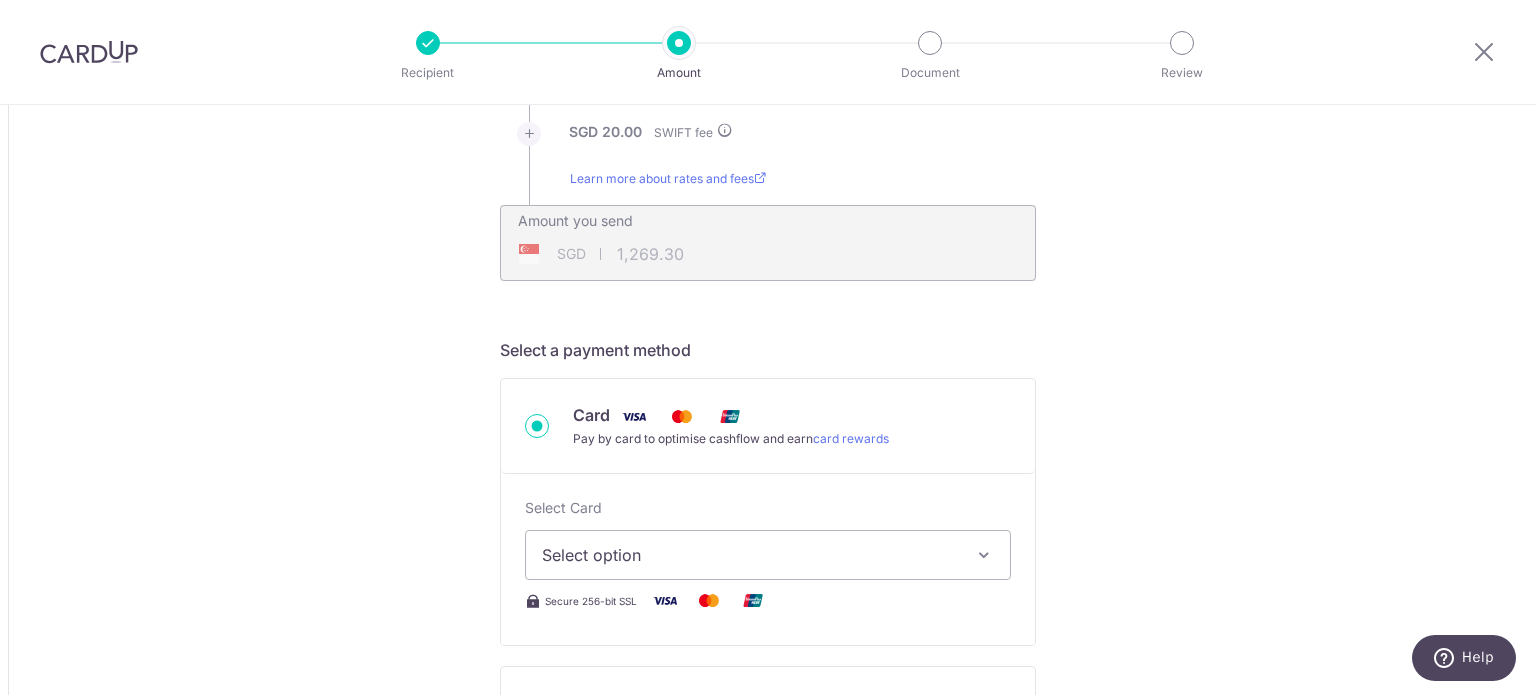 scroll, scrollTop: 400, scrollLeft: 0, axis: vertical 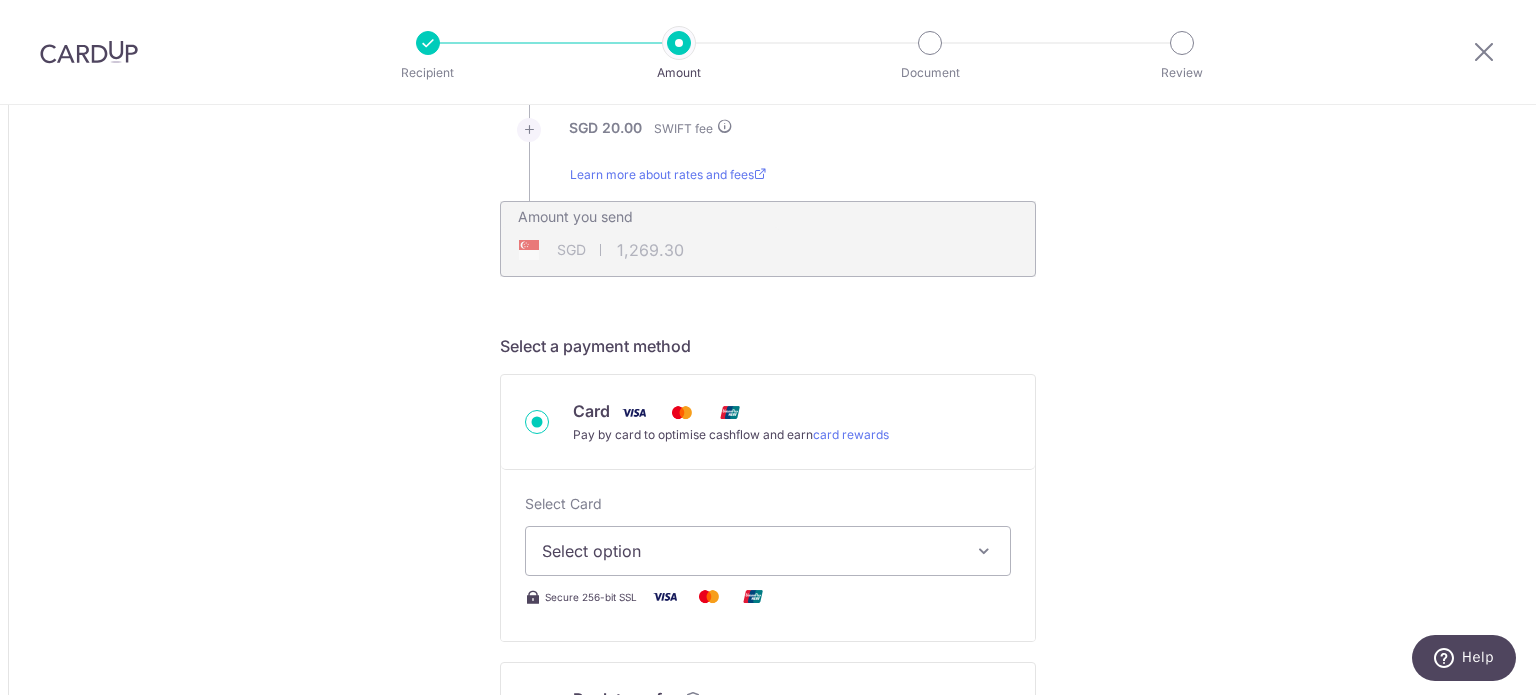 click on "Select option" at bounding box center (750, 551) 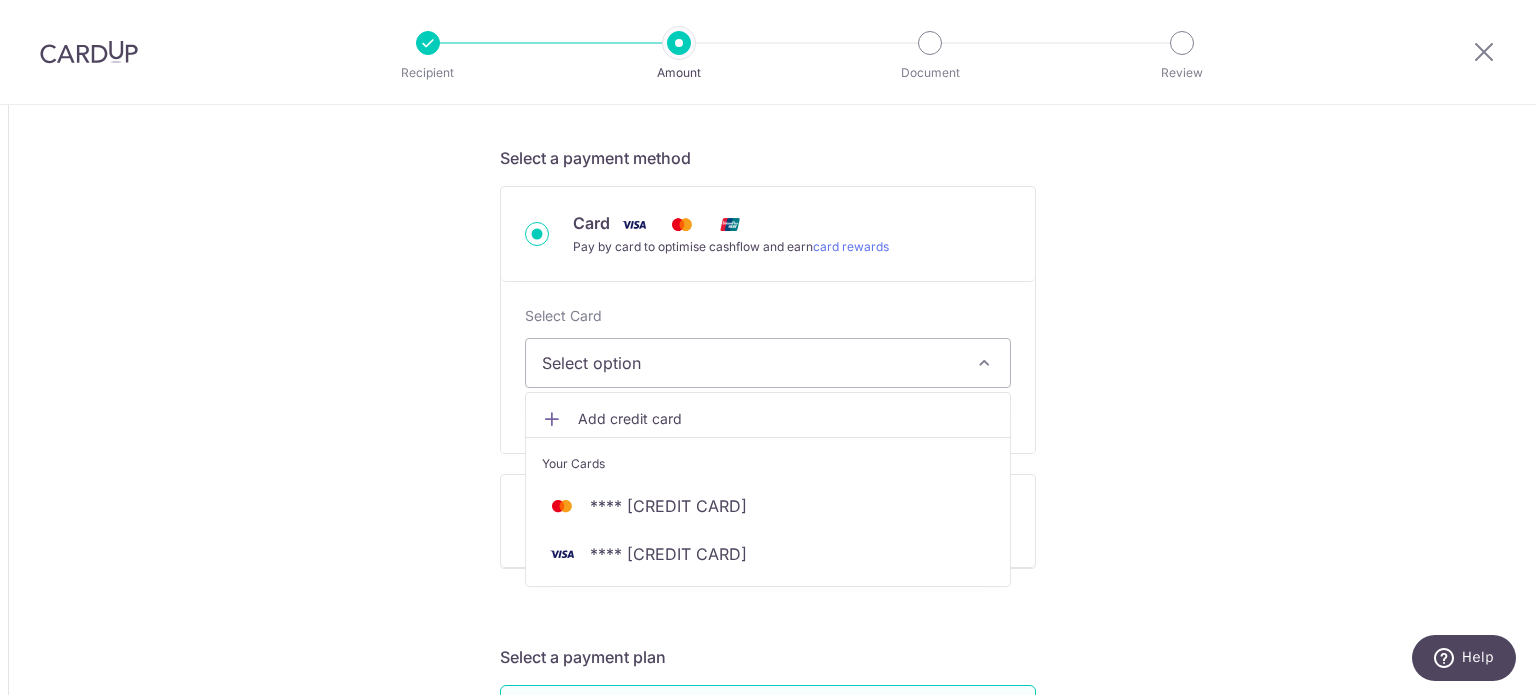 scroll, scrollTop: 600, scrollLeft: 0, axis: vertical 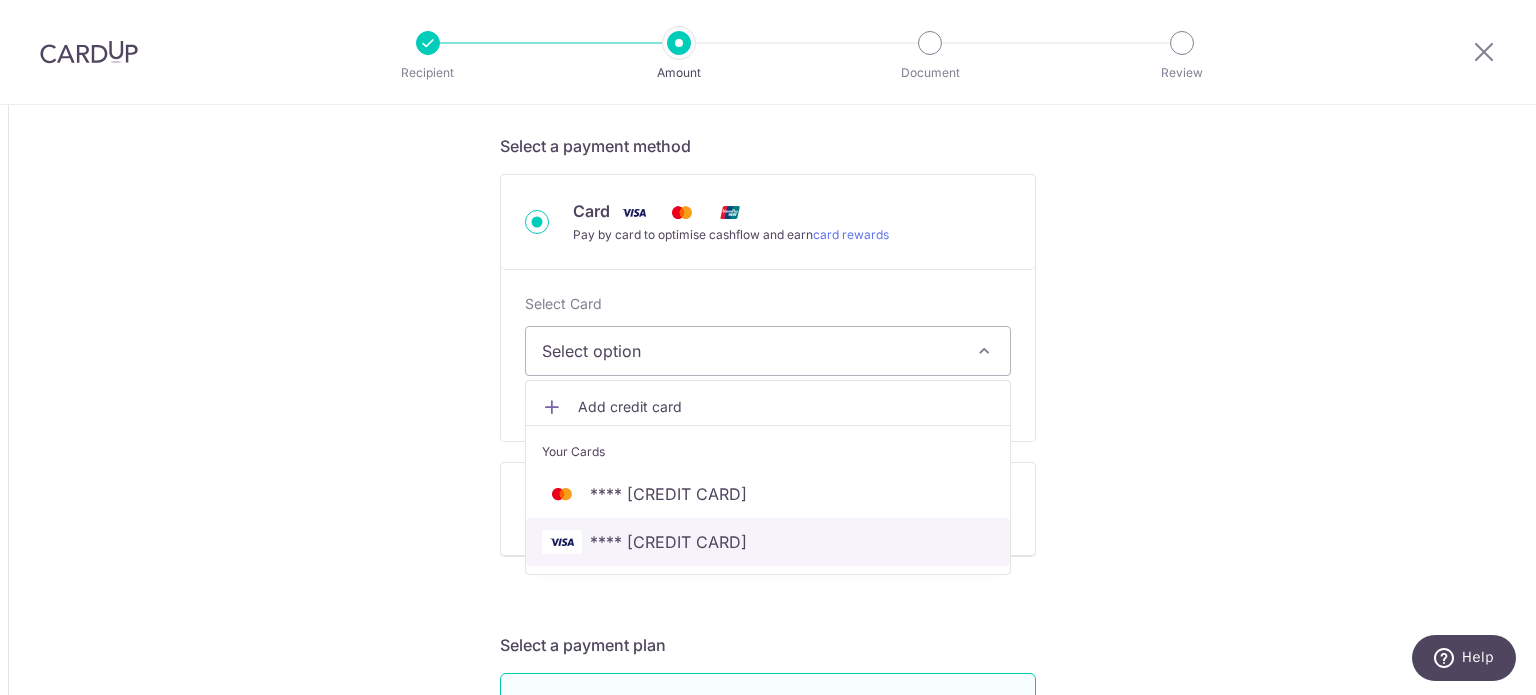 click on "**** [CARD]" at bounding box center (768, 542) 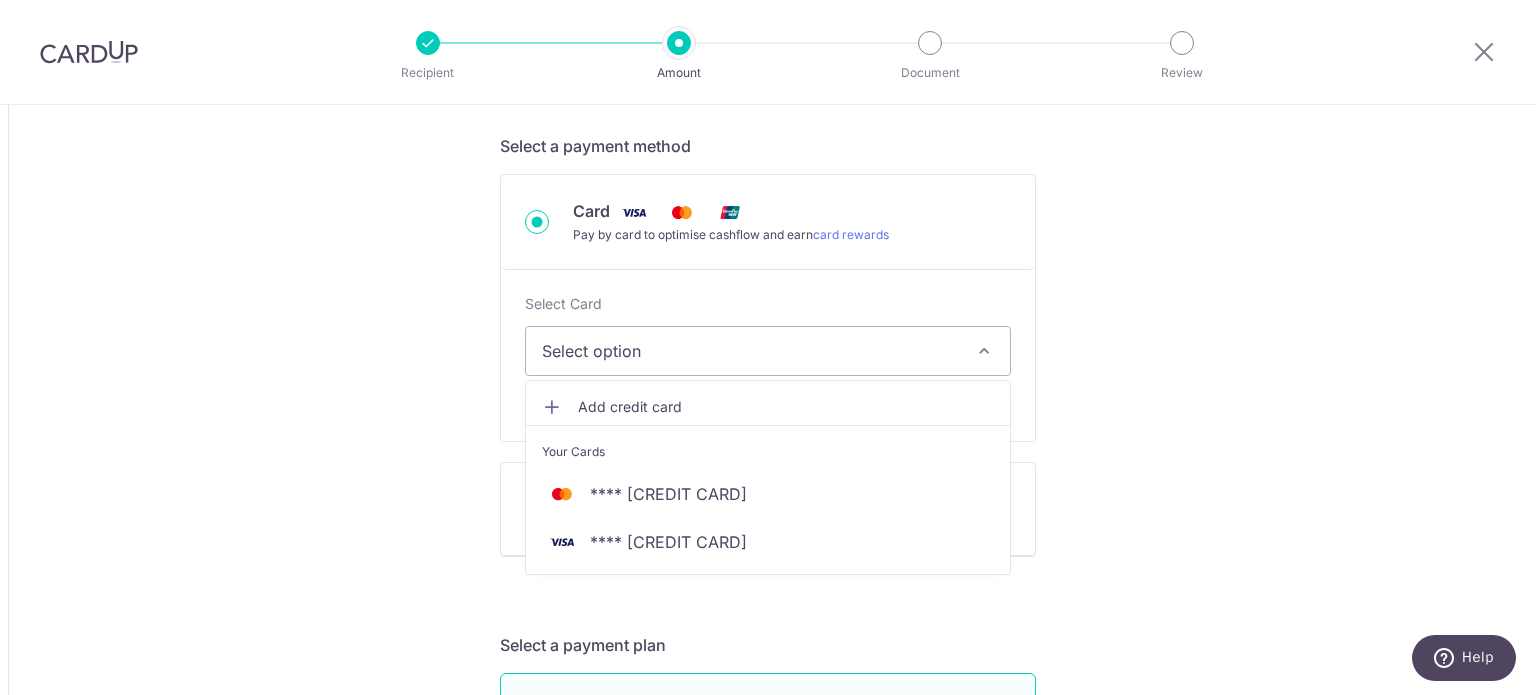type on "835.00" 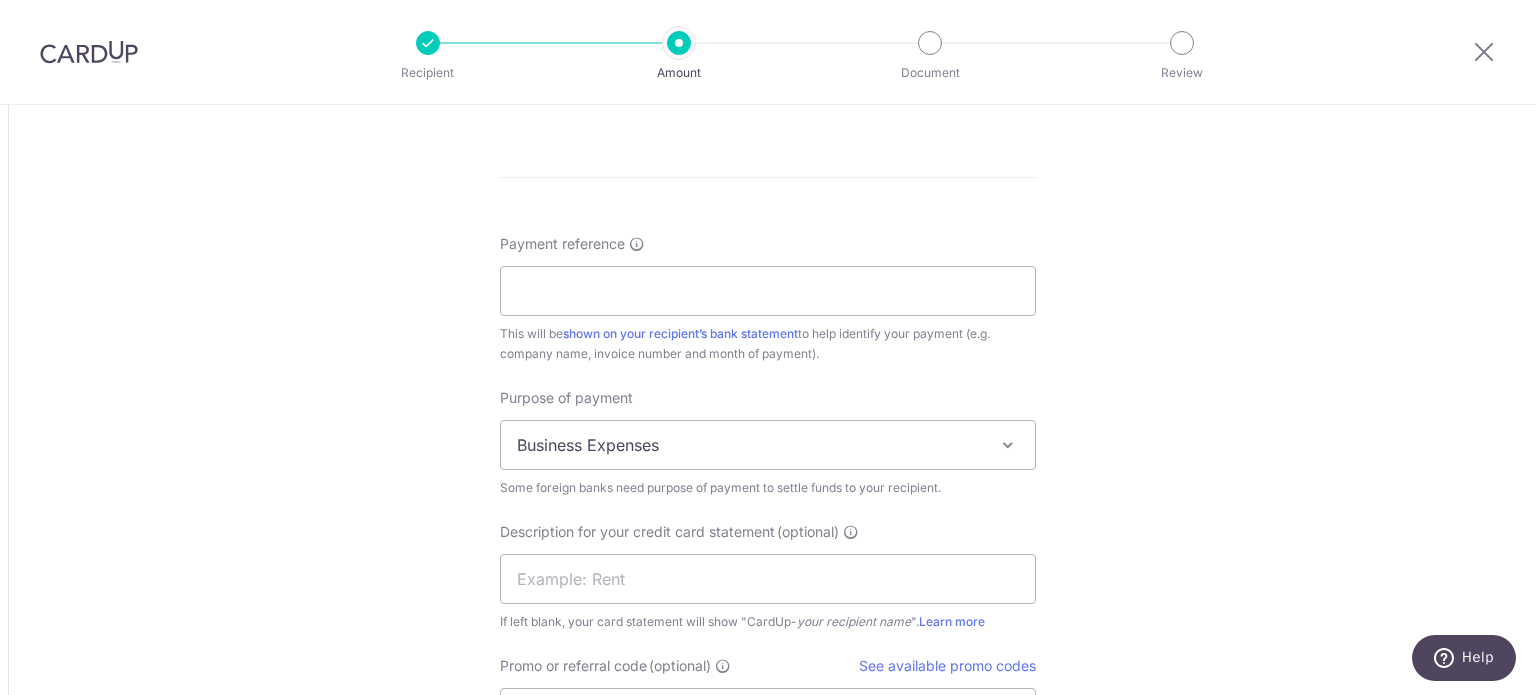 scroll, scrollTop: 1700, scrollLeft: 0, axis: vertical 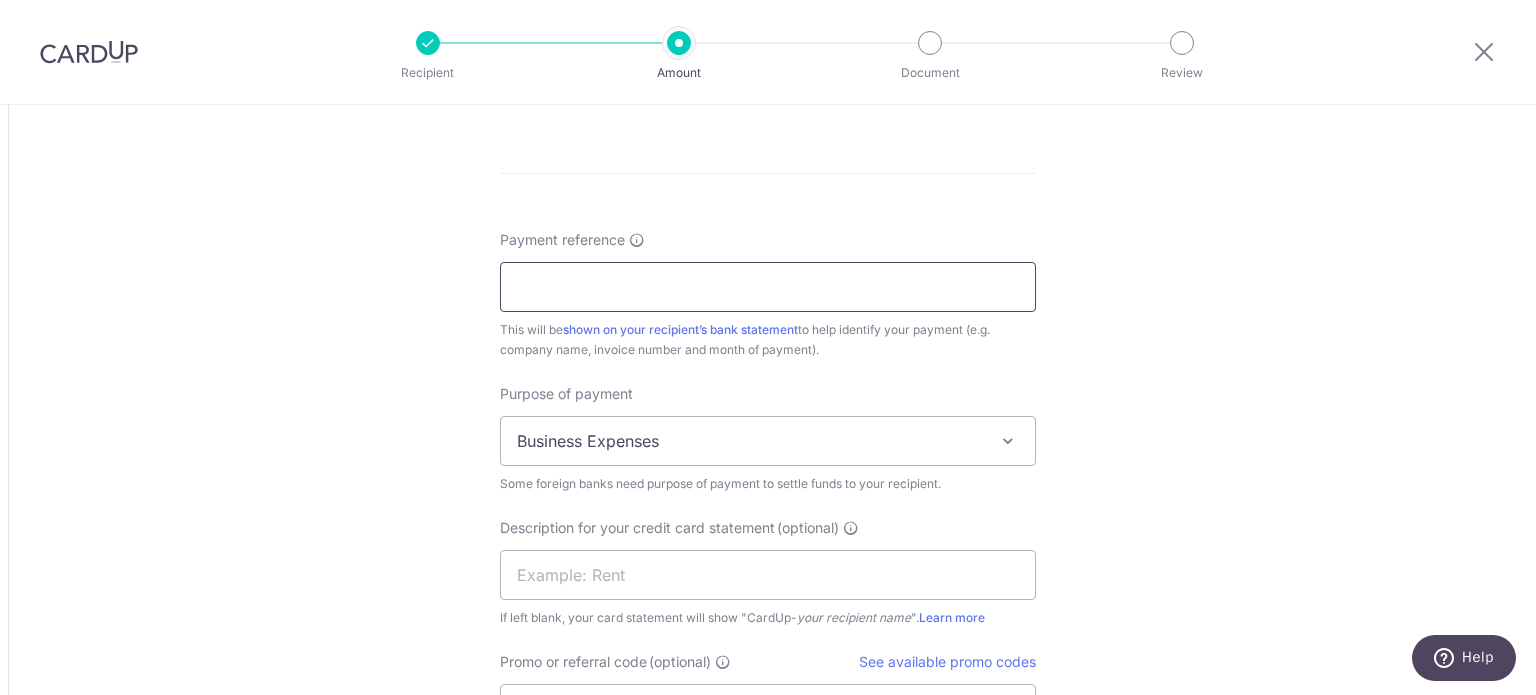 click on "Payment reference" at bounding box center (768, 287) 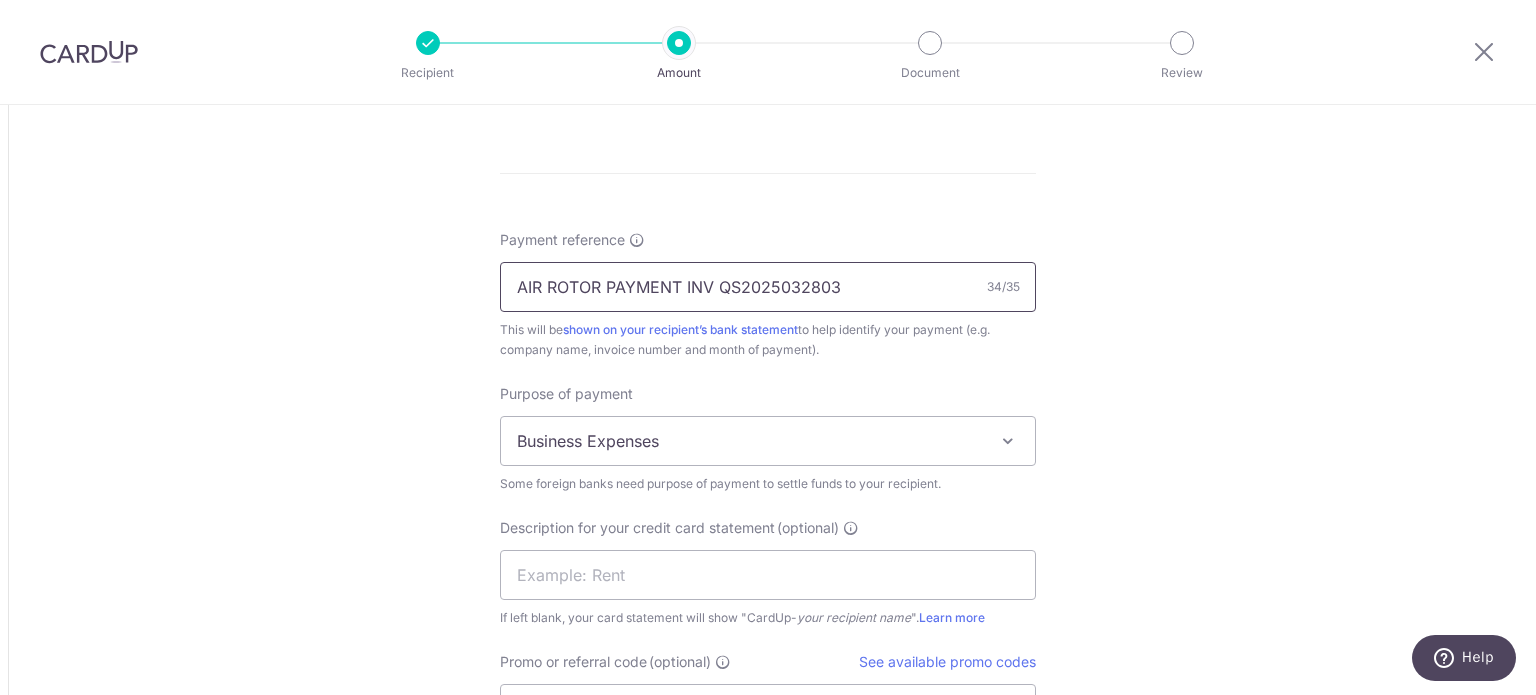 click on "AIR ROTOR PAYMENT INV QS2025032803" at bounding box center [768, 287] 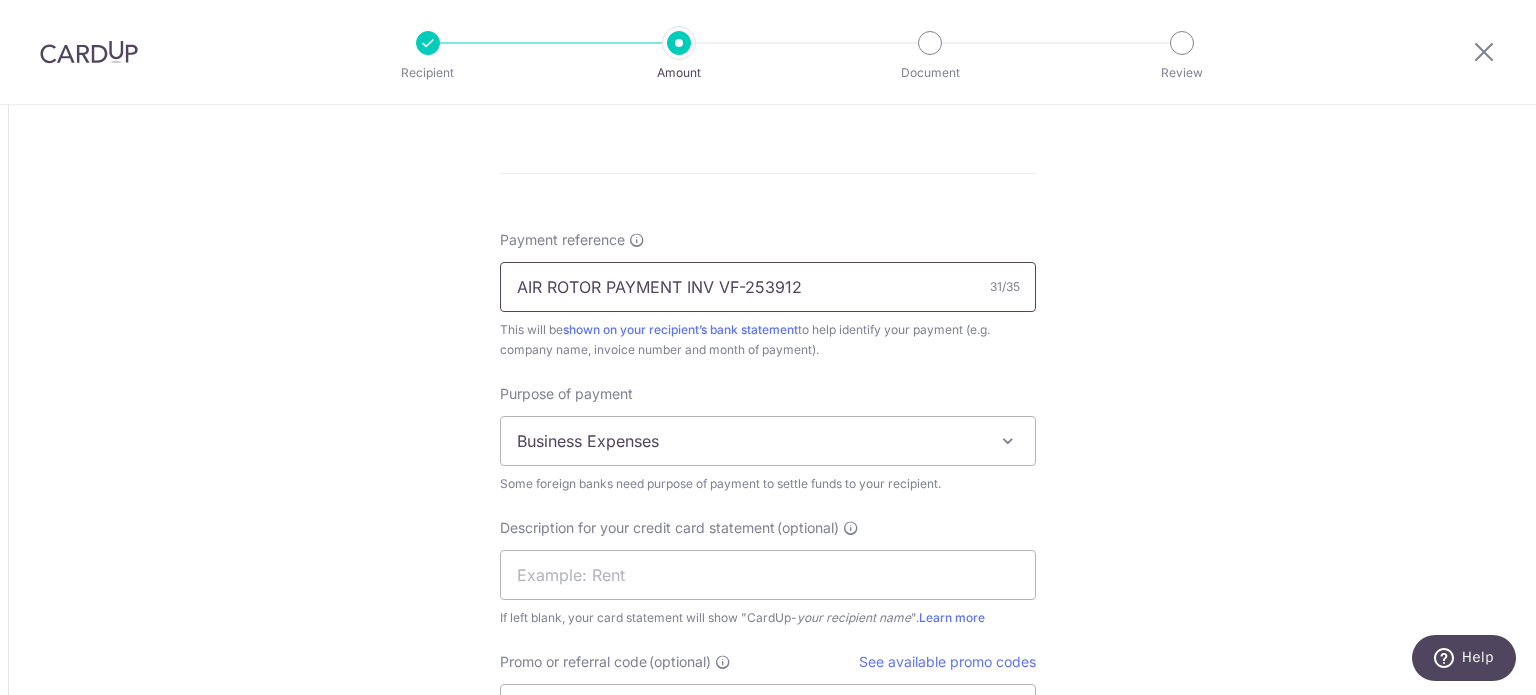 type on "AIR ROTOR PAYMENT INV VF-253912" 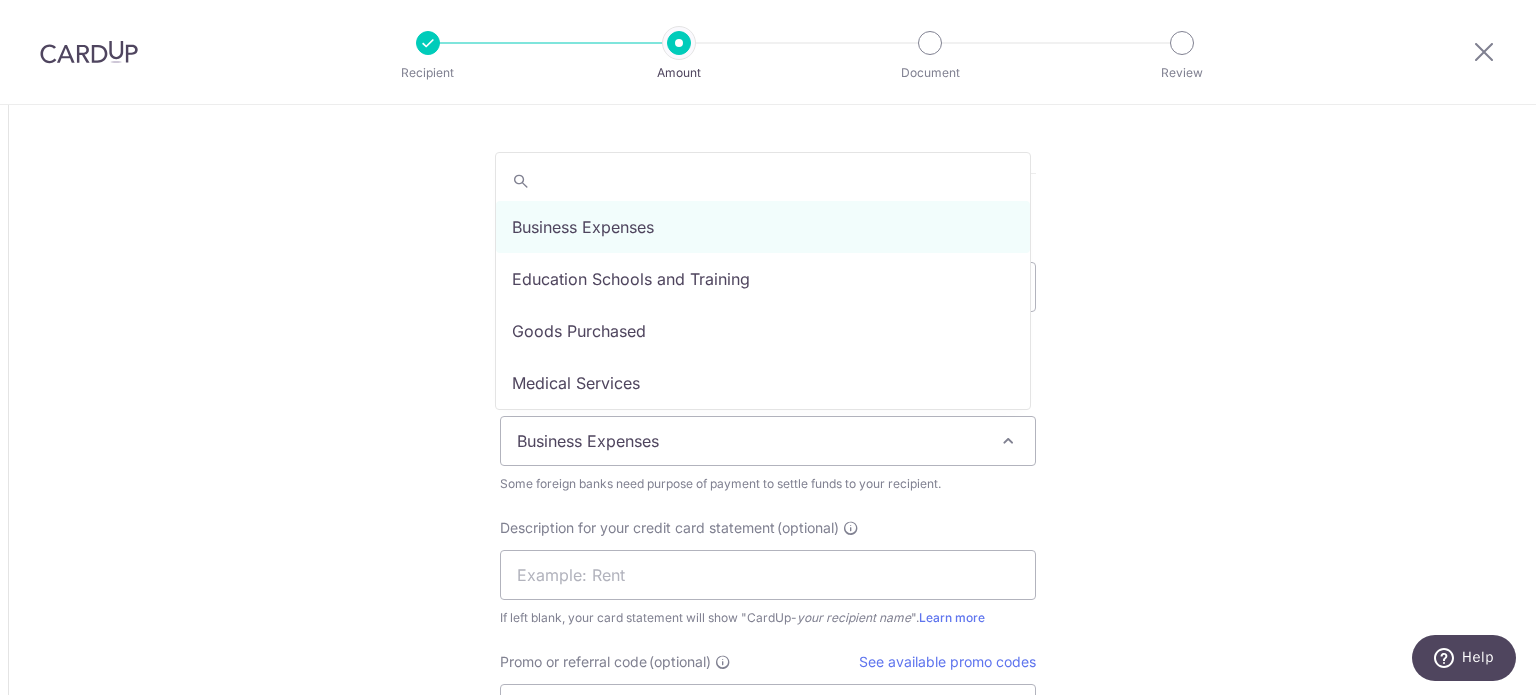 click on "Business Expenses" at bounding box center [768, 441] 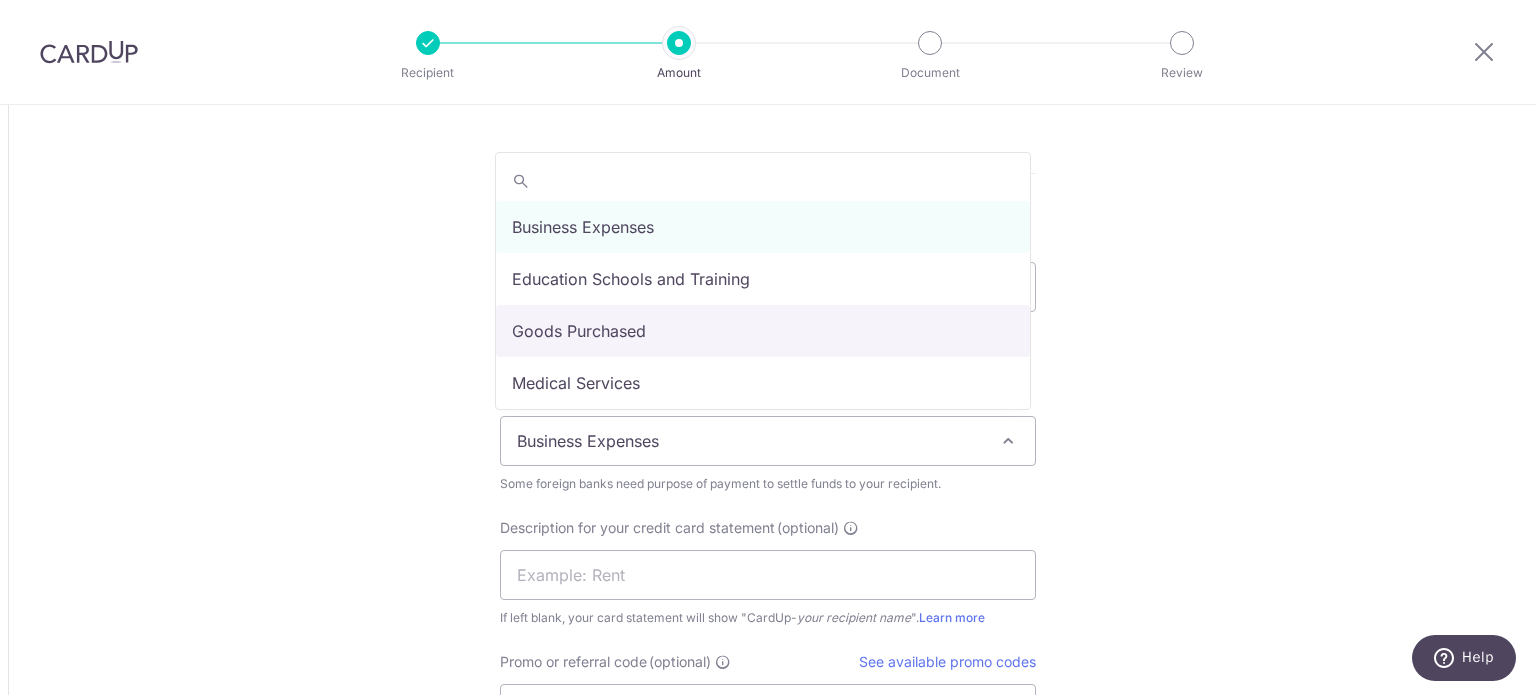 select on "Goods Purchased" 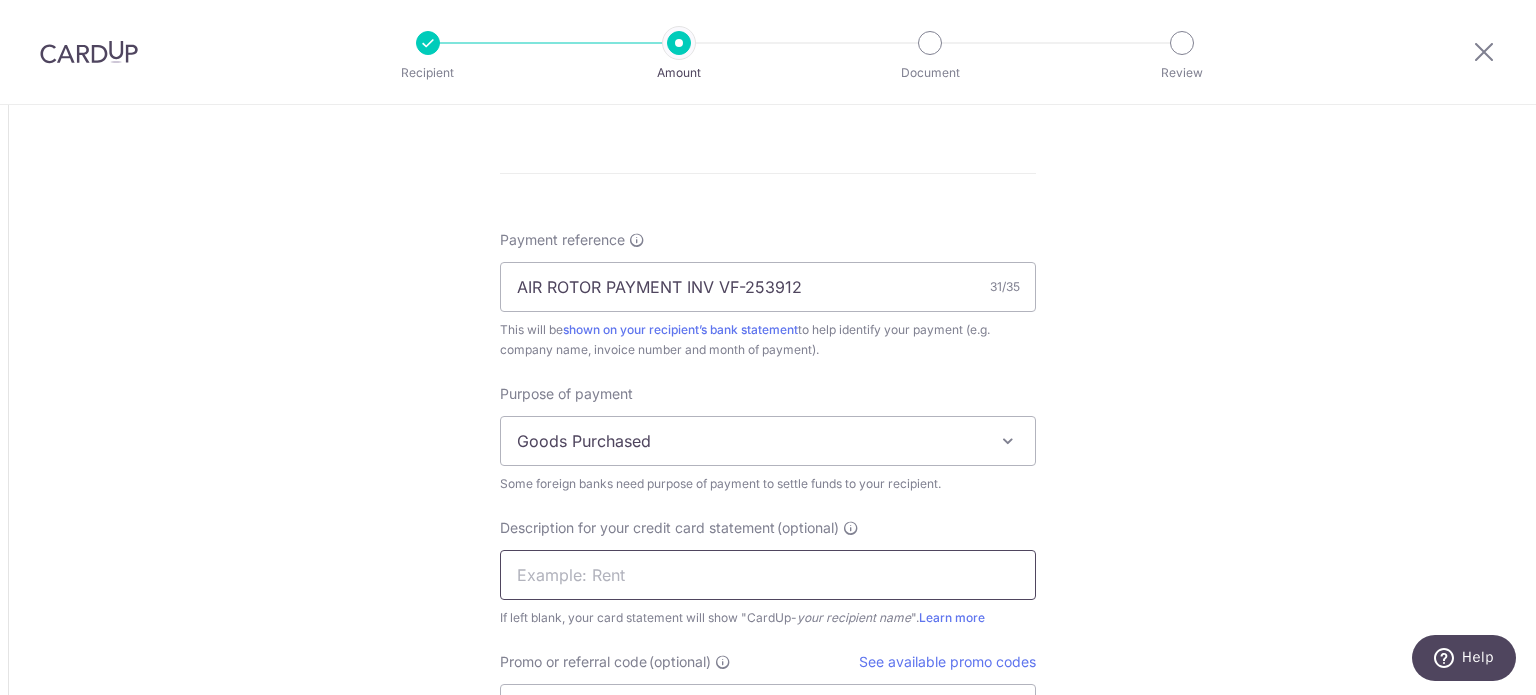 click at bounding box center (768, 575) 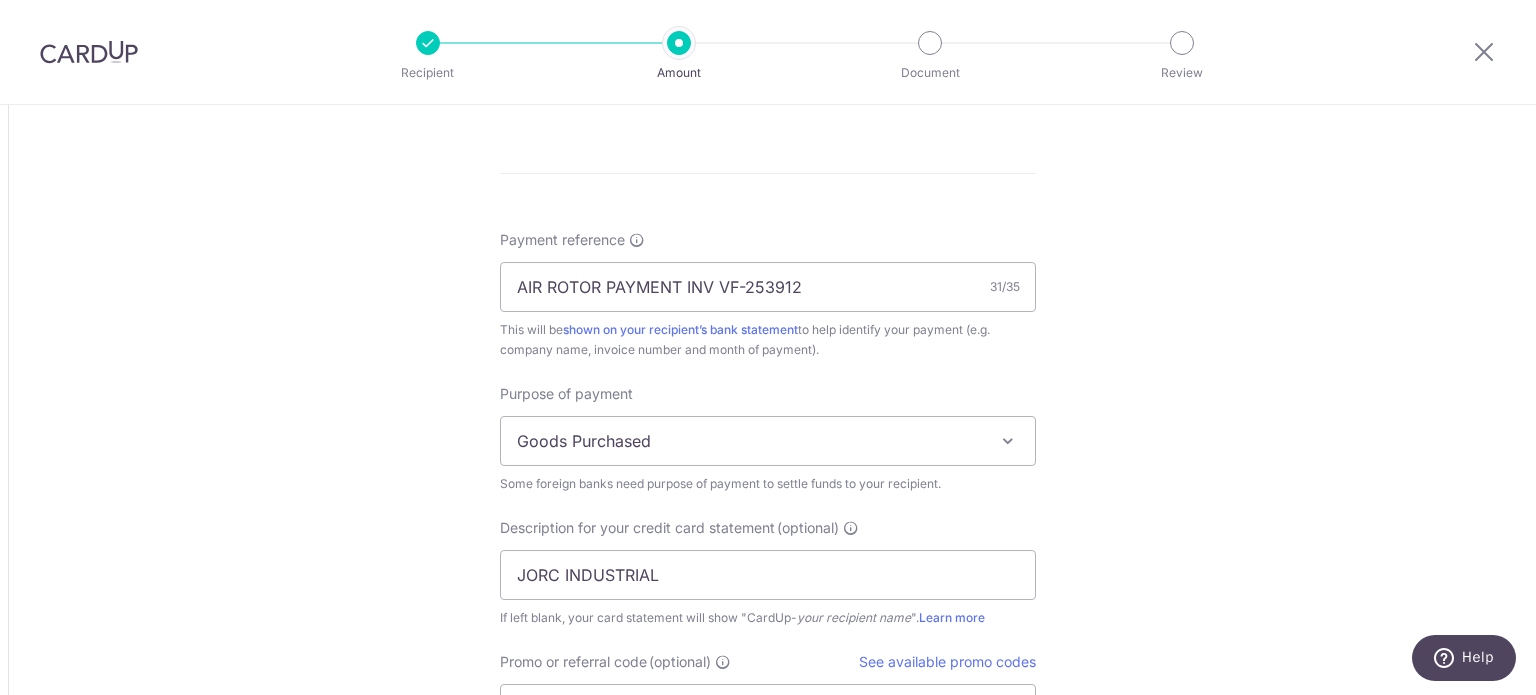 click on "Tell us more about your payment
Amount due to recipient
EUR
835.00
835
1 EUR =  1.49085687   SGD
Market exchange rate
SGD
1244.87
Amount we will convert
SGD" at bounding box center (768, -224) 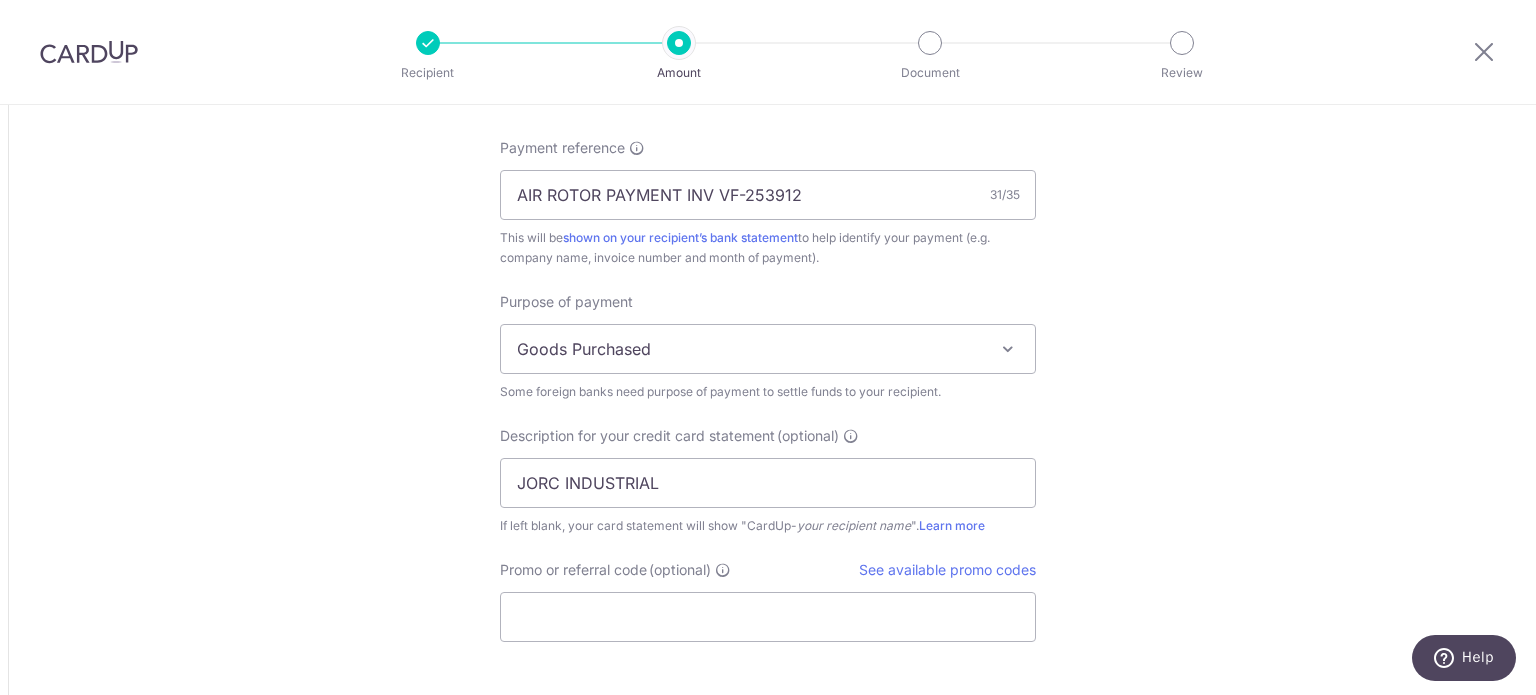 scroll, scrollTop: 1900, scrollLeft: 0, axis: vertical 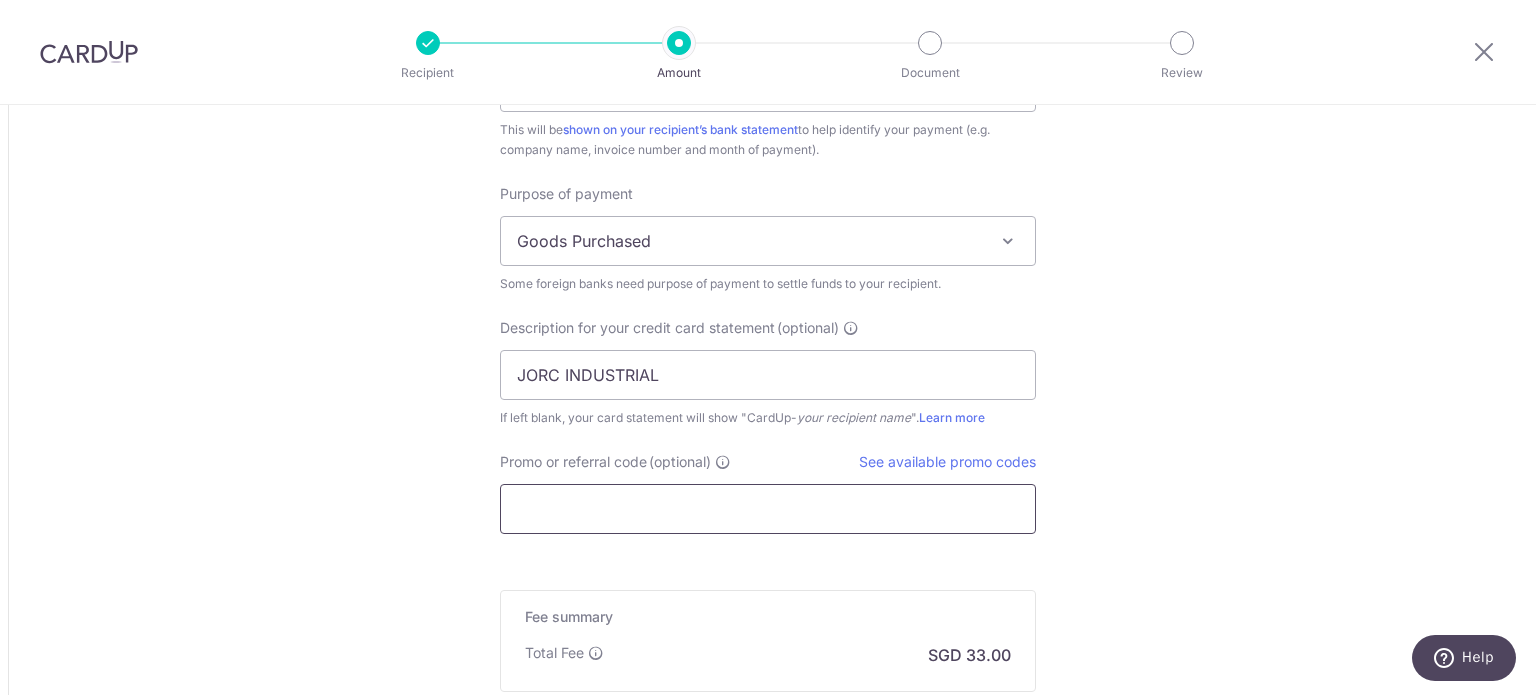 click on "Promo or referral code
(optional)" at bounding box center [768, 509] 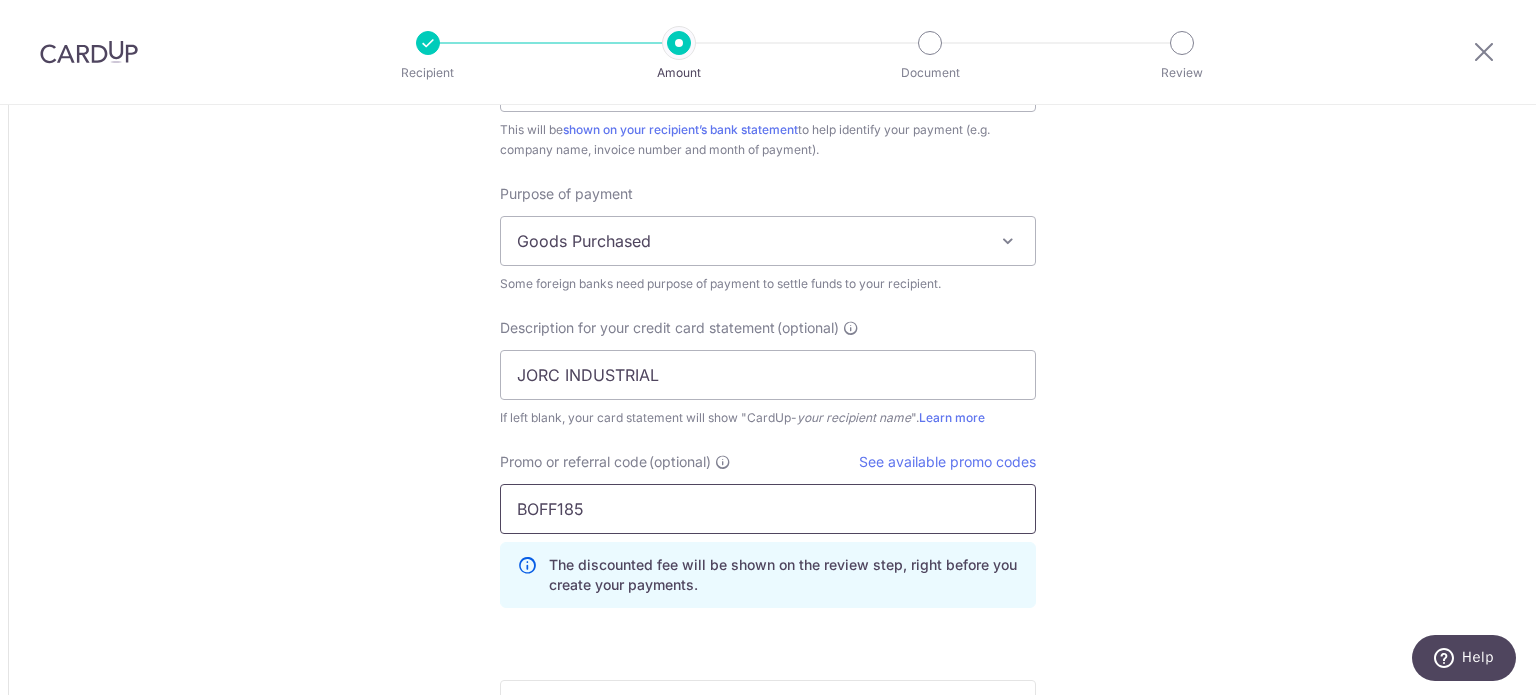 type on "BOFF185" 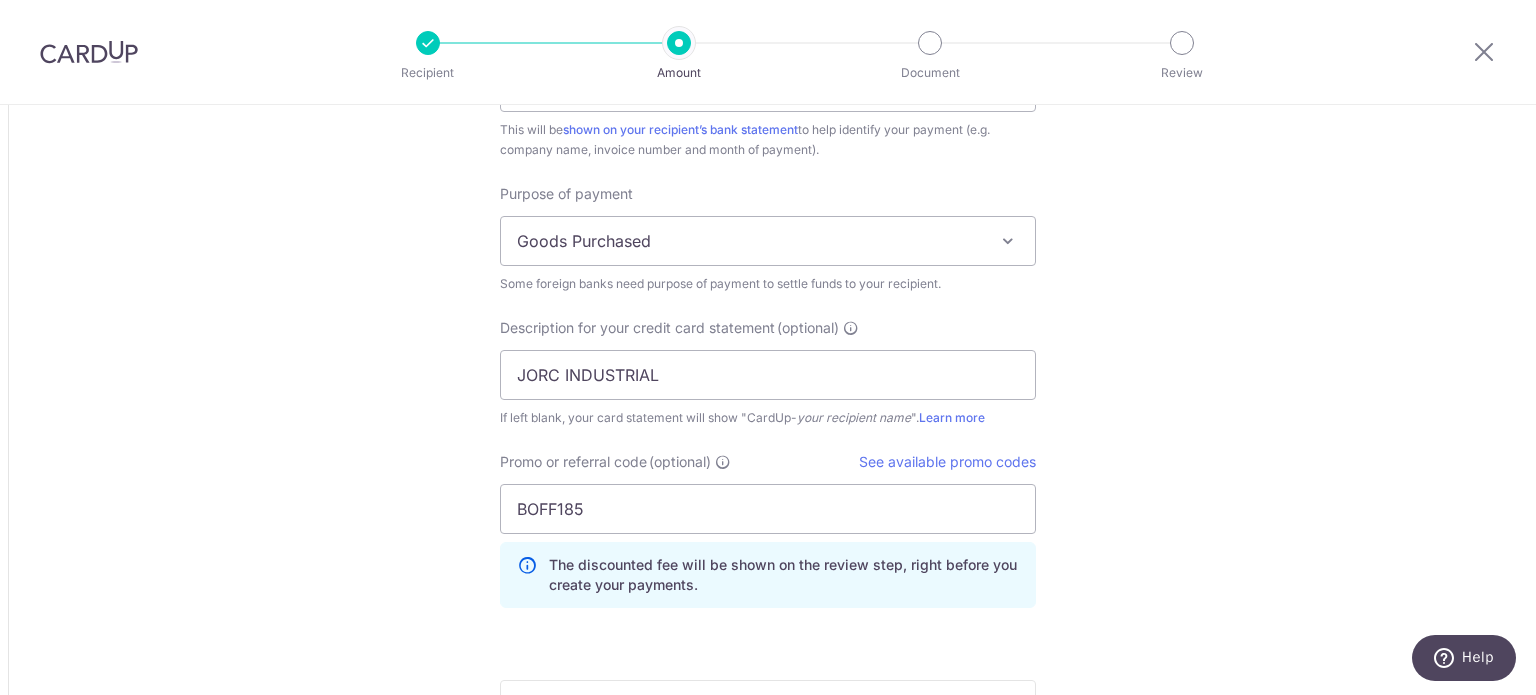 click on "Tell us more about your payment
Amount due to recipient
EUR
835.00
835
1 EUR =  1.49085687   SGD
Market exchange rate
SGD
1244.87
Amount we will convert
SGD" at bounding box center (768, -379) 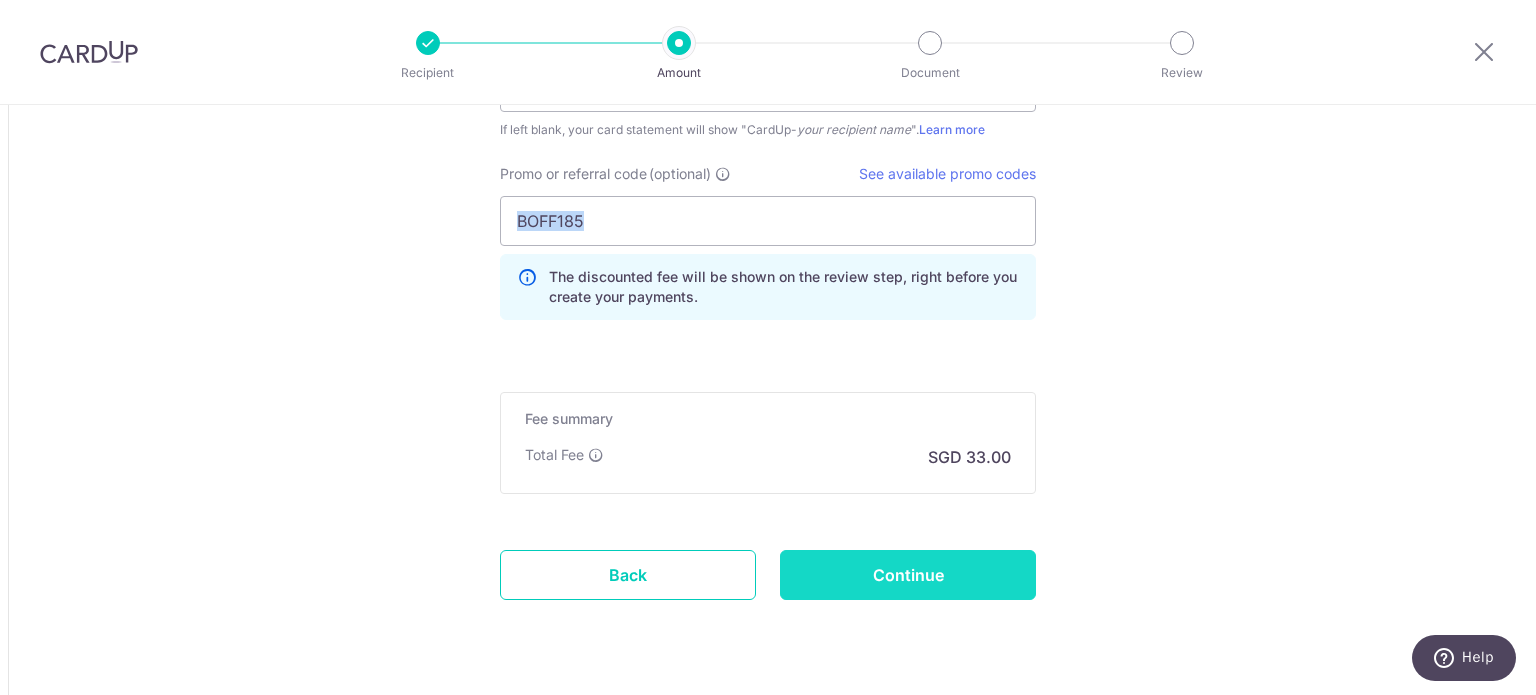 scroll, scrollTop: 2200, scrollLeft: 0, axis: vertical 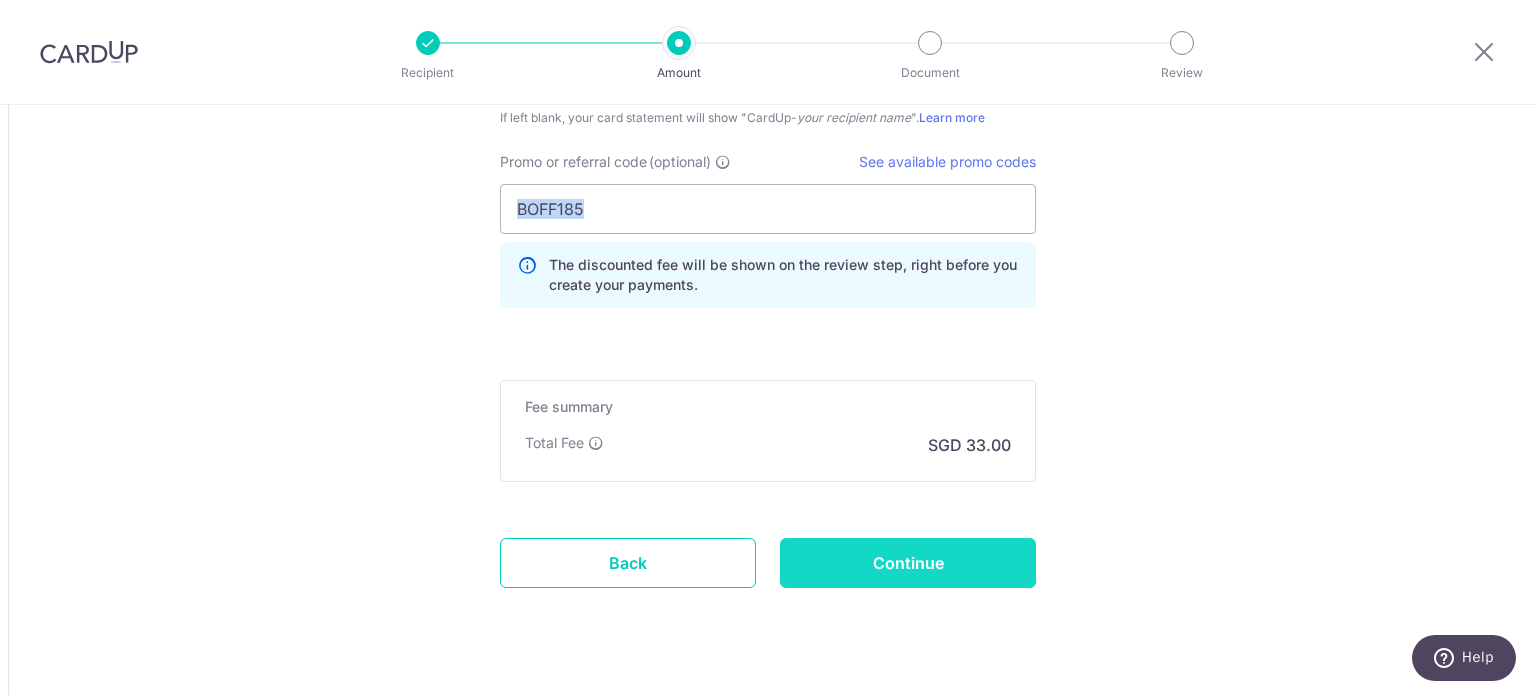 click on "Continue" at bounding box center (908, 563) 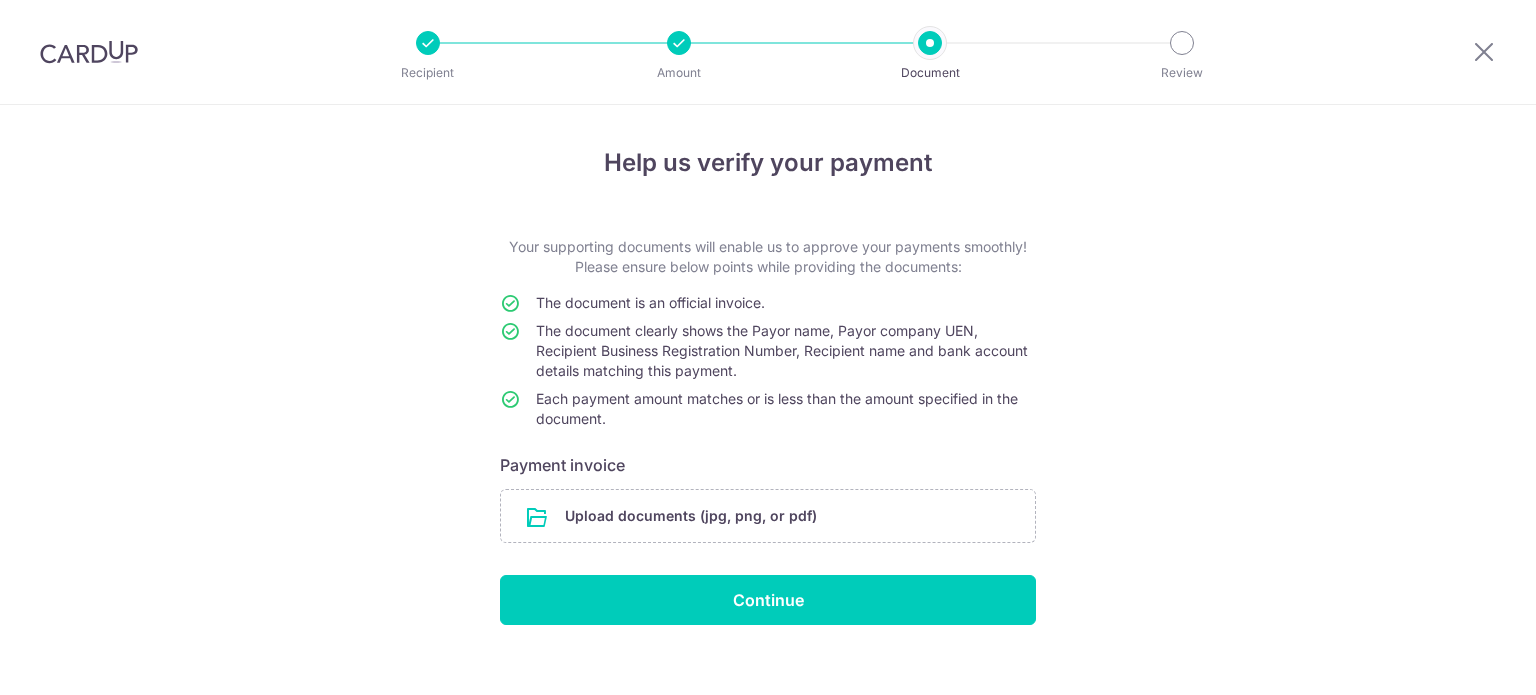 scroll, scrollTop: 0, scrollLeft: 0, axis: both 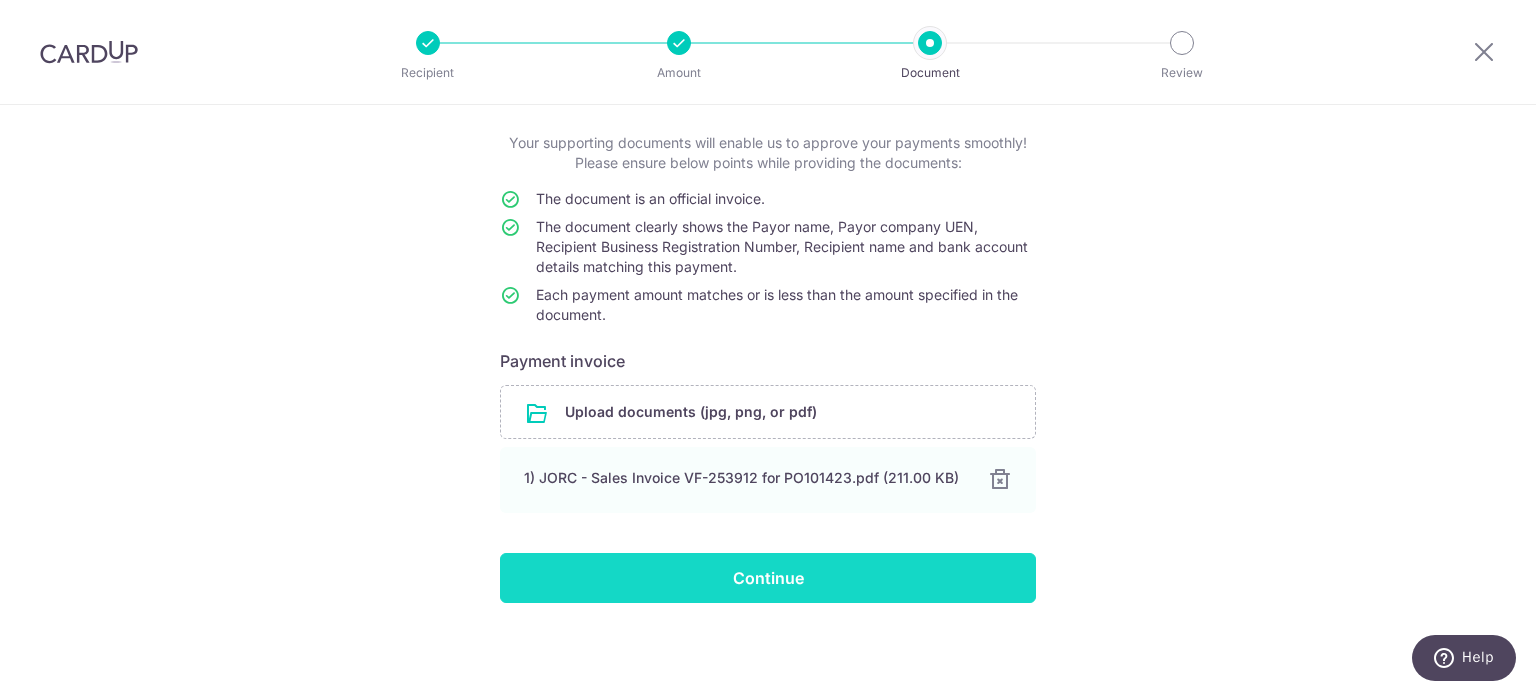 click on "Continue" at bounding box center [768, 578] 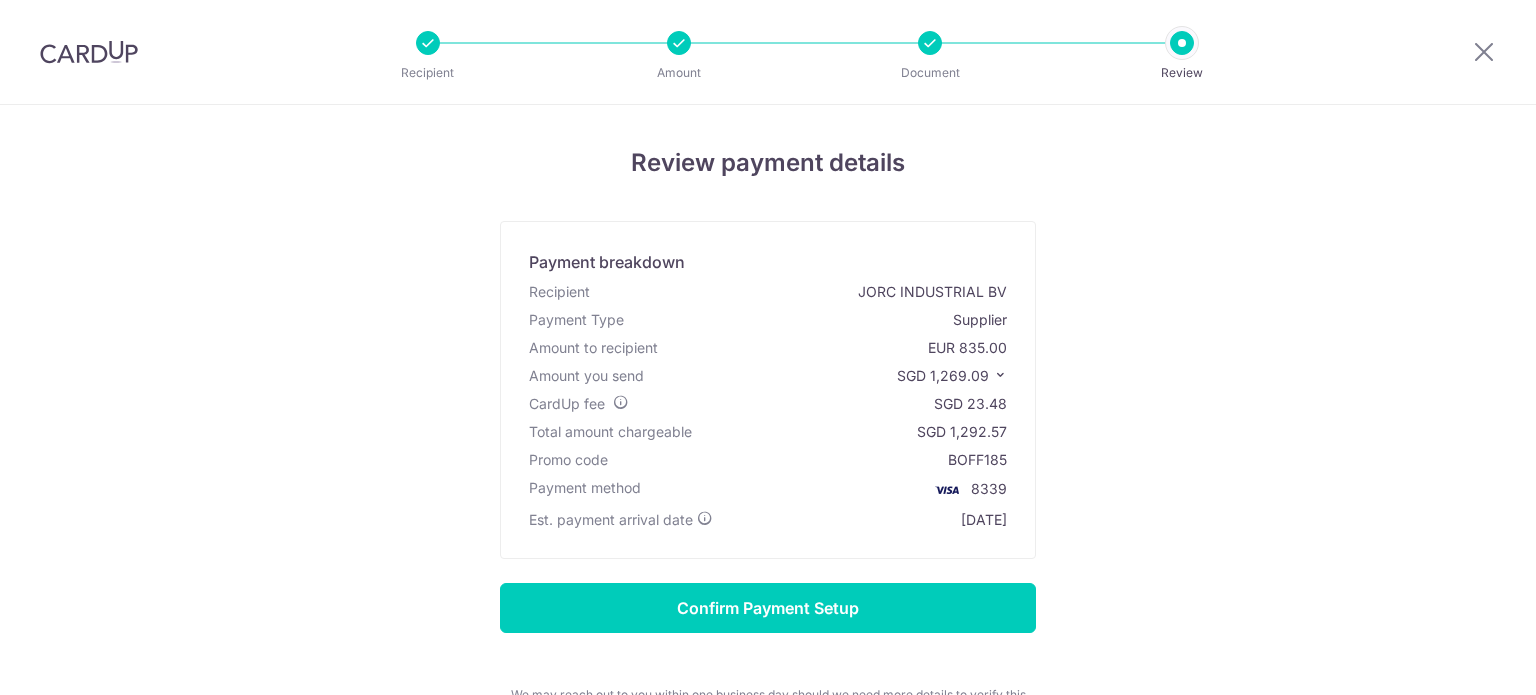scroll, scrollTop: 0, scrollLeft: 0, axis: both 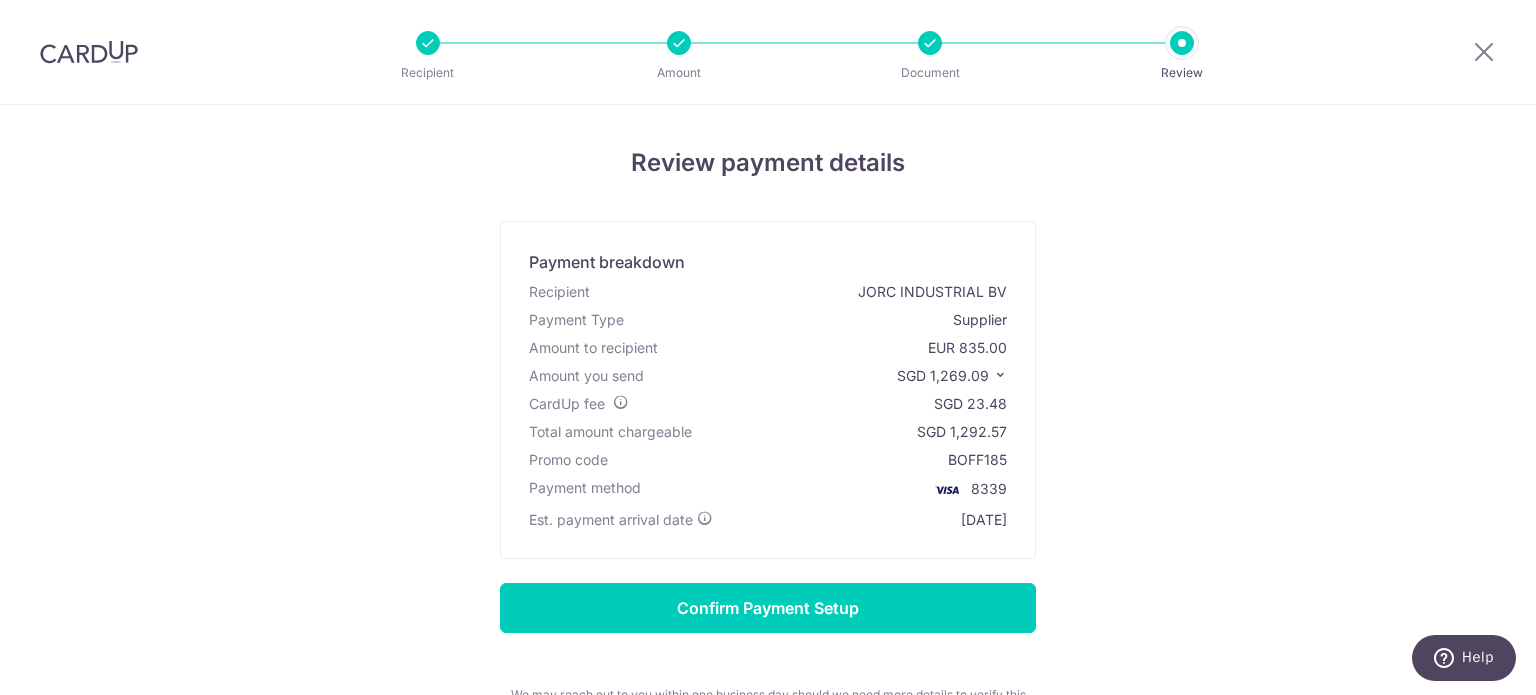 click at bounding box center (1000, 375) 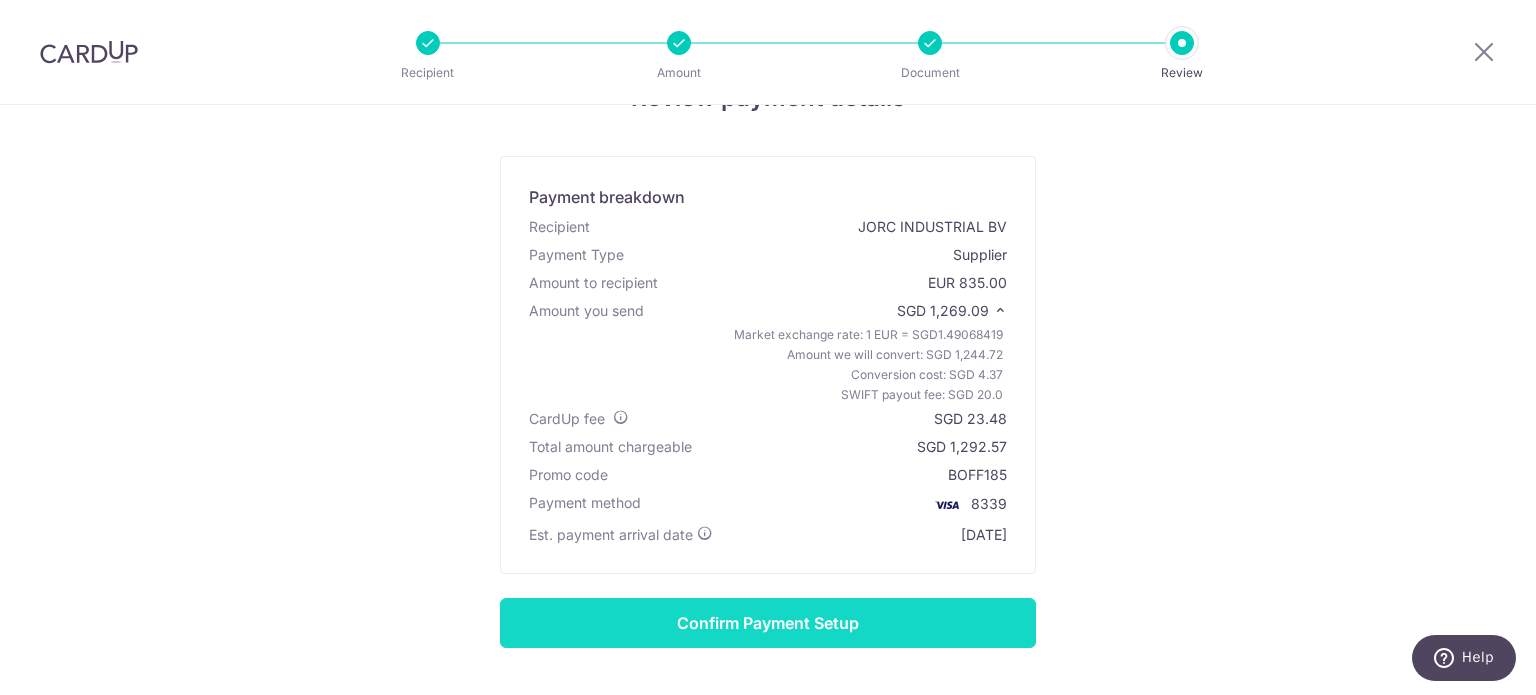 scroll, scrollTop: 100, scrollLeft: 0, axis: vertical 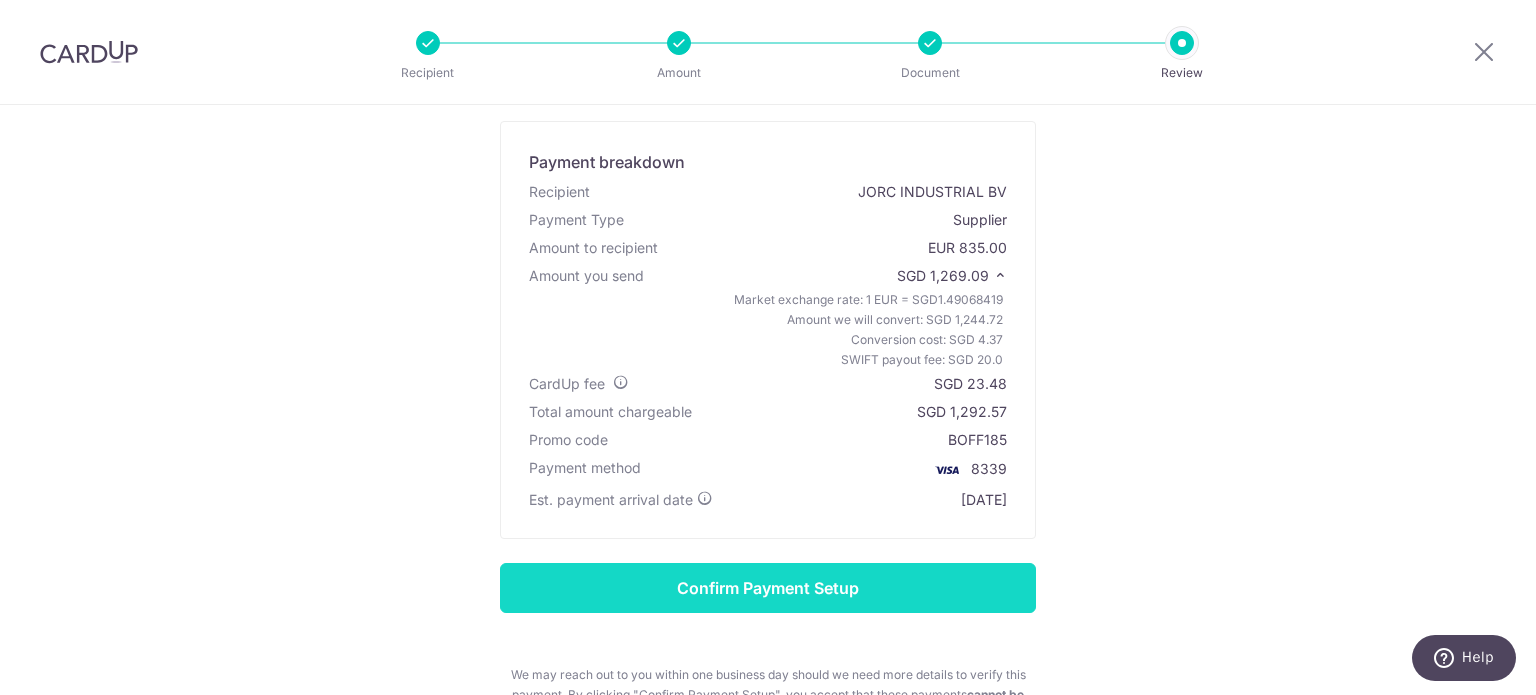 click on "Confirm Payment Setup" at bounding box center [768, 588] 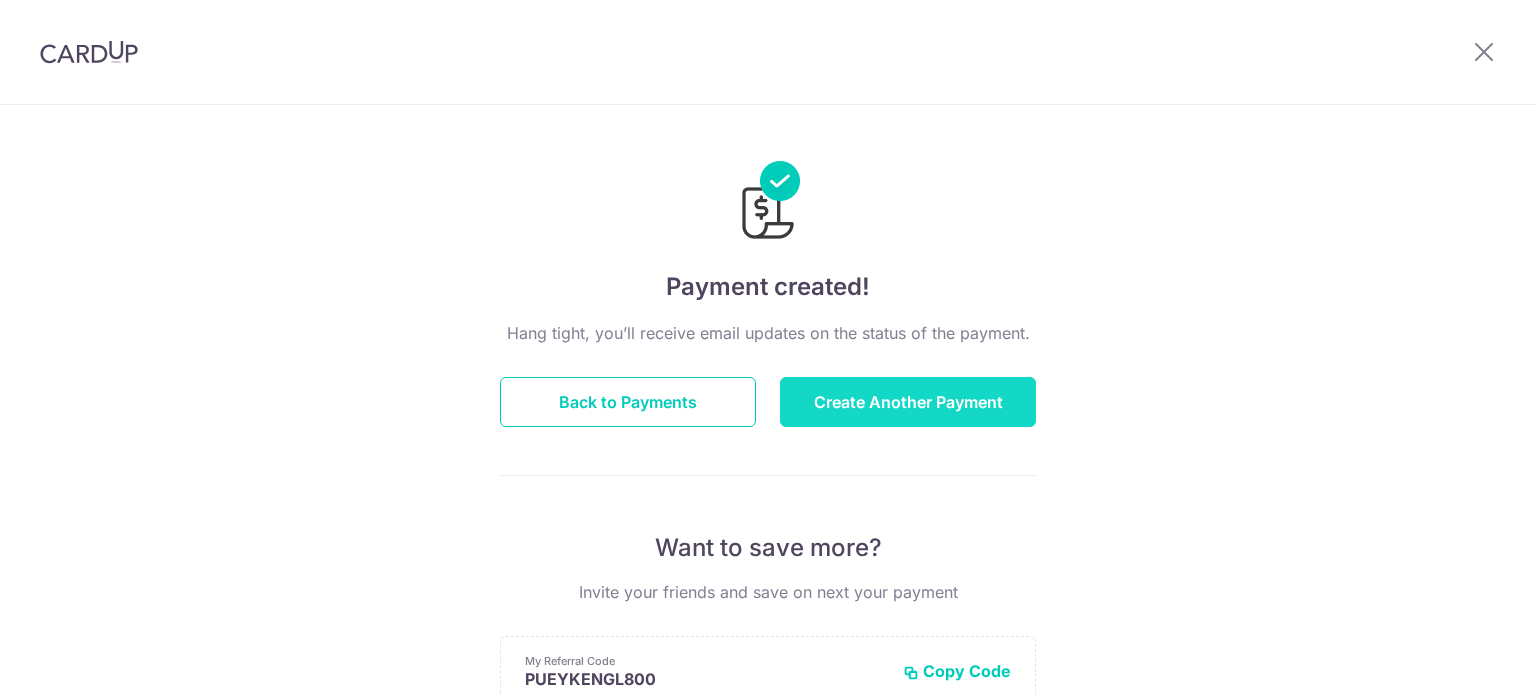 scroll, scrollTop: 0, scrollLeft: 0, axis: both 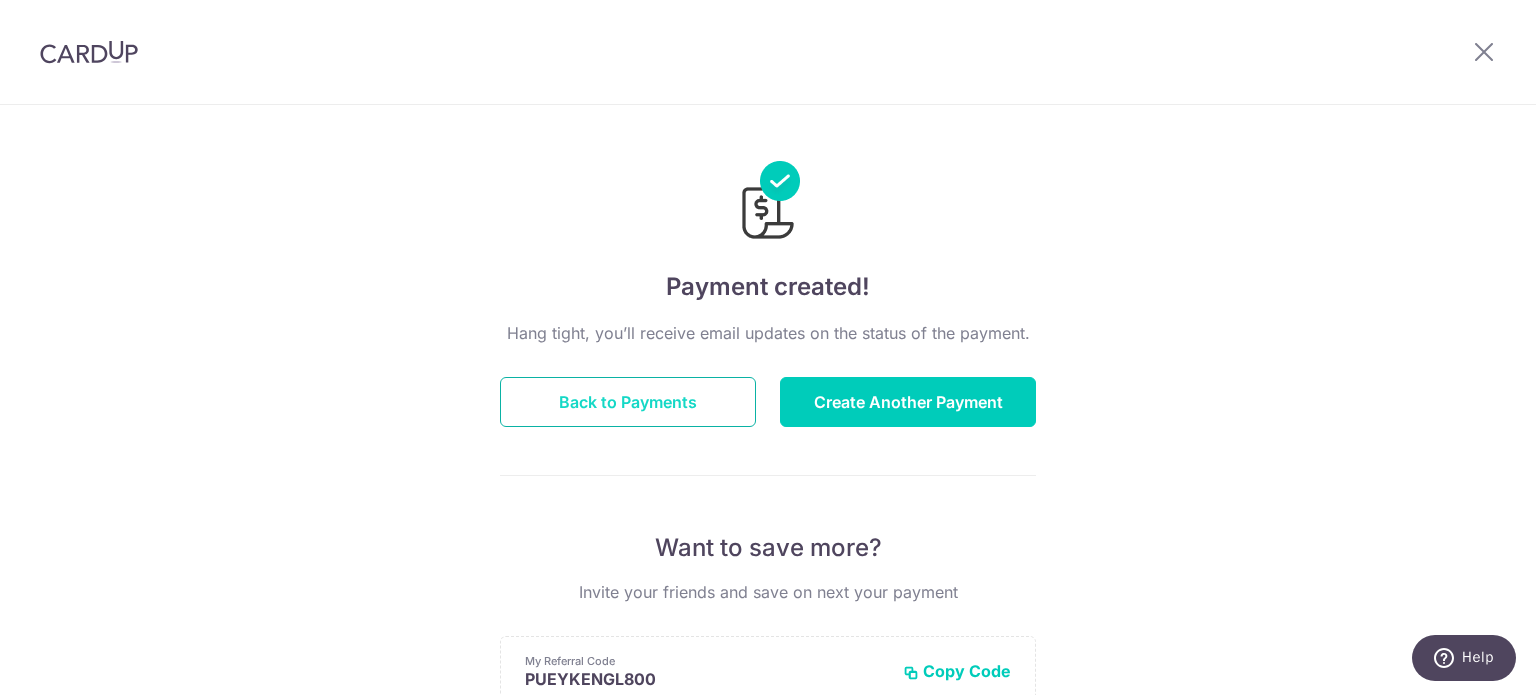 click on "Back to Payments" at bounding box center (628, 402) 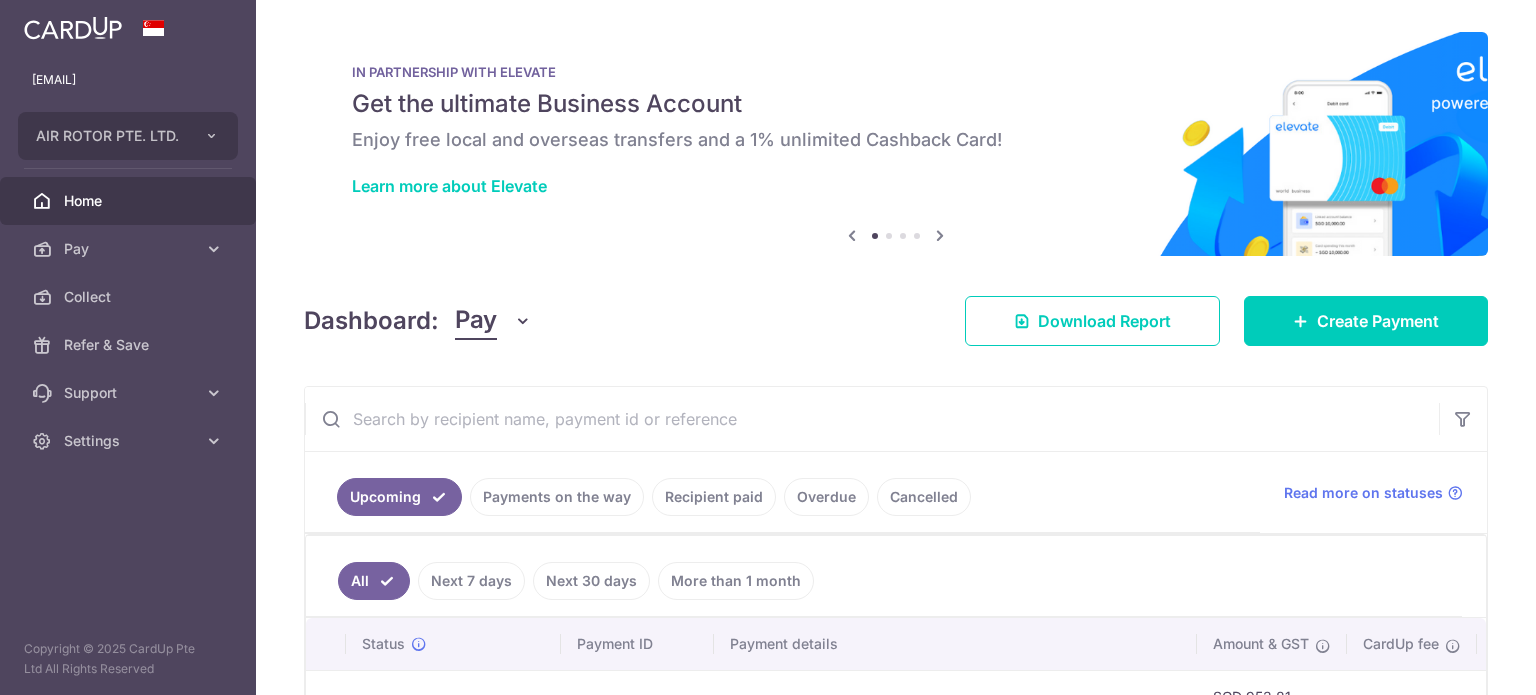 scroll, scrollTop: 0, scrollLeft: 0, axis: both 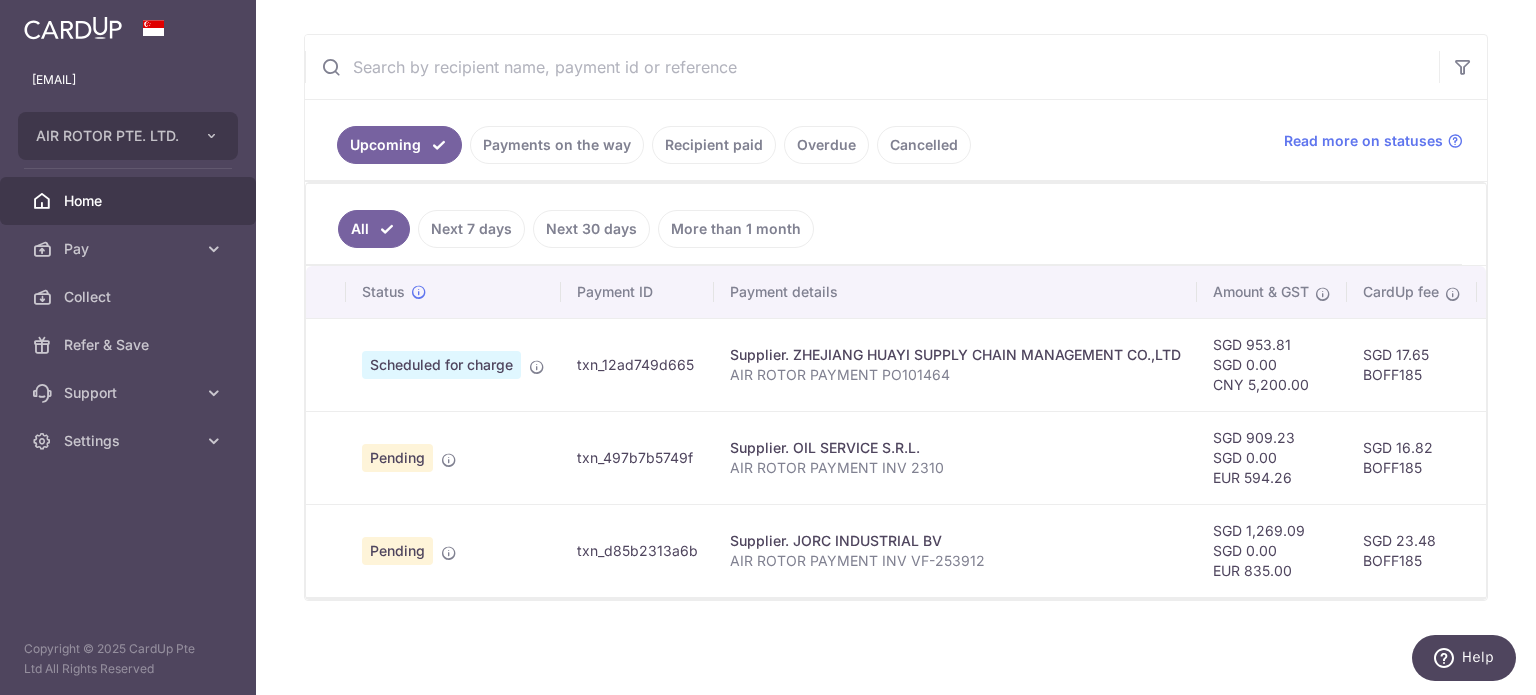 click on "Payments on the way" at bounding box center (557, 145) 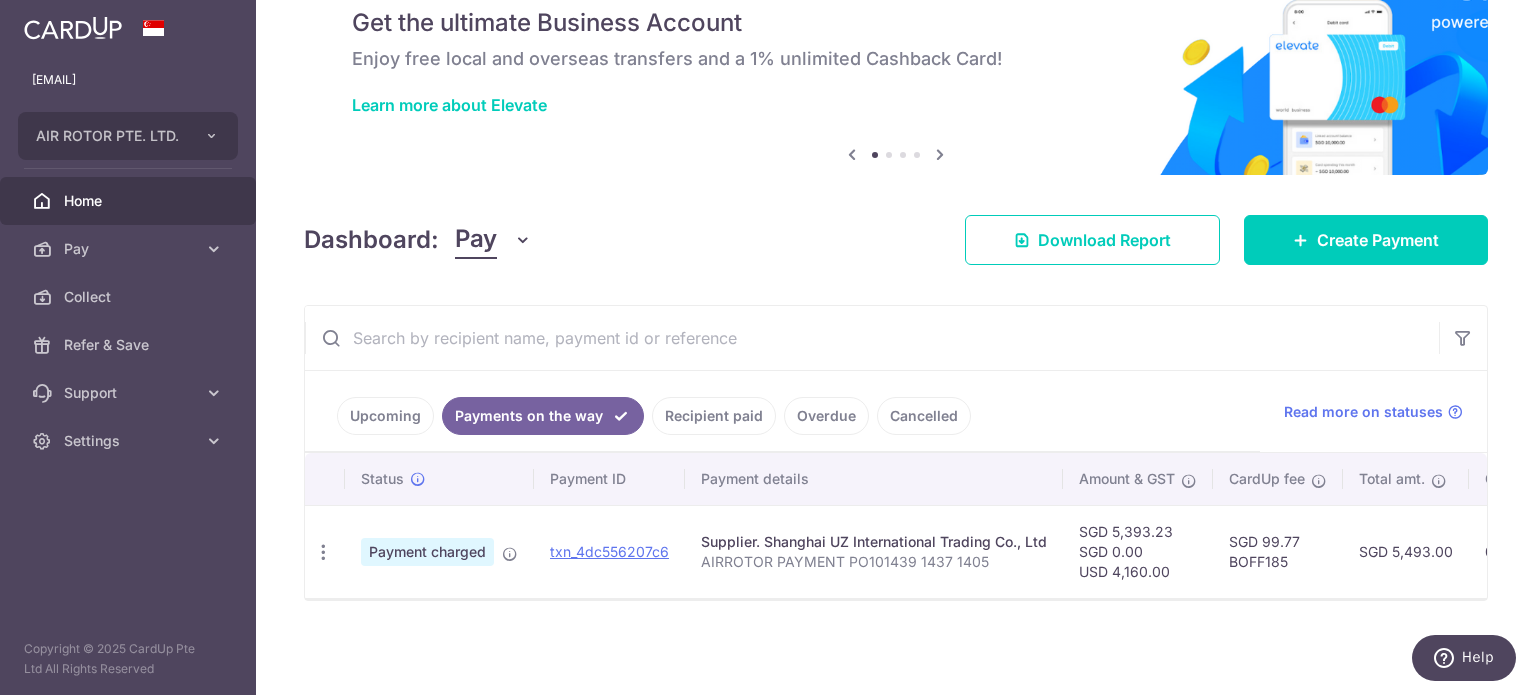 scroll, scrollTop: 88, scrollLeft: 0, axis: vertical 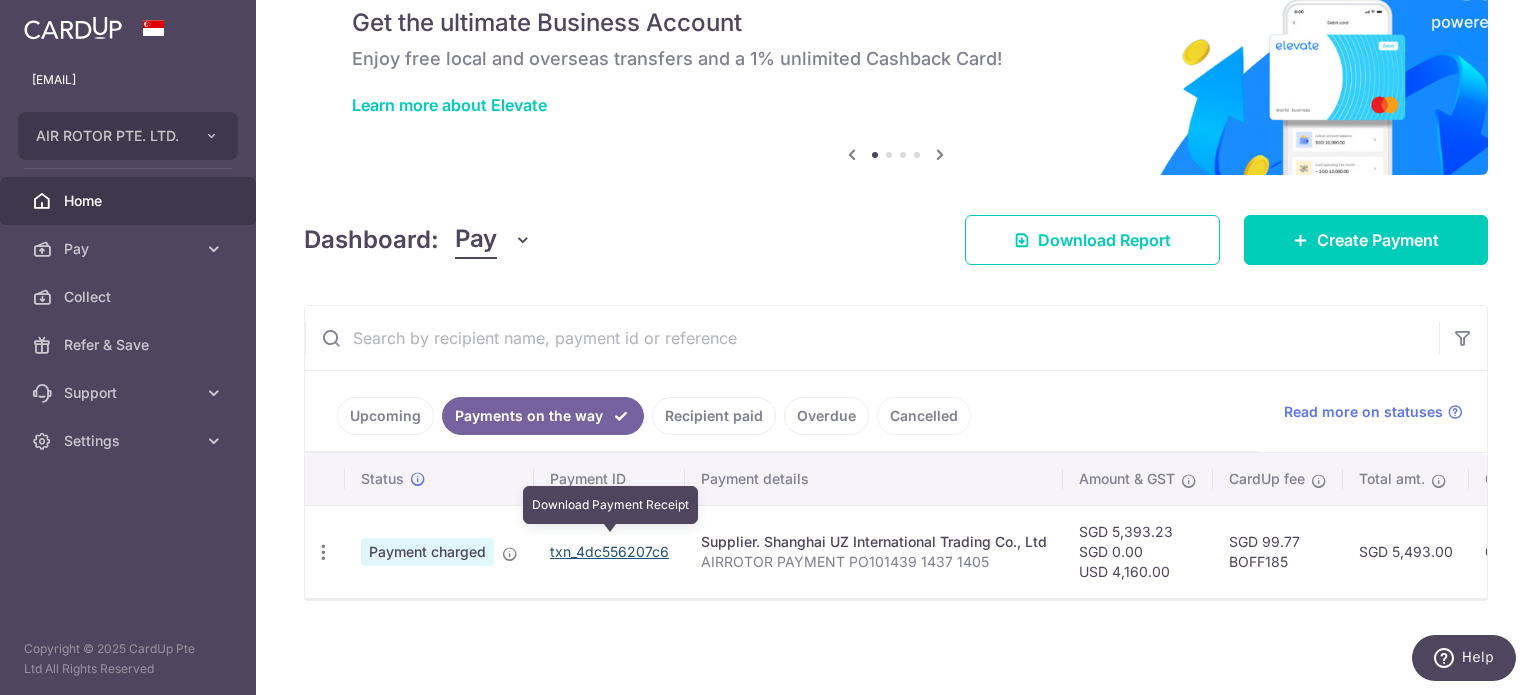 click on "txn_4dc556207c6" at bounding box center [609, 551] 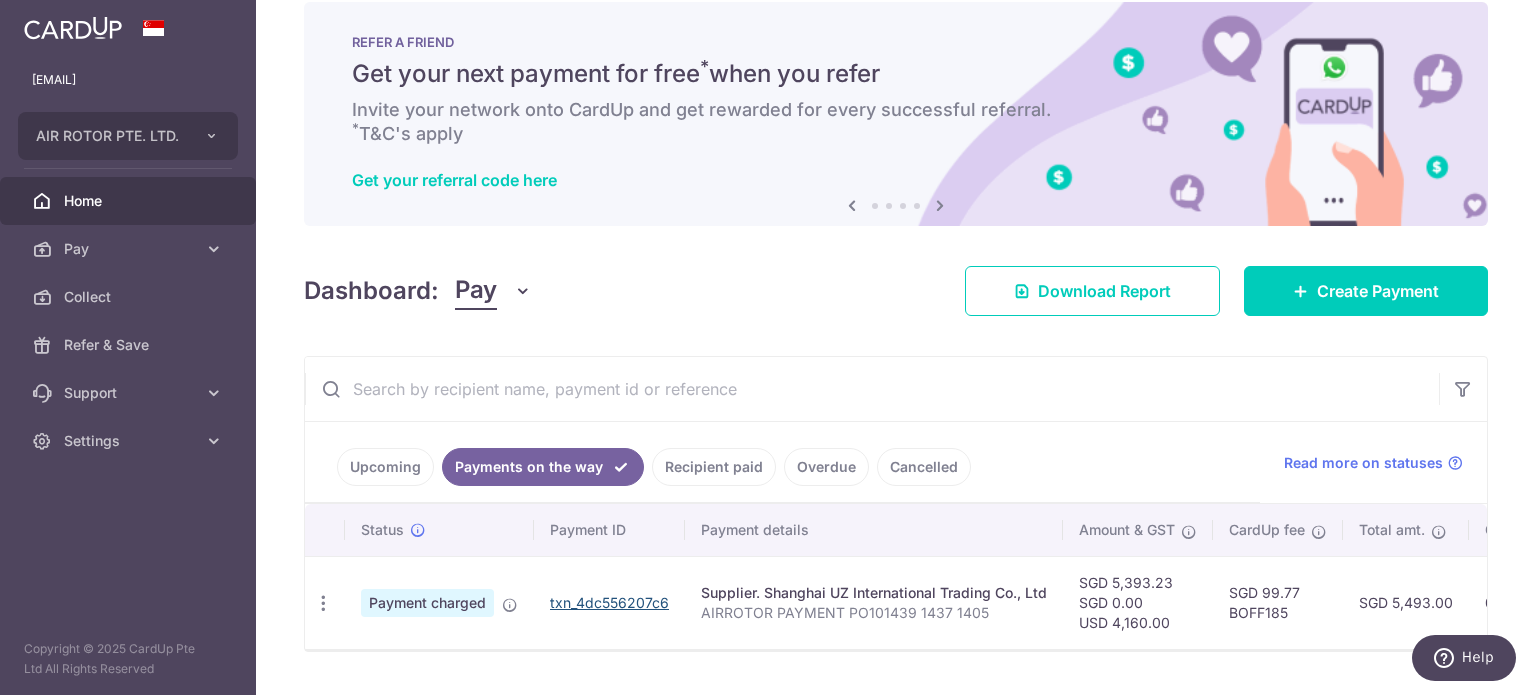 scroll, scrollTop: 0, scrollLeft: 0, axis: both 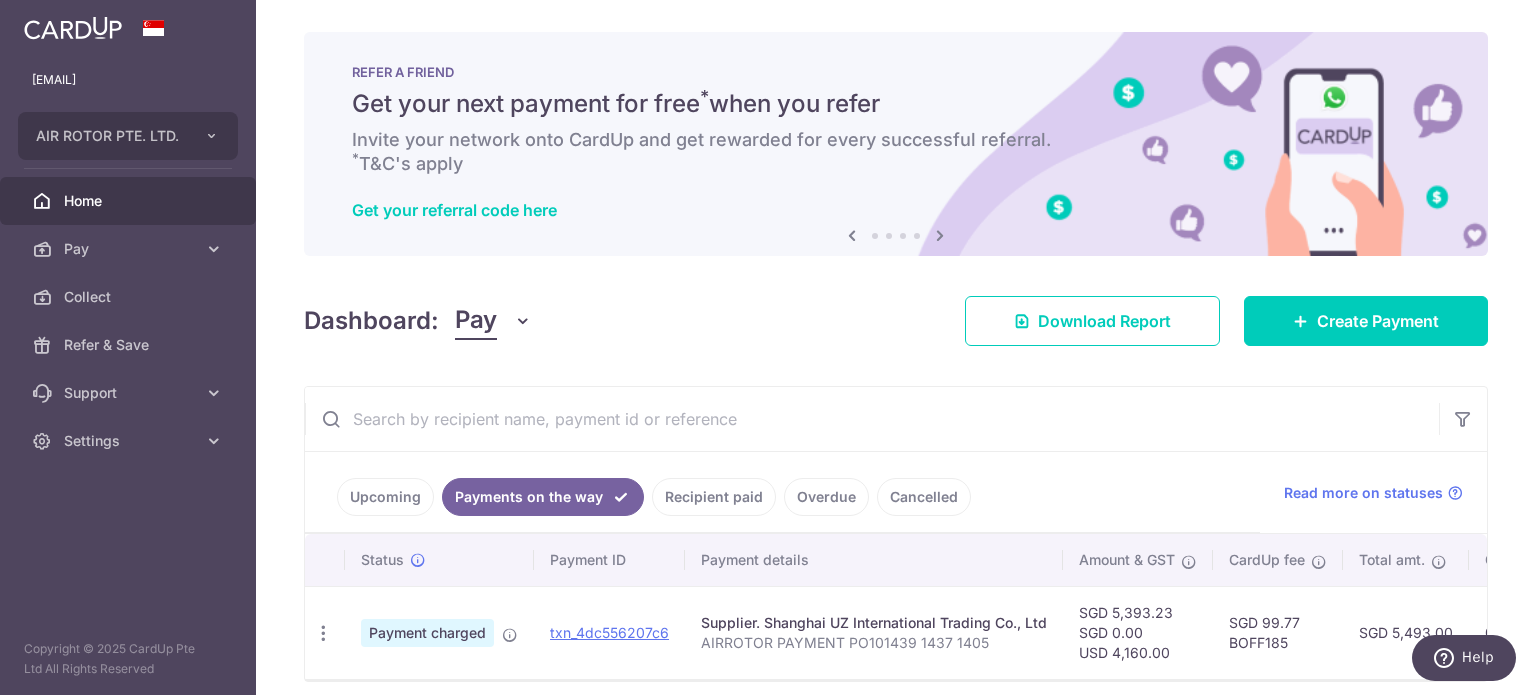 click on "Upcoming" at bounding box center [385, 497] 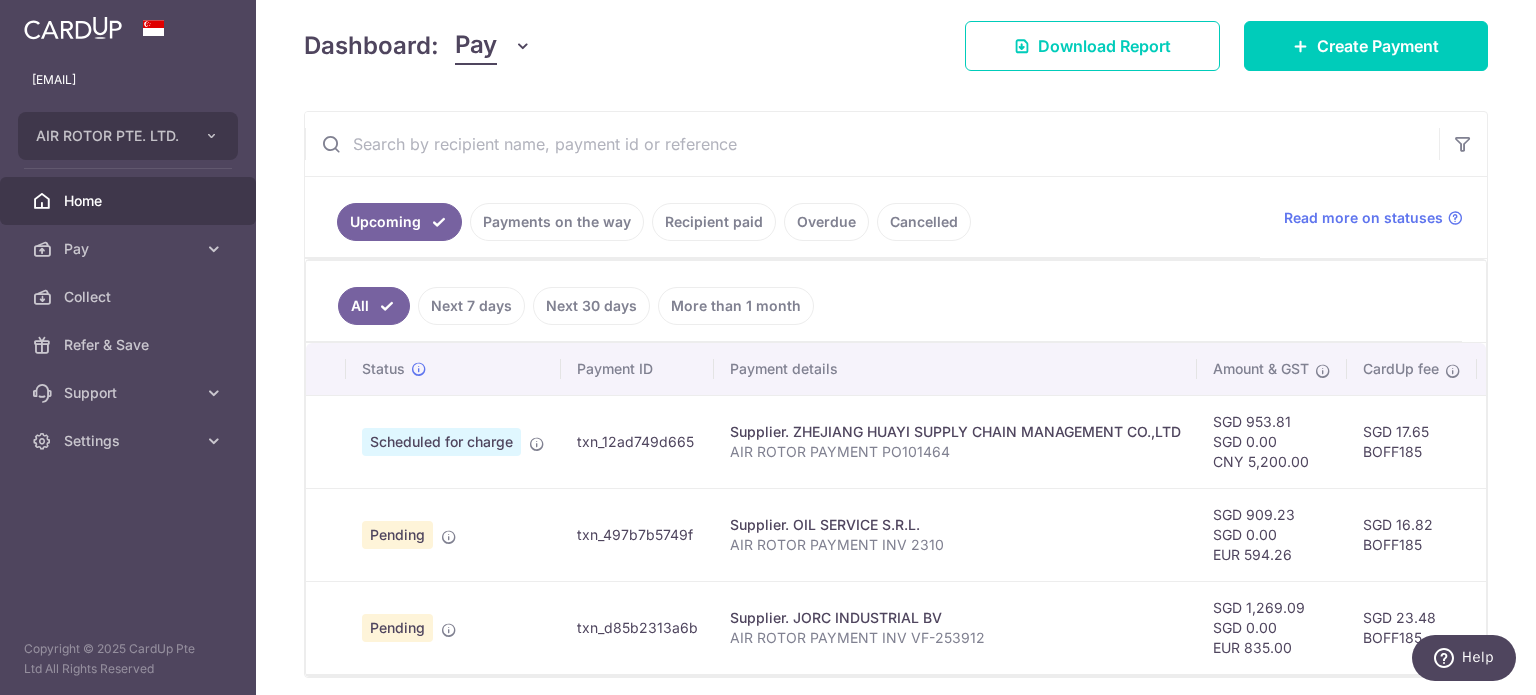 scroll, scrollTop: 358, scrollLeft: 0, axis: vertical 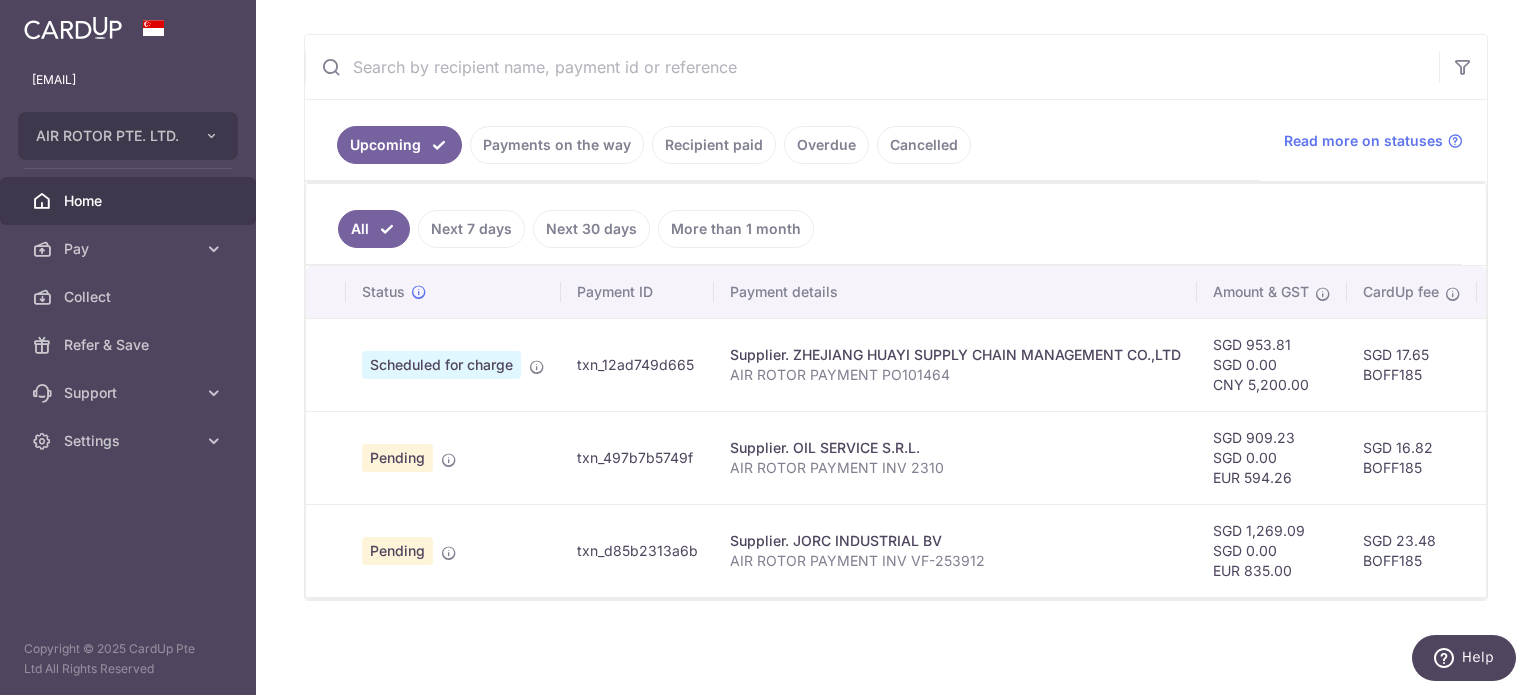 click on "Payments on the way" at bounding box center [557, 145] 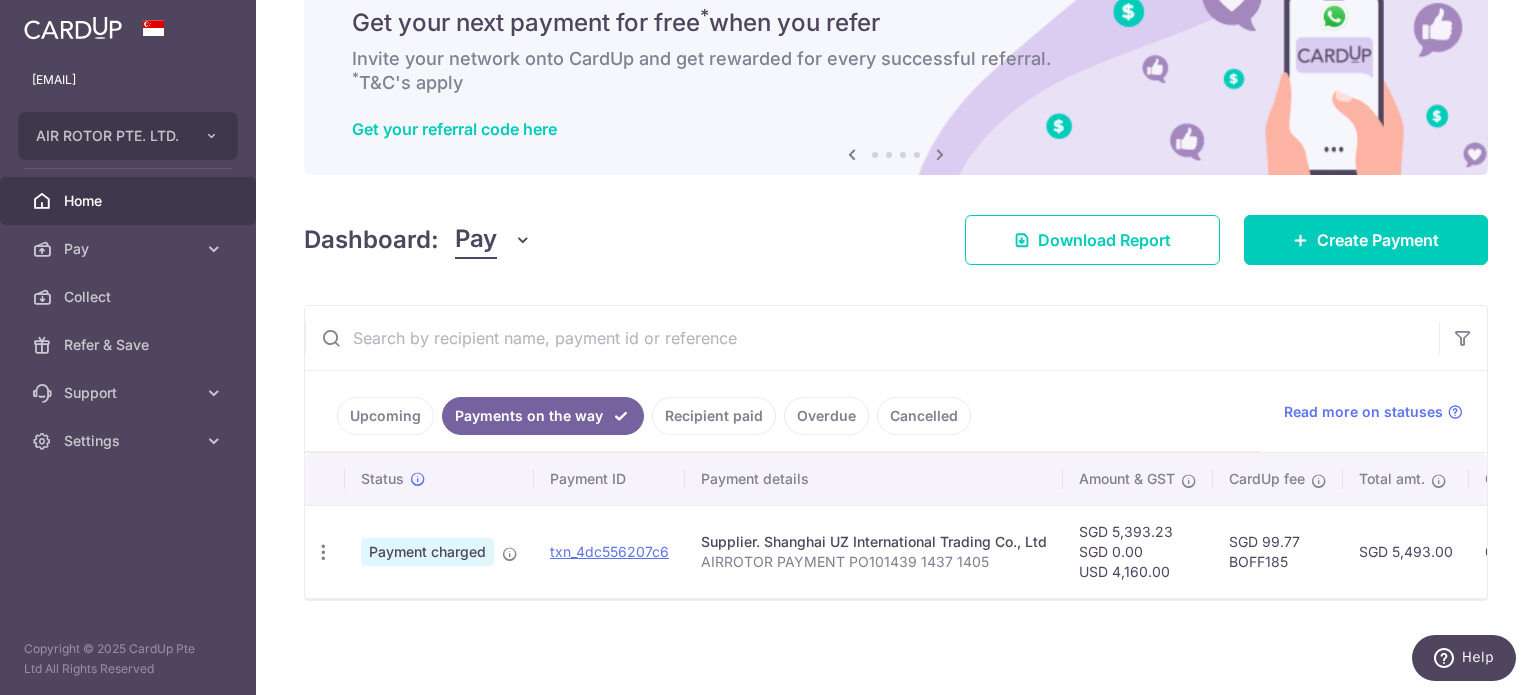 scroll, scrollTop: 88, scrollLeft: 0, axis: vertical 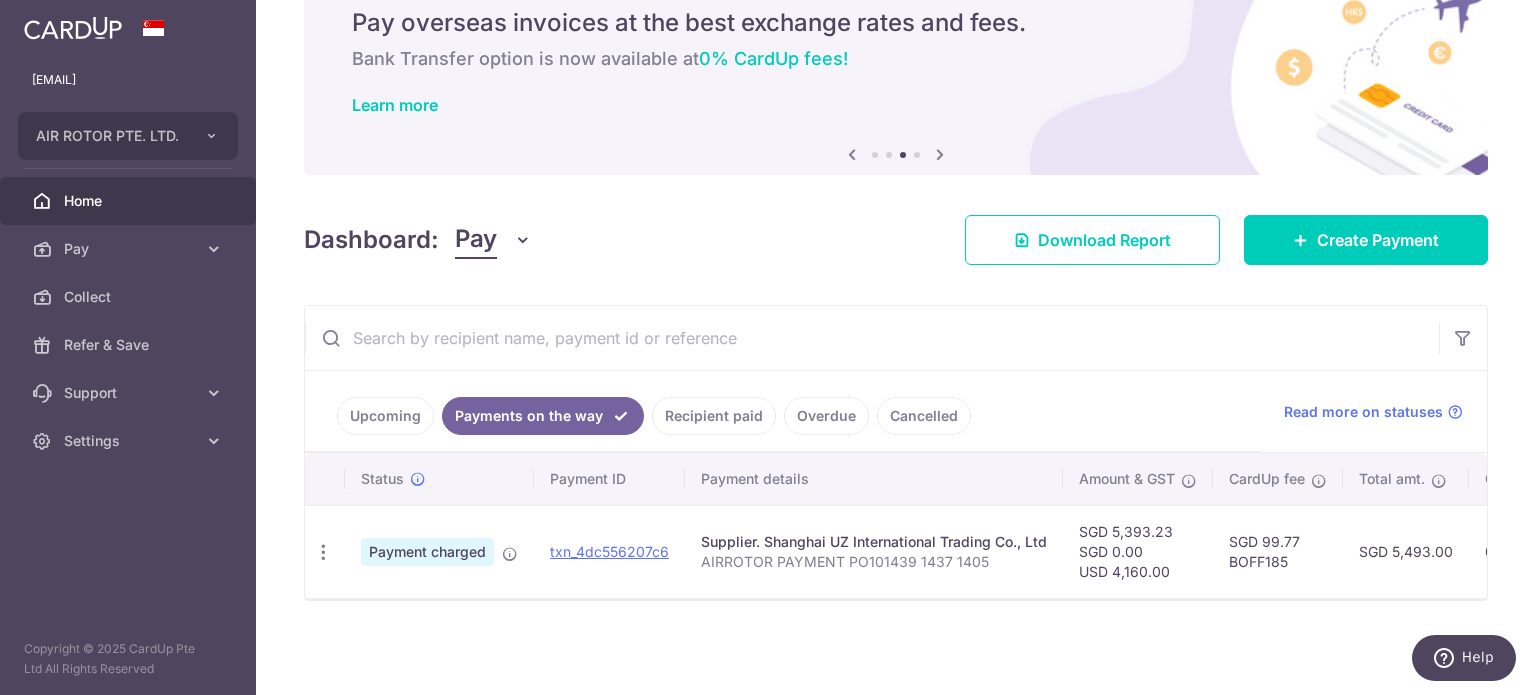 click on "Home" at bounding box center [130, 201] 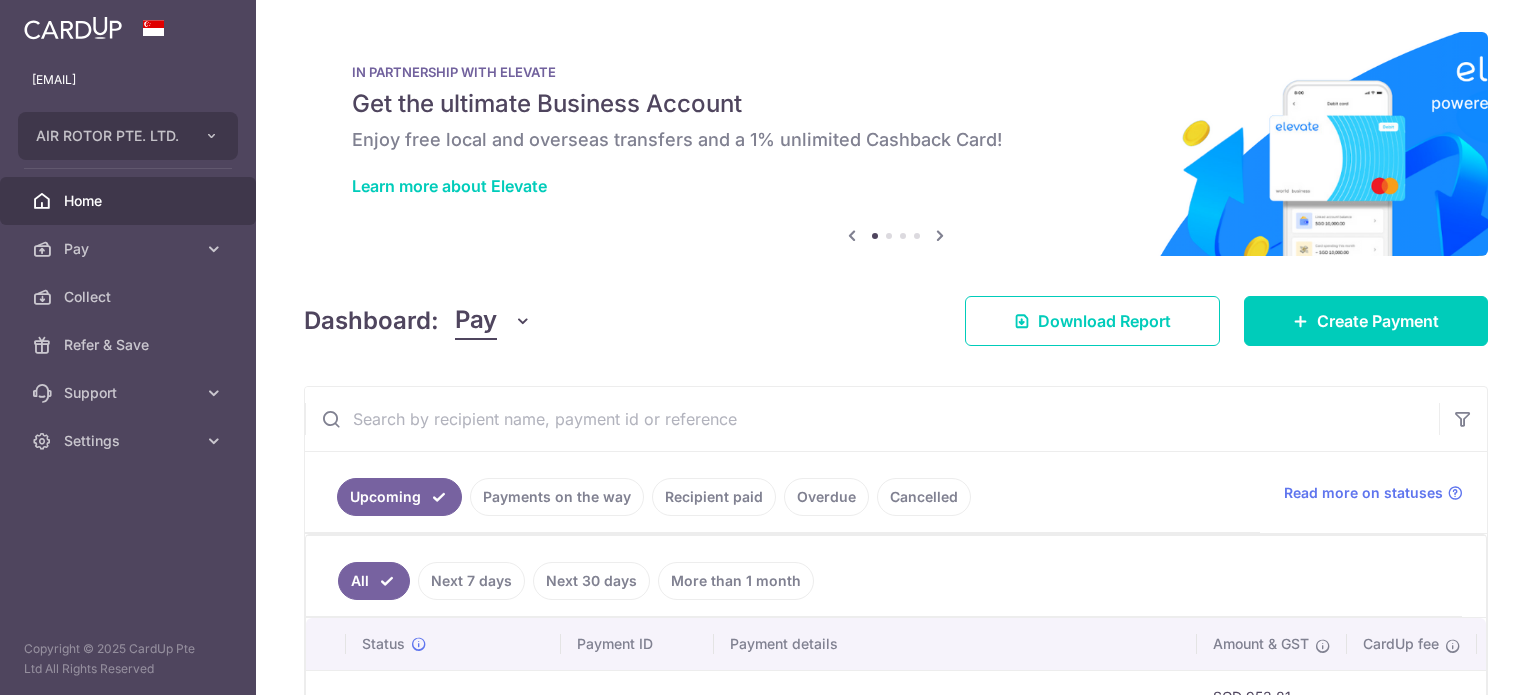 scroll, scrollTop: 0, scrollLeft: 0, axis: both 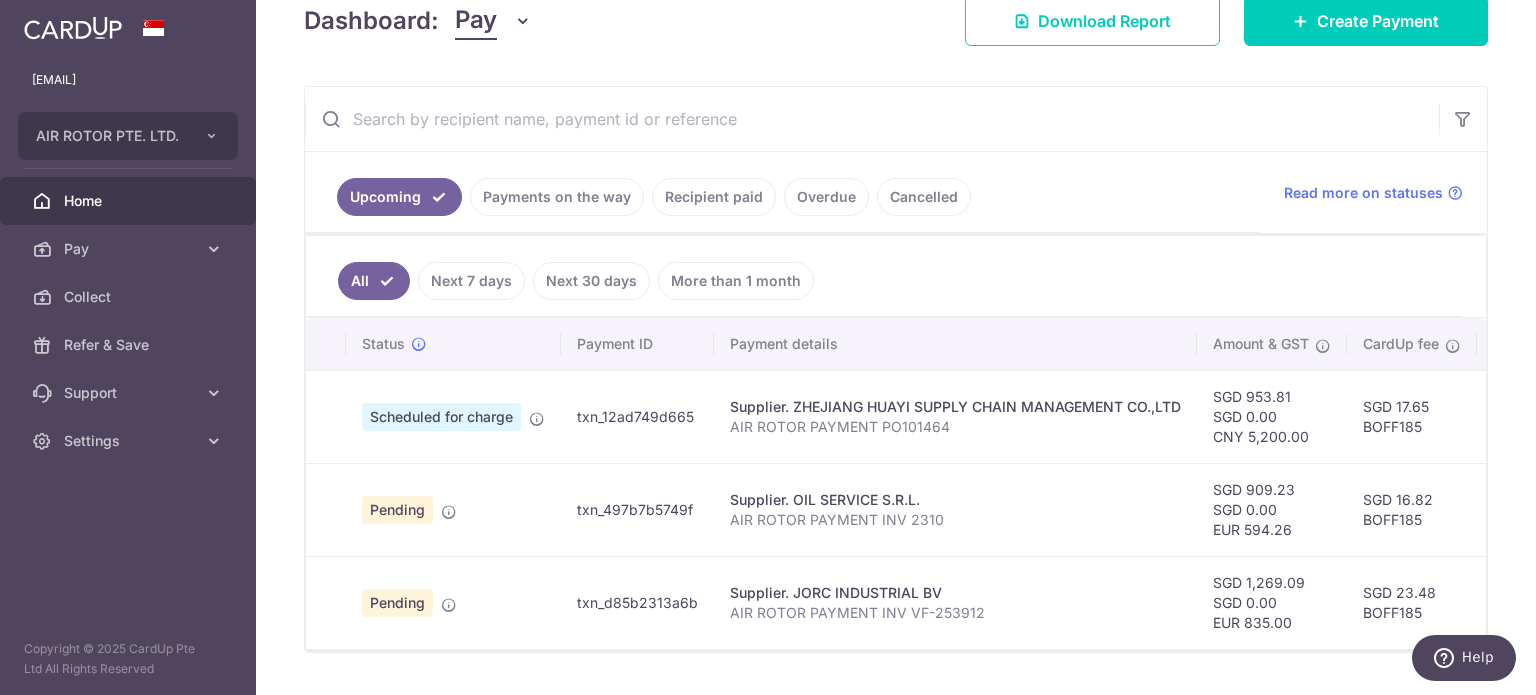 click on "Payments on the way" at bounding box center [557, 197] 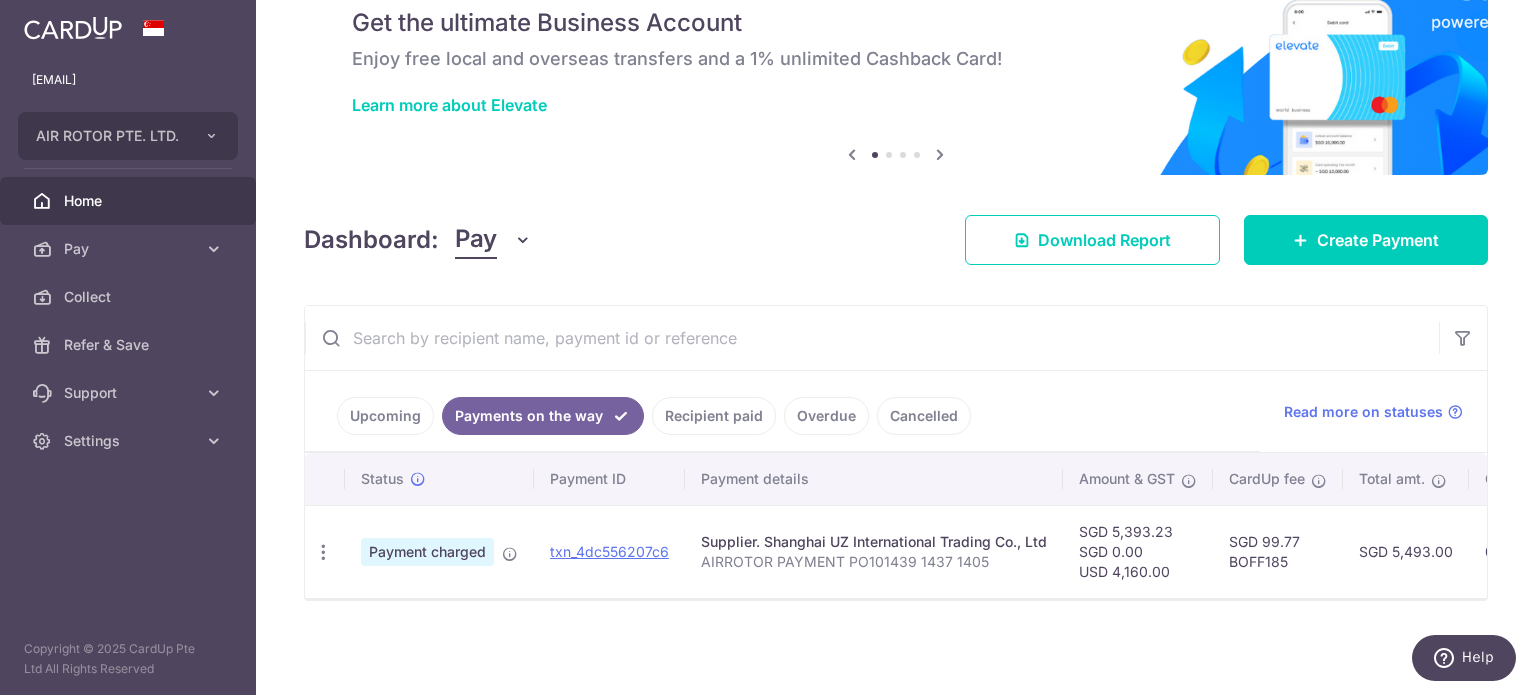 scroll, scrollTop: 88, scrollLeft: 0, axis: vertical 